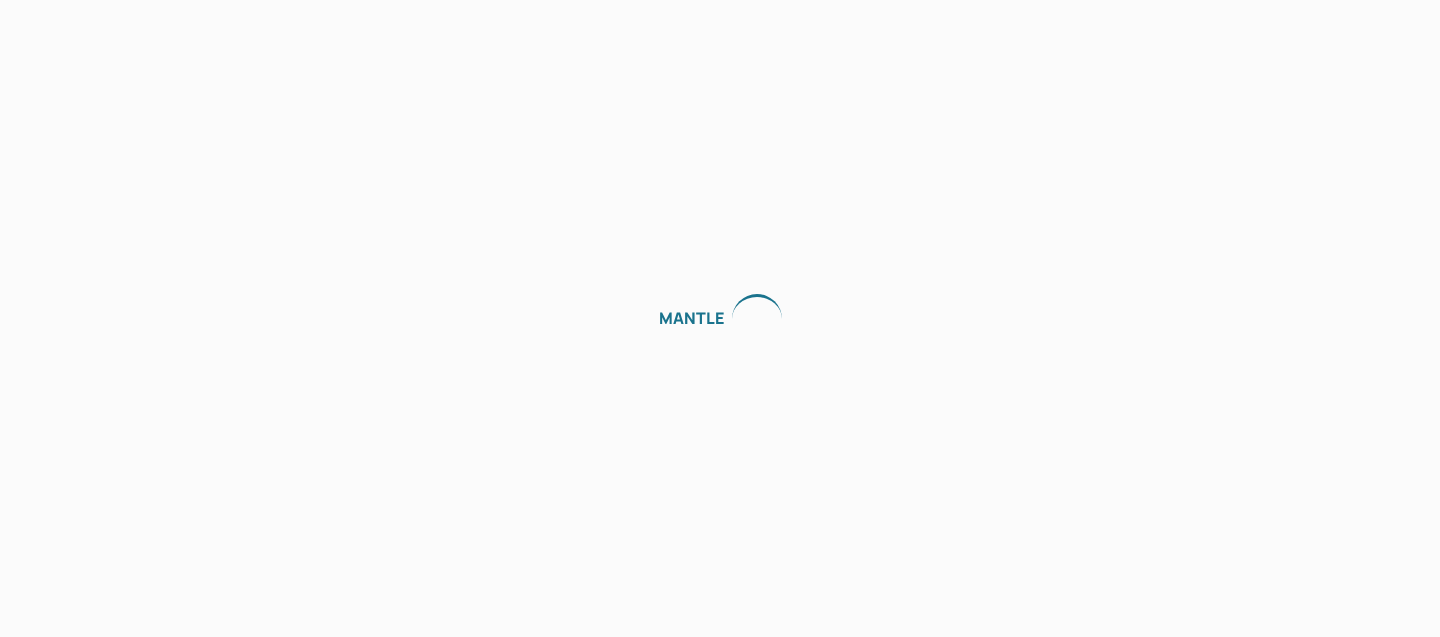 scroll, scrollTop: 0, scrollLeft: 0, axis: both 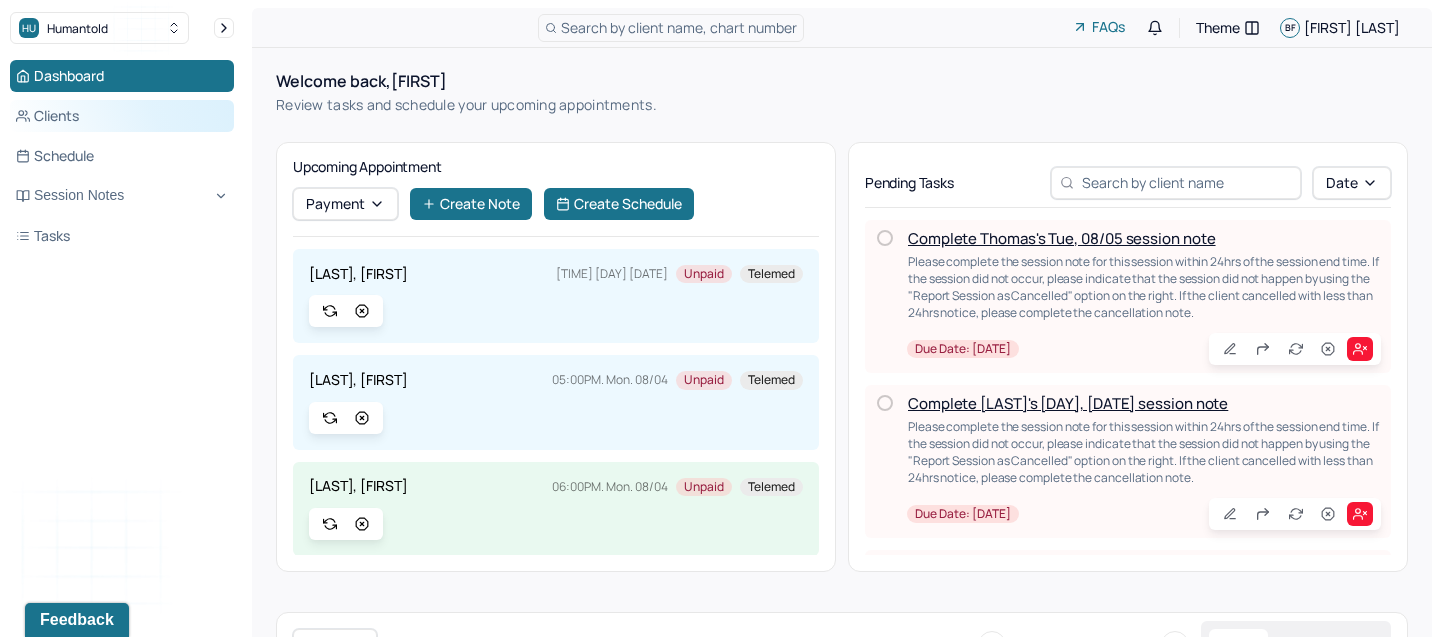 click on "Clients" at bounding box center (122, 116) 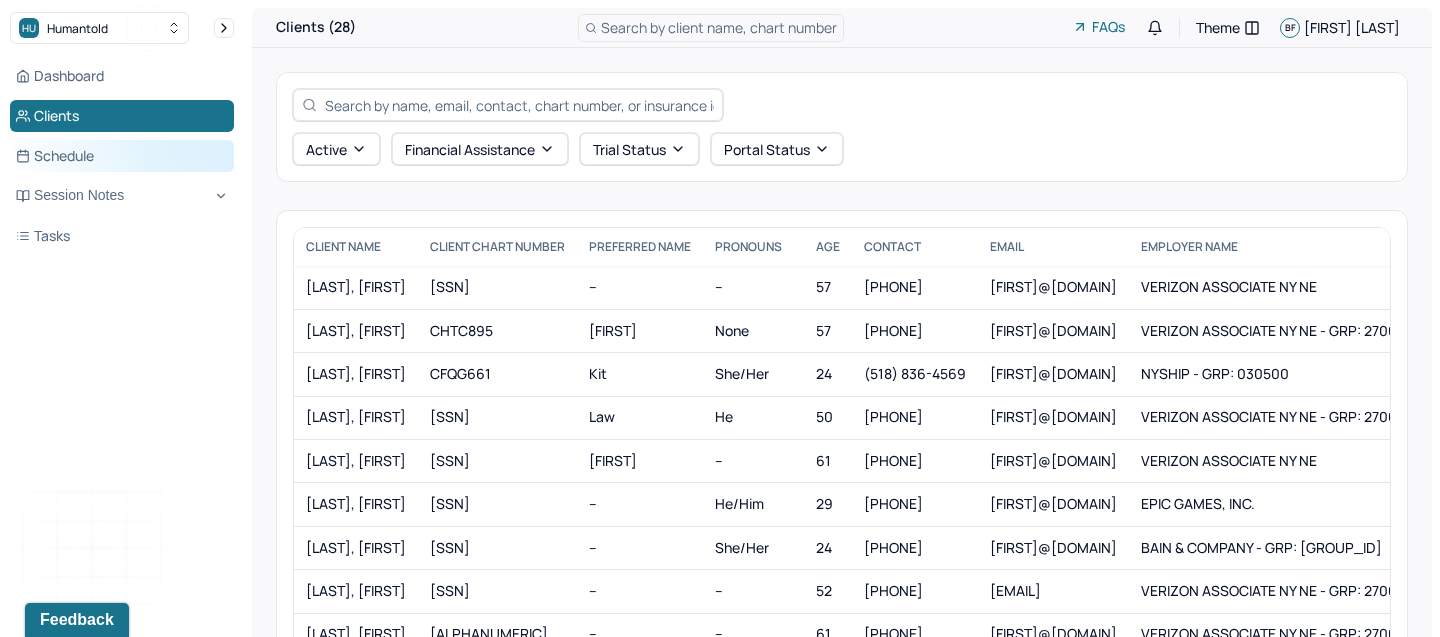 click on "Schedule" at bounding box center (122, 156) 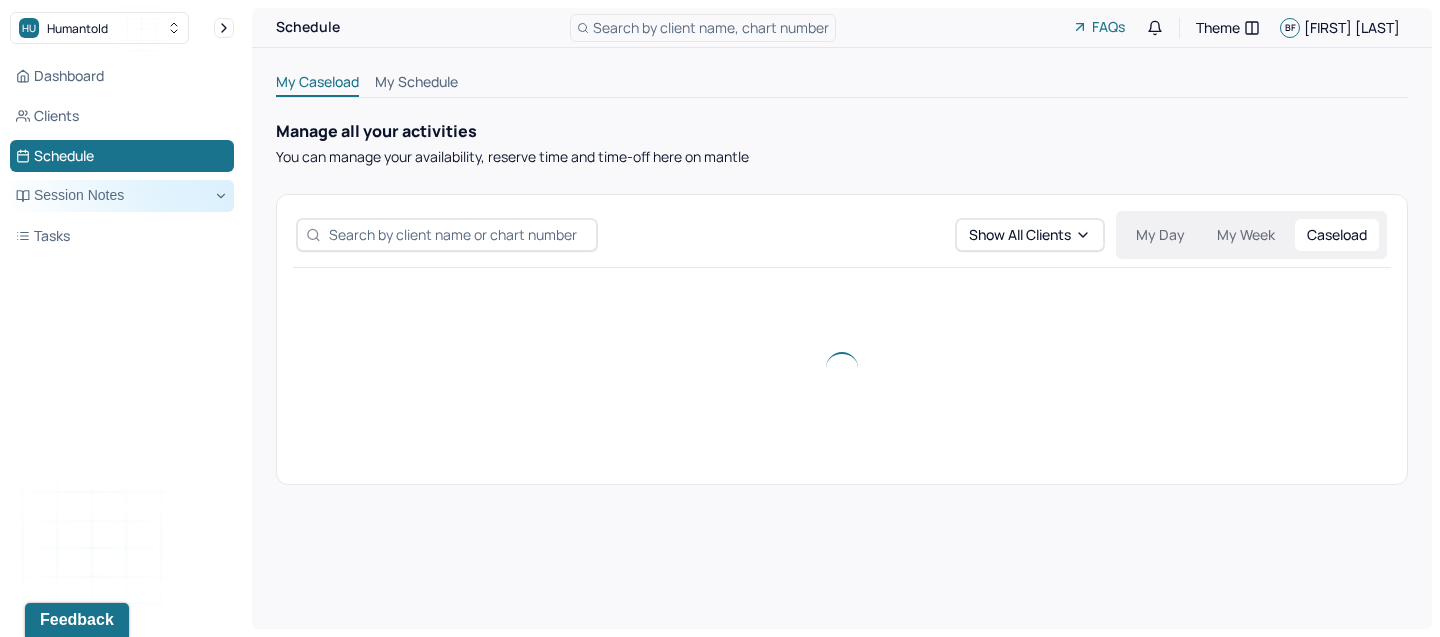 click on "Session Notes" at bounding box center [122, 196] 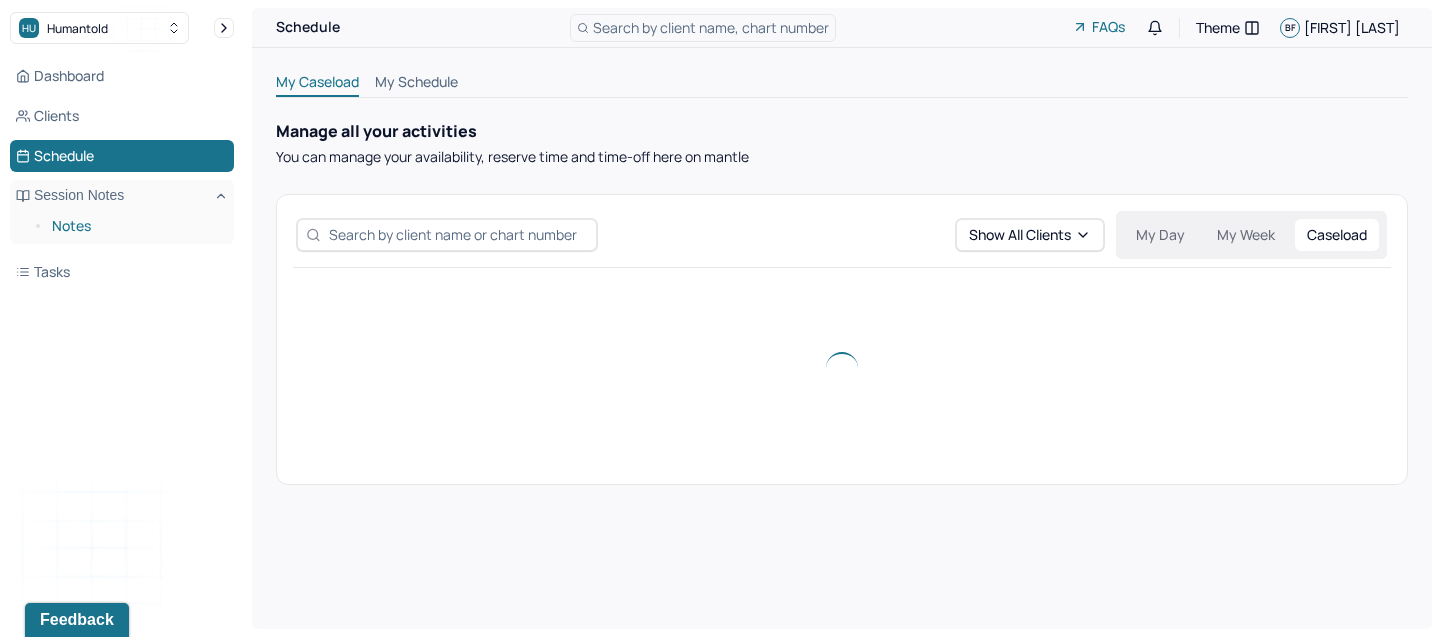 click on "Notes" at bounding box center [135, 226] 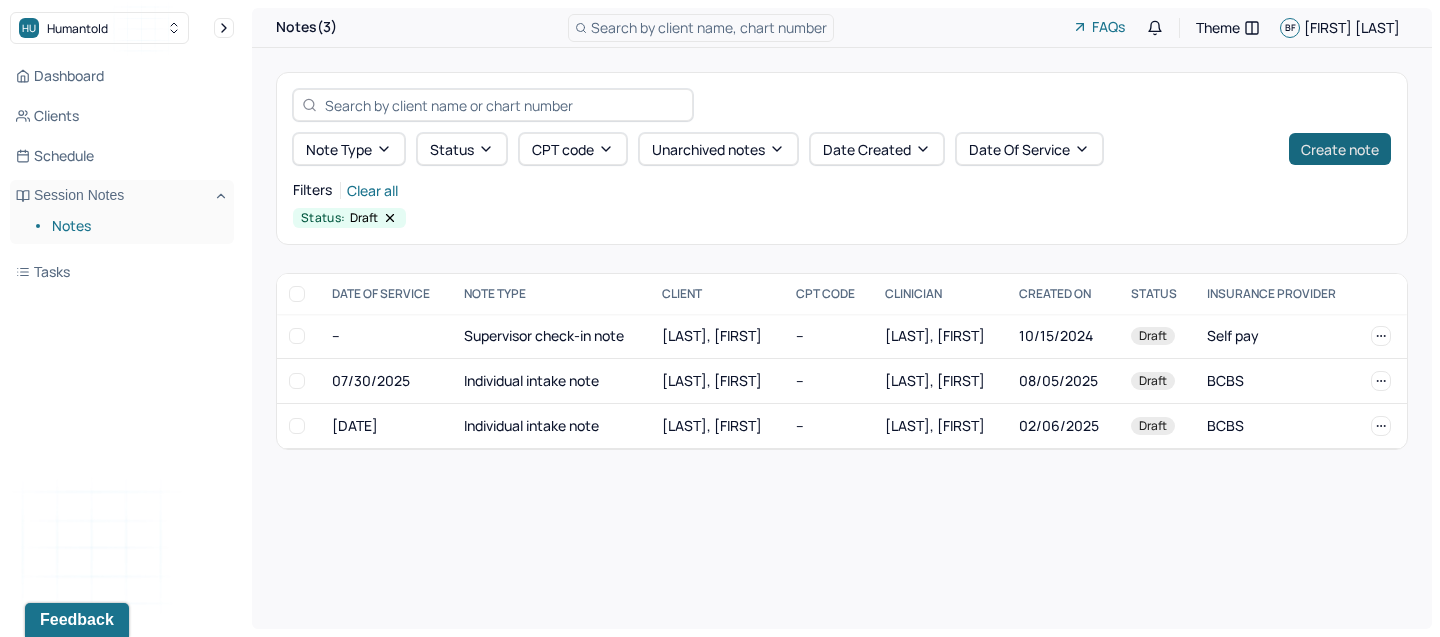 click on "Create note" at bounding box center [1340, 149] 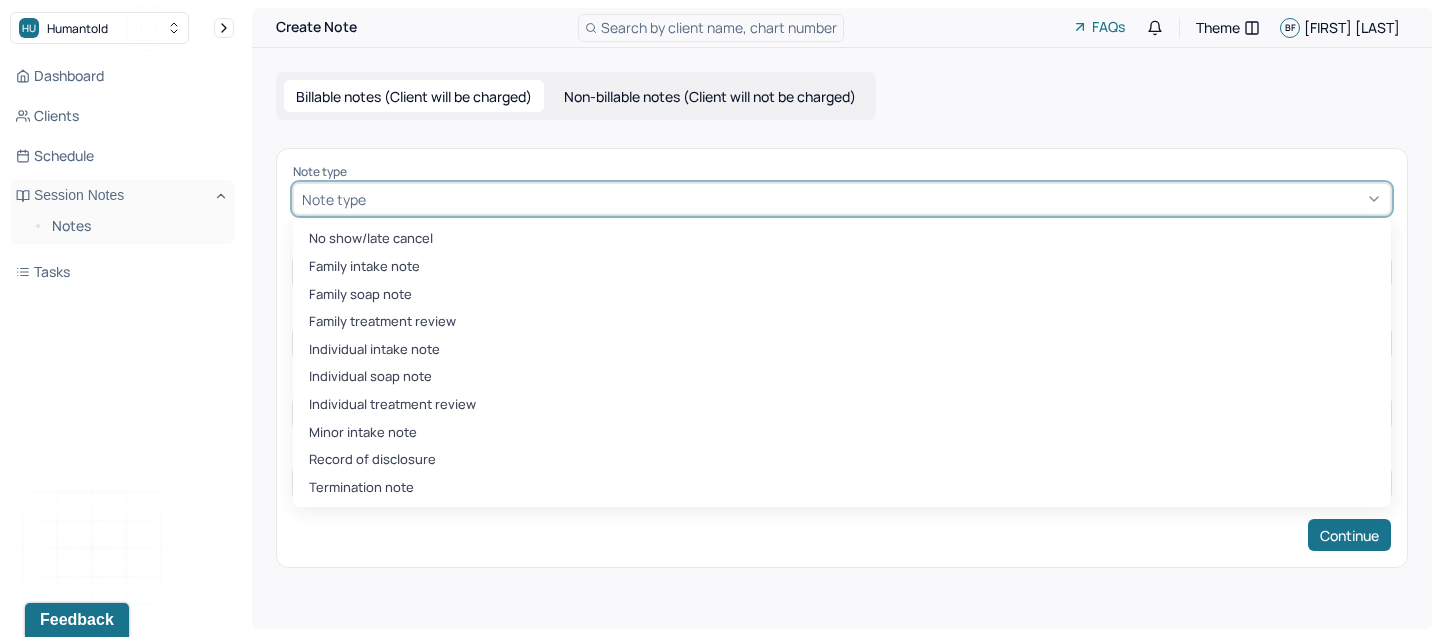 click at bounding box center (876, 199) 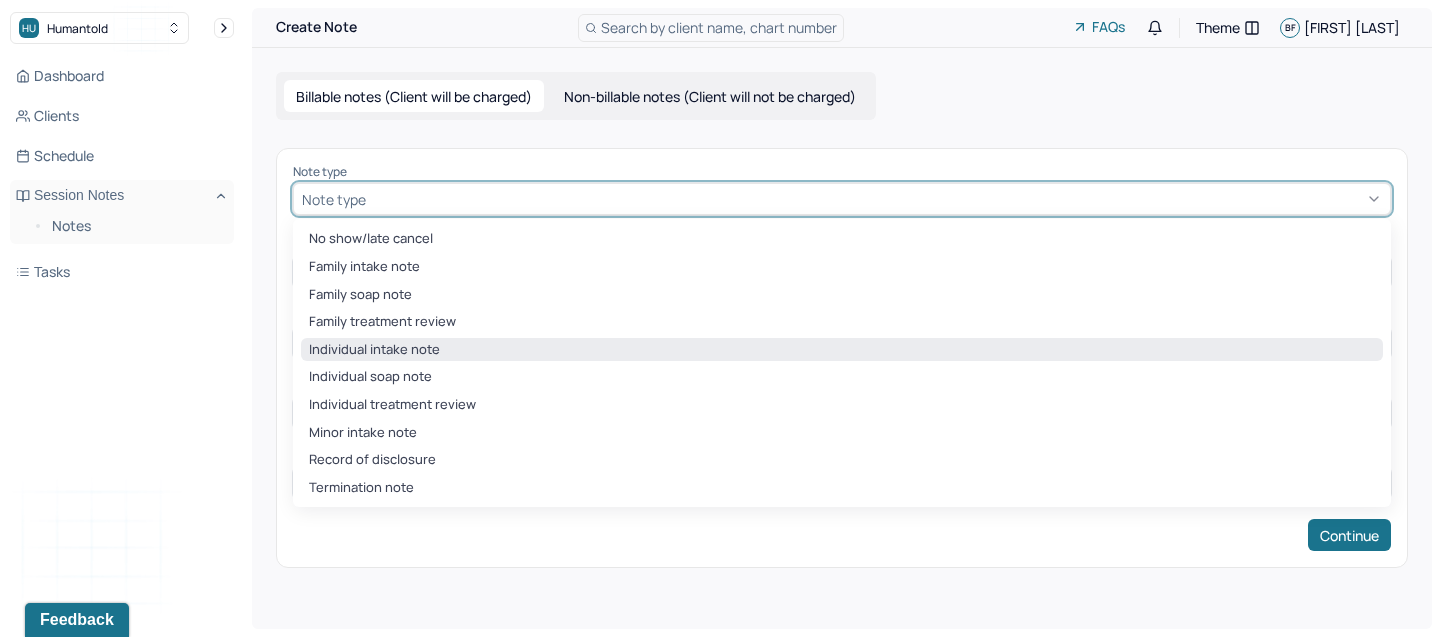 click on "Individual intake note" at bounding box center (842, 350) 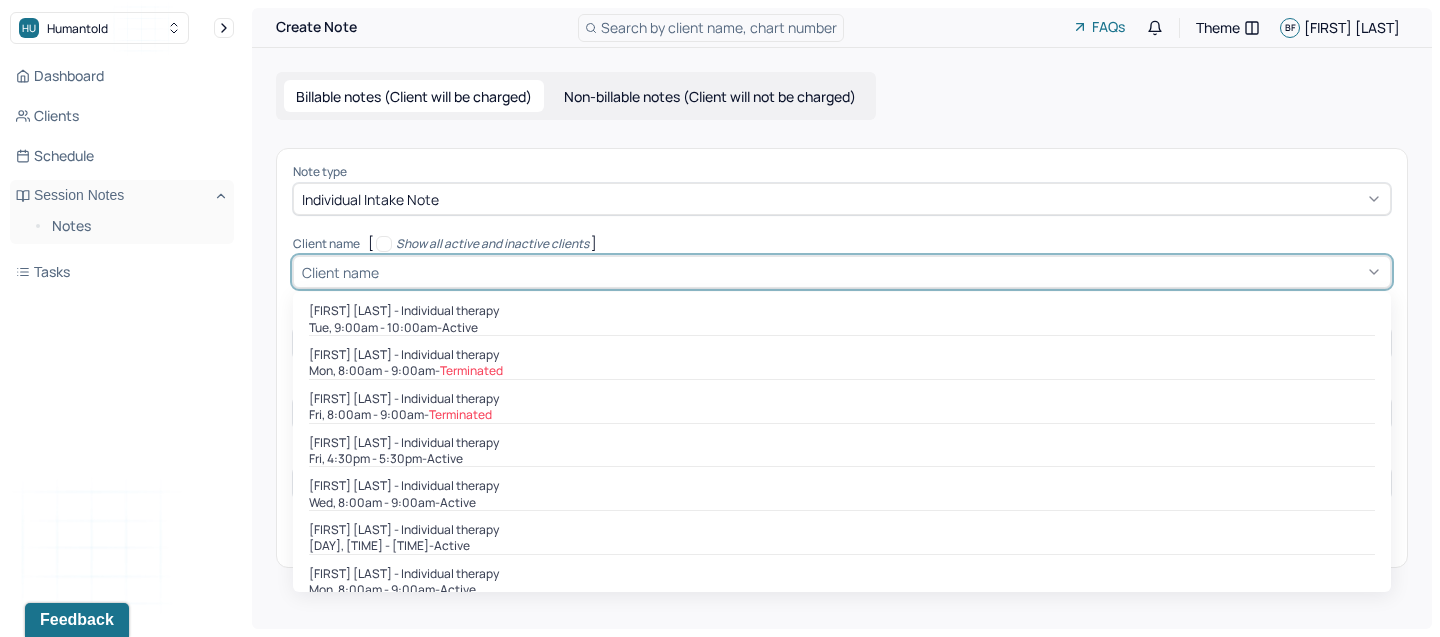 click at bounding box center [882, 272] 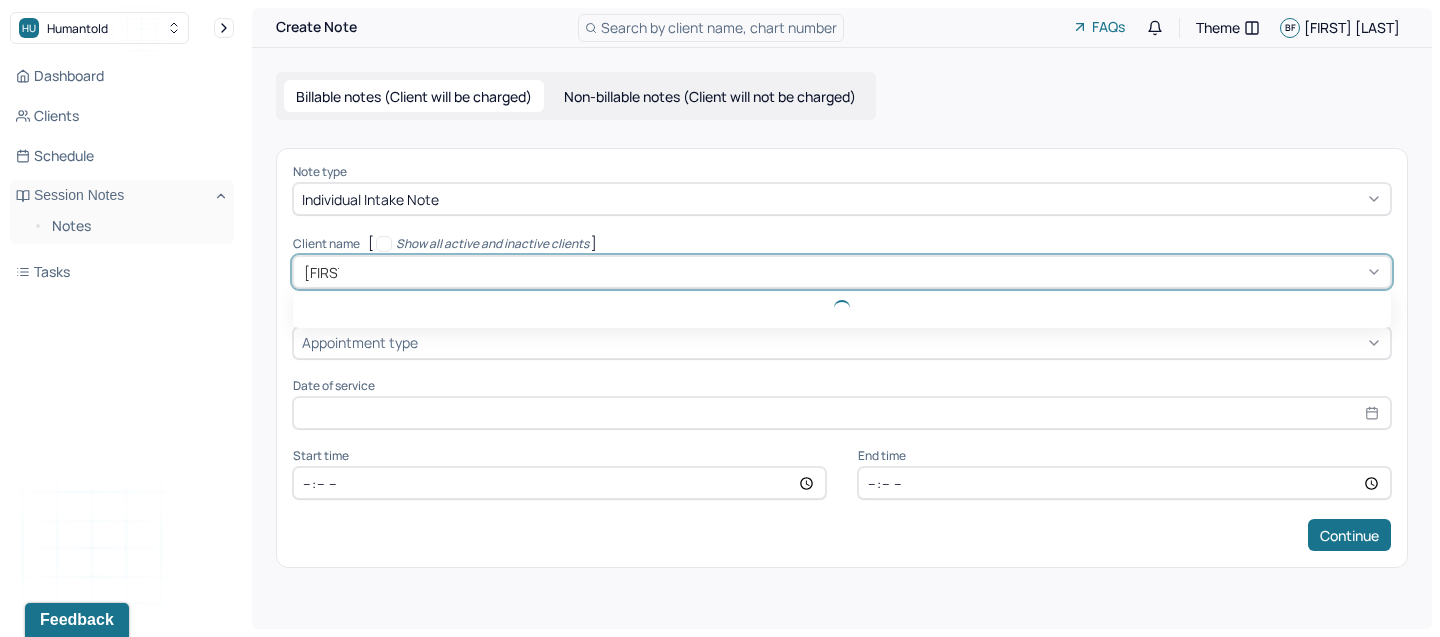 type on "[FIRST]" 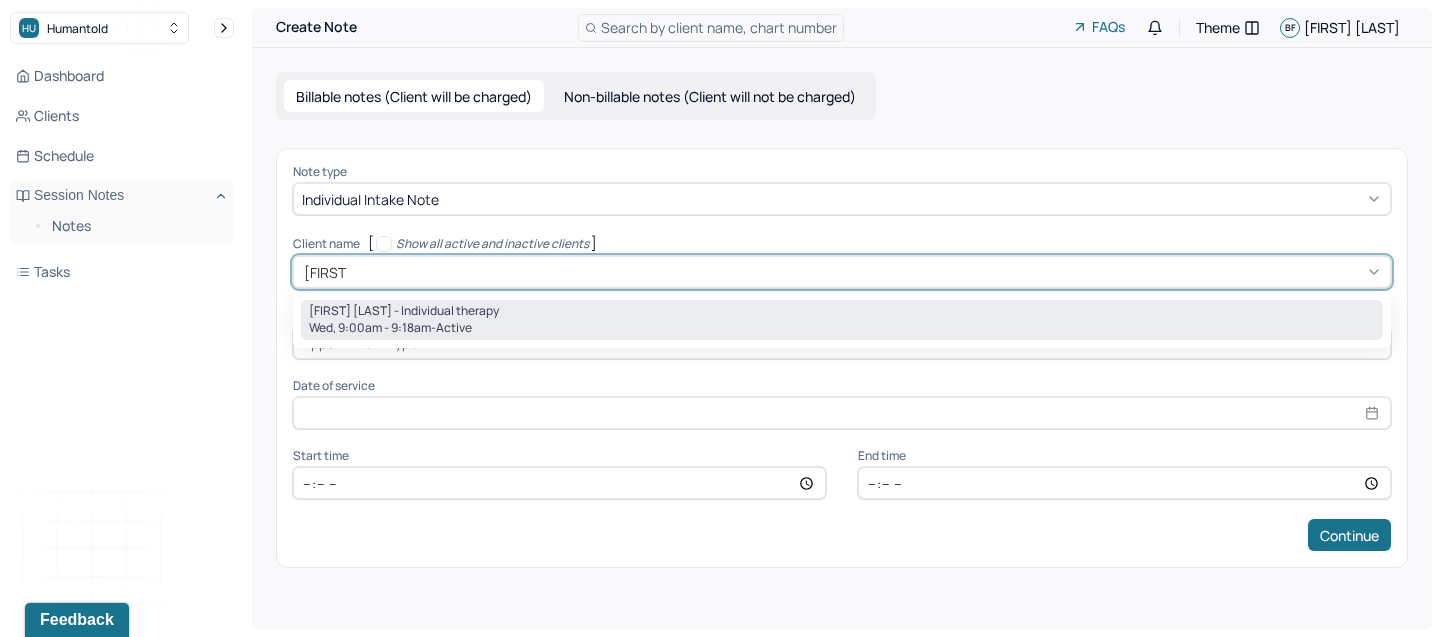 click on "[FIRST] [LAST] - Individual therapy" at bounding box center [404, 311] 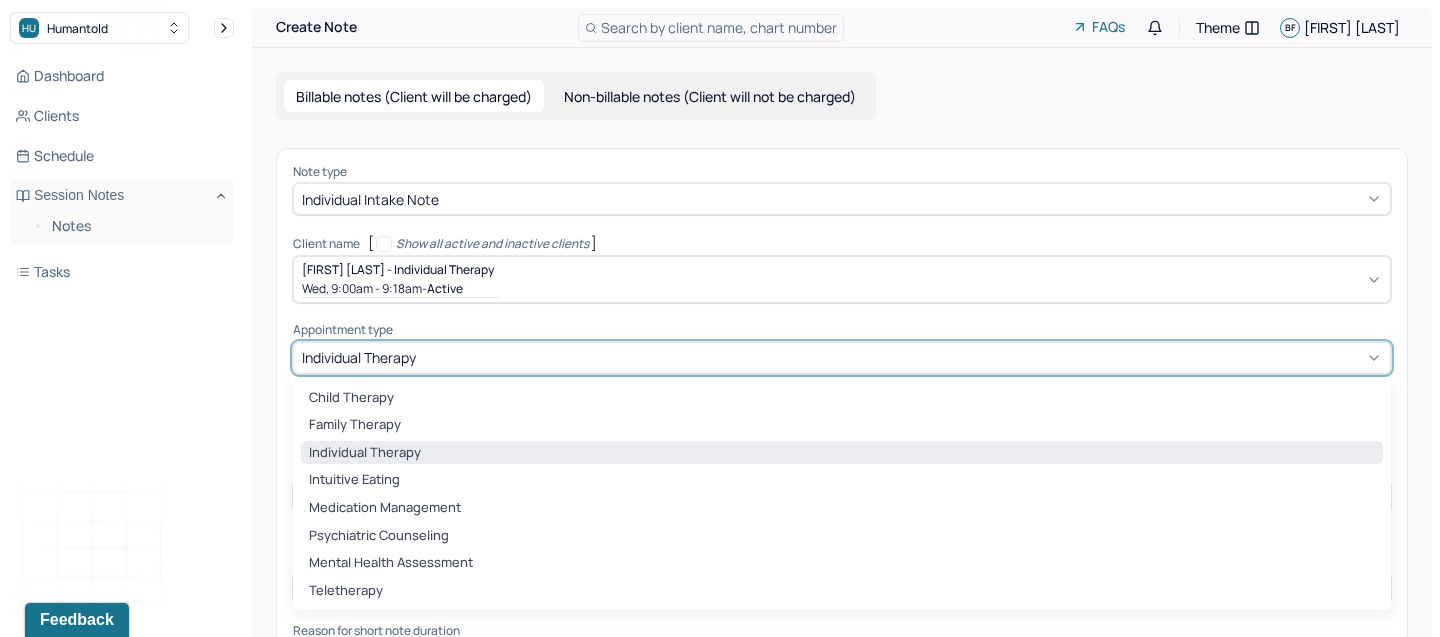 click on "individual therapy" at bounding box center (359, 357) 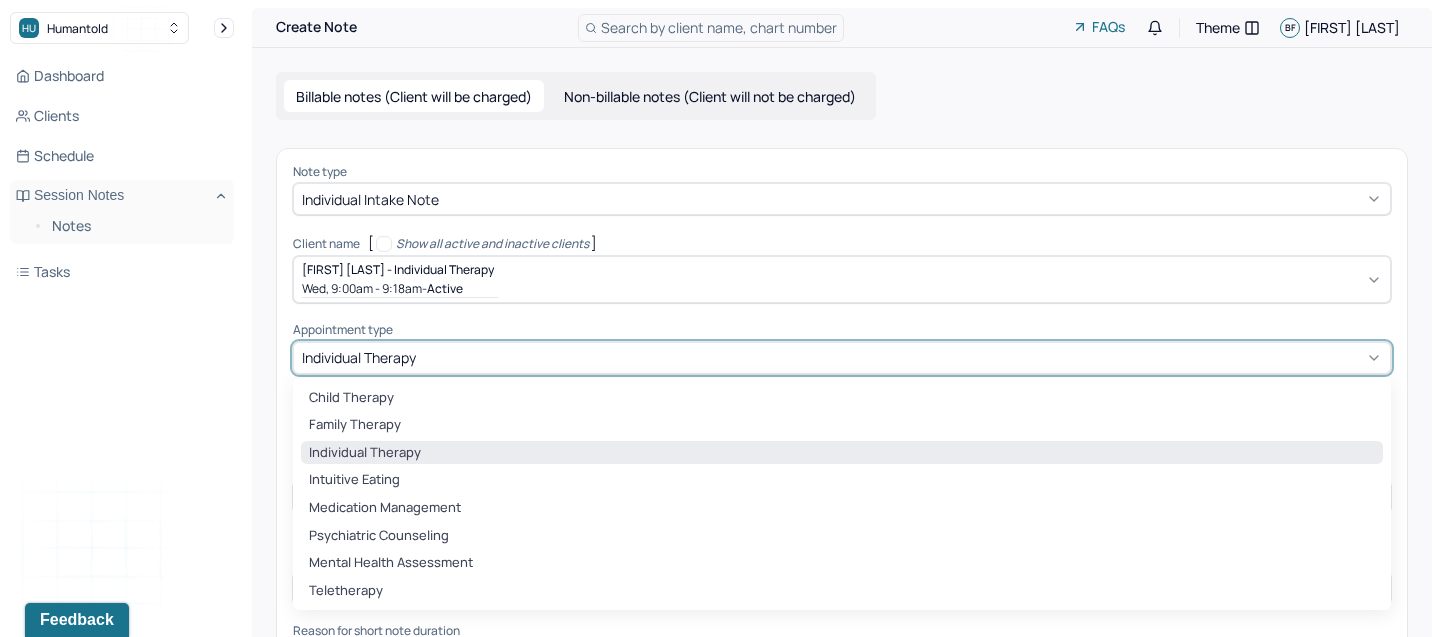 click on "Dashboard Clients Schedule Session Notes Notes Tasks BF [FIRST] [LAST] provider Logout" at bounding box center [122, 338] 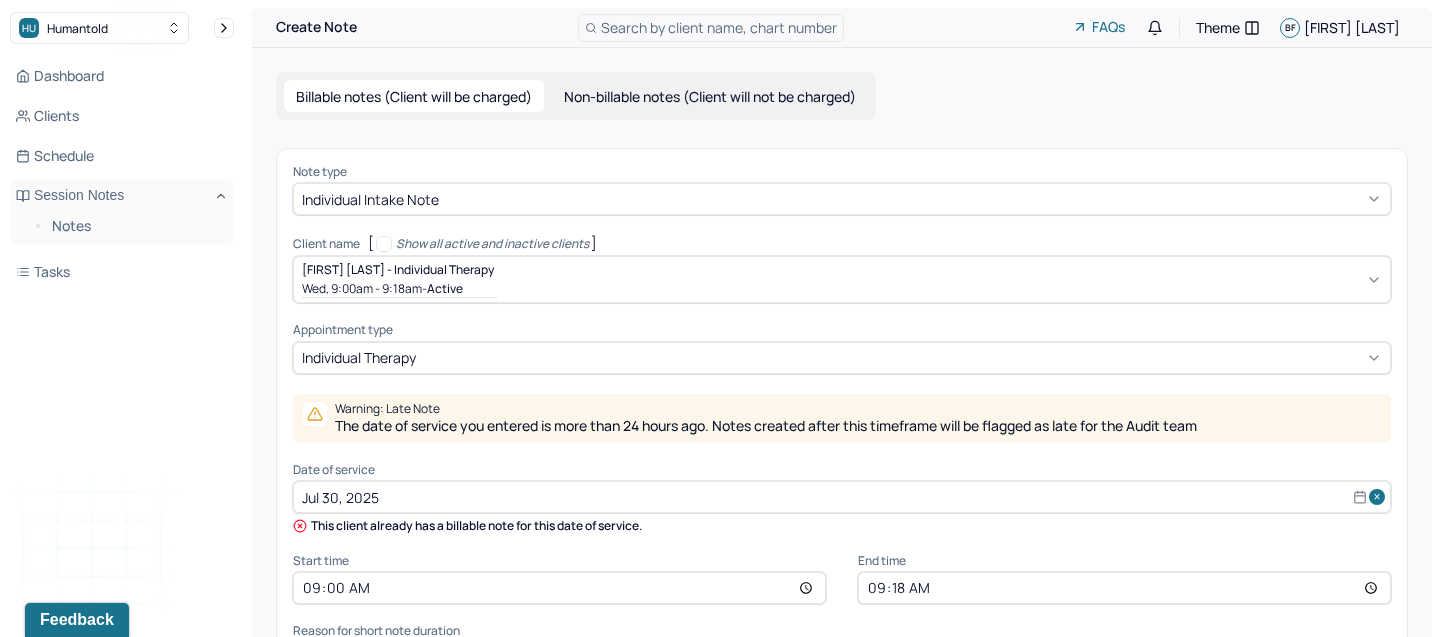 scroll, scrollTop: 115, scrollLeft: 0, axis: vertical 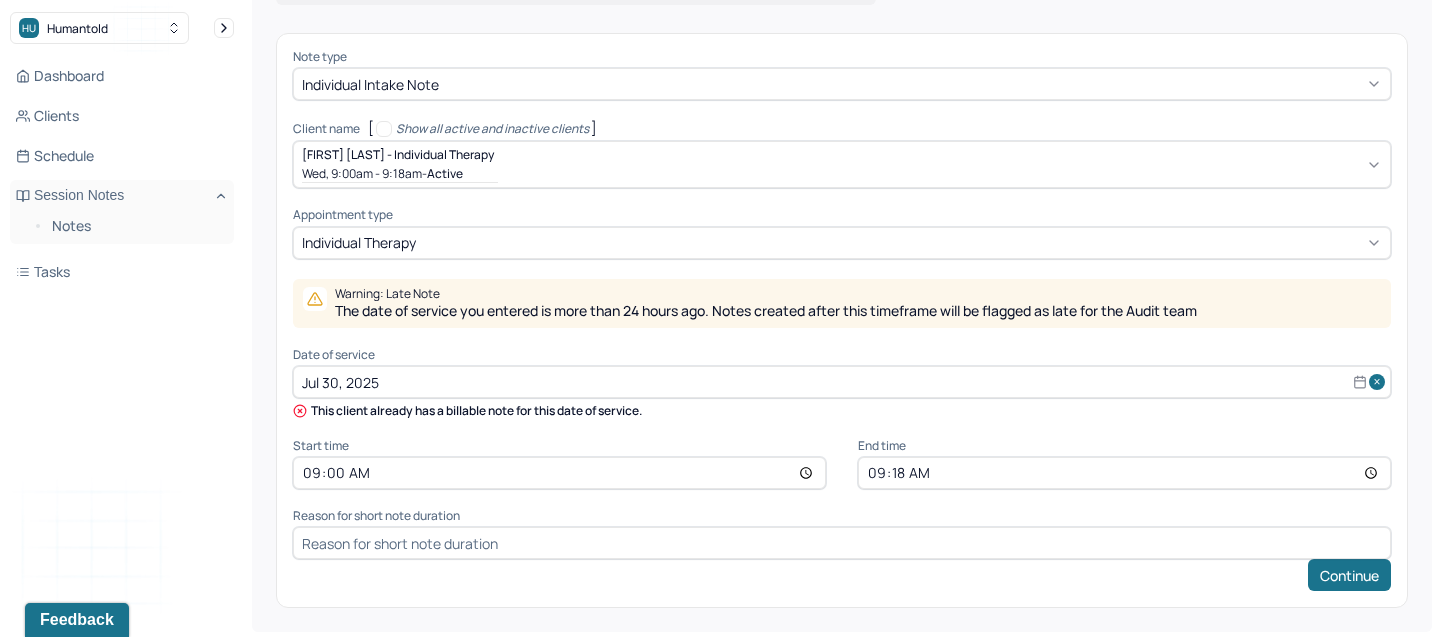 select on "6" 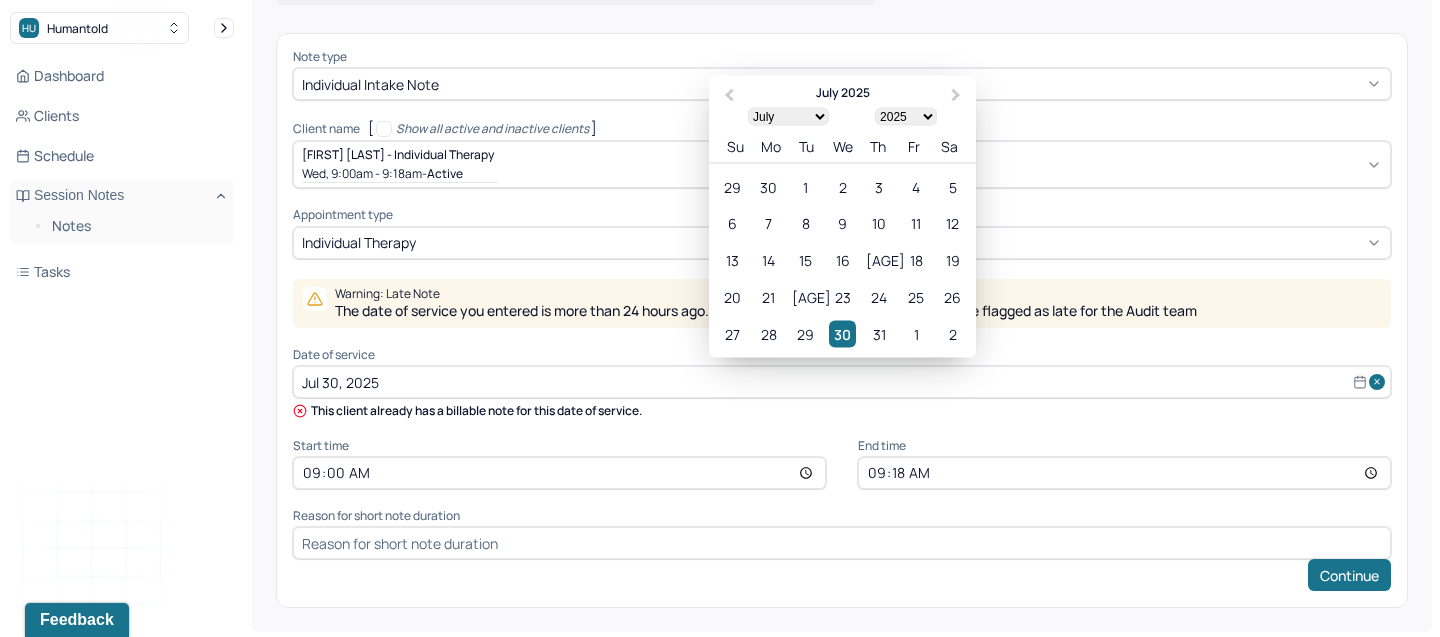 click on "Jul 30, 2025" at bounding box center [842, 382] 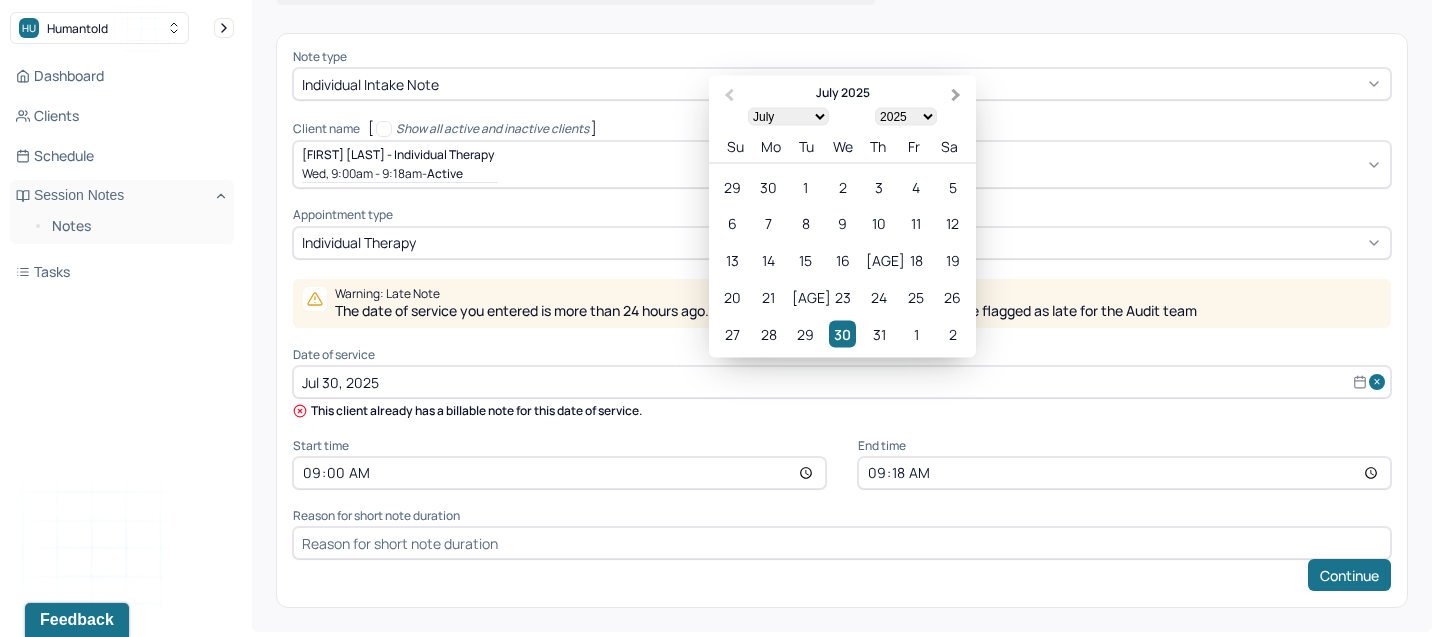 click on "Next Month" at bounding box center (956, 95) 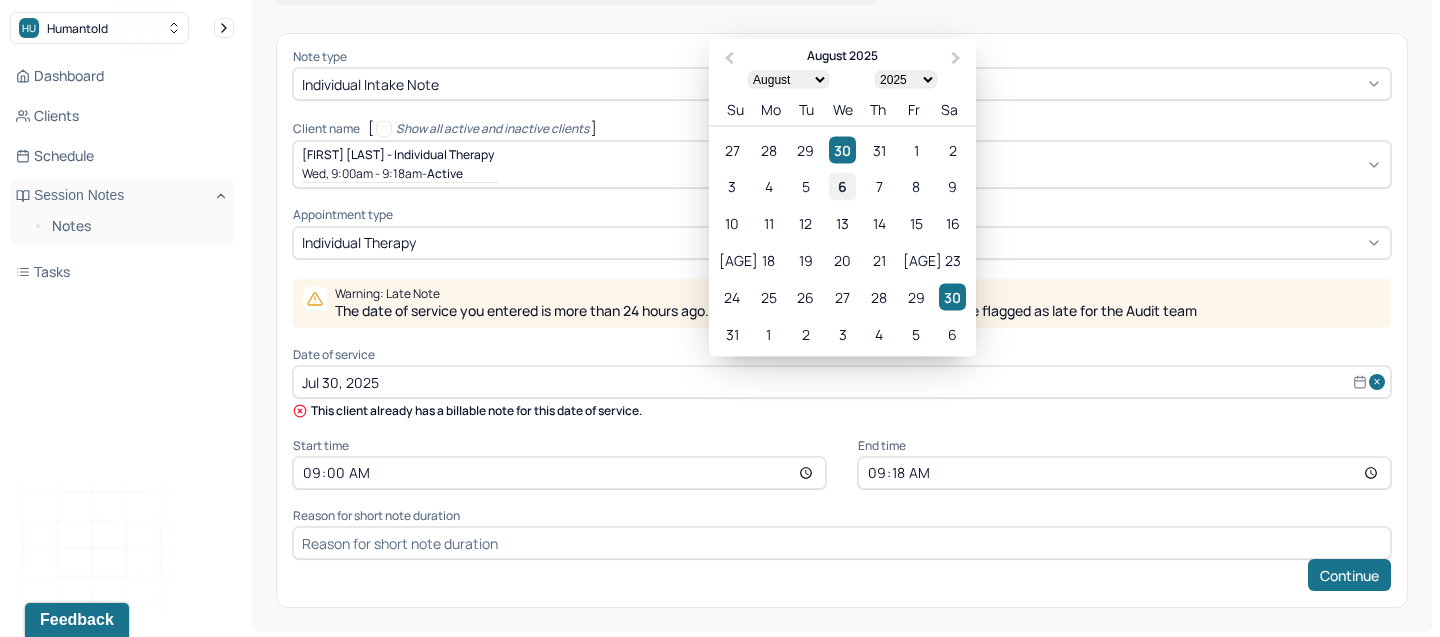 click on "6" at bounding box center [842, 186] 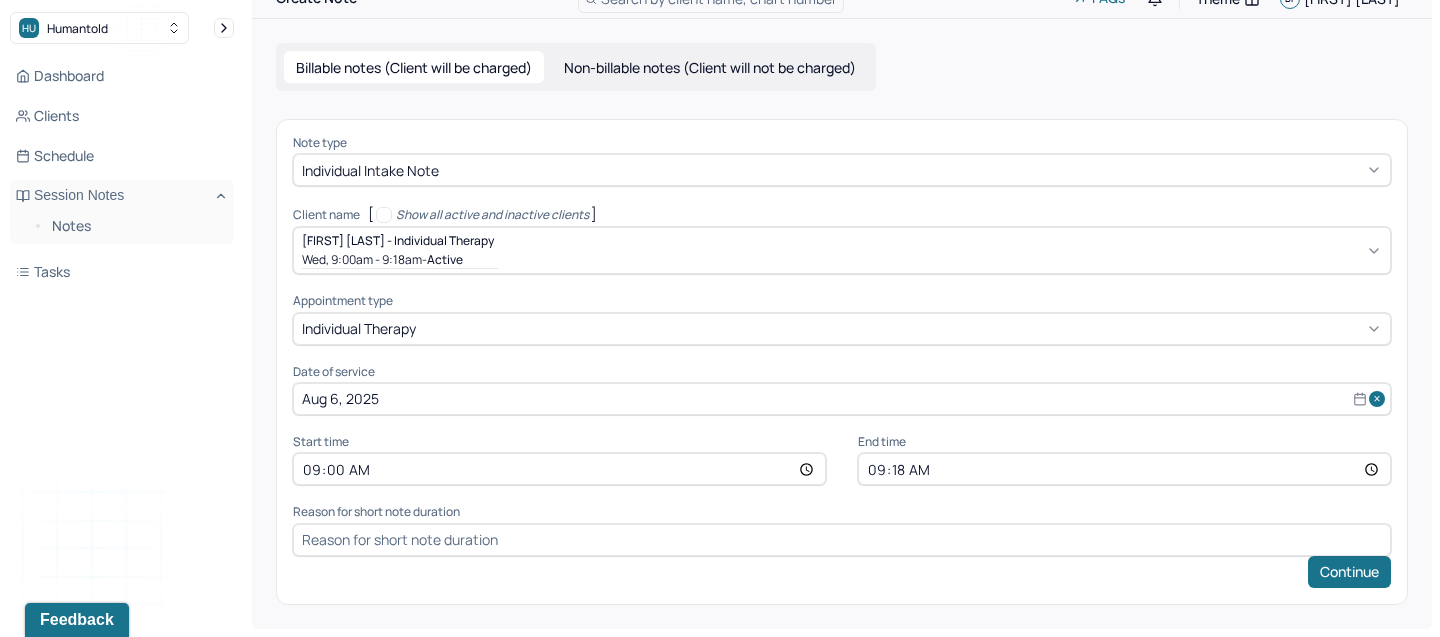 scroll, scrollTop: 26, scrollLeft: 0, axis: vertical 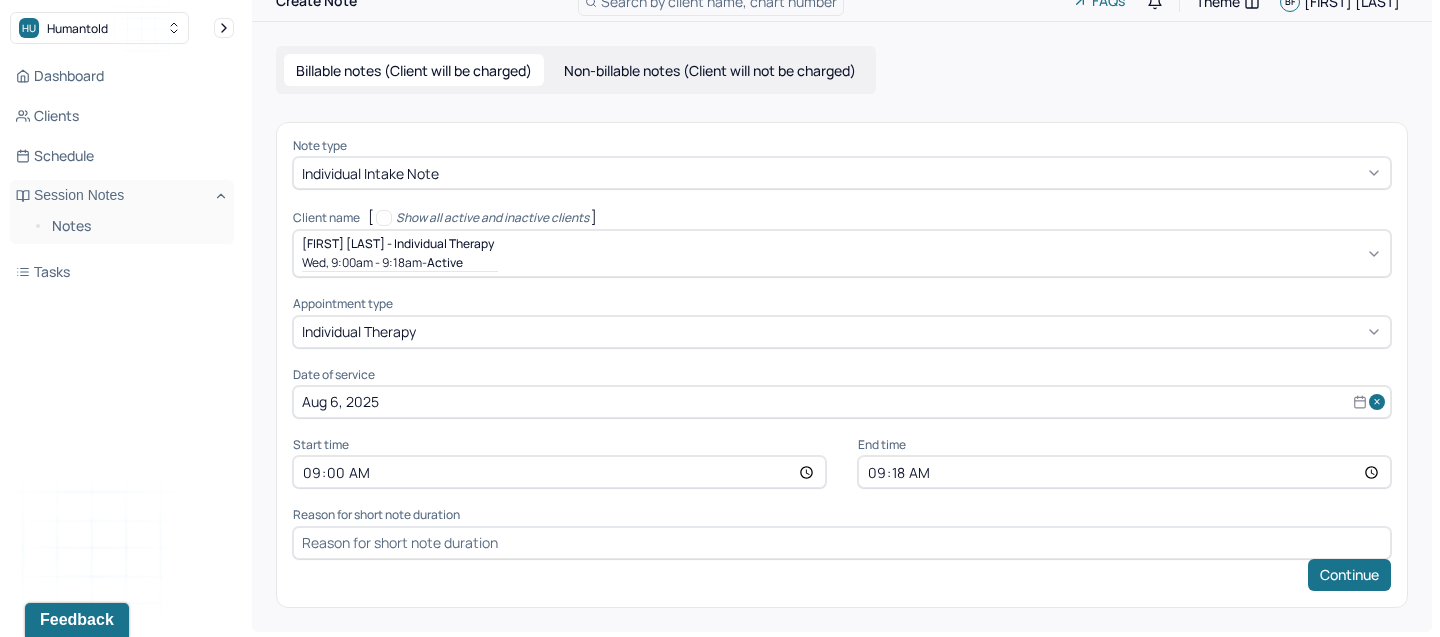 click on "09:00" at bounding box center [559, 472] 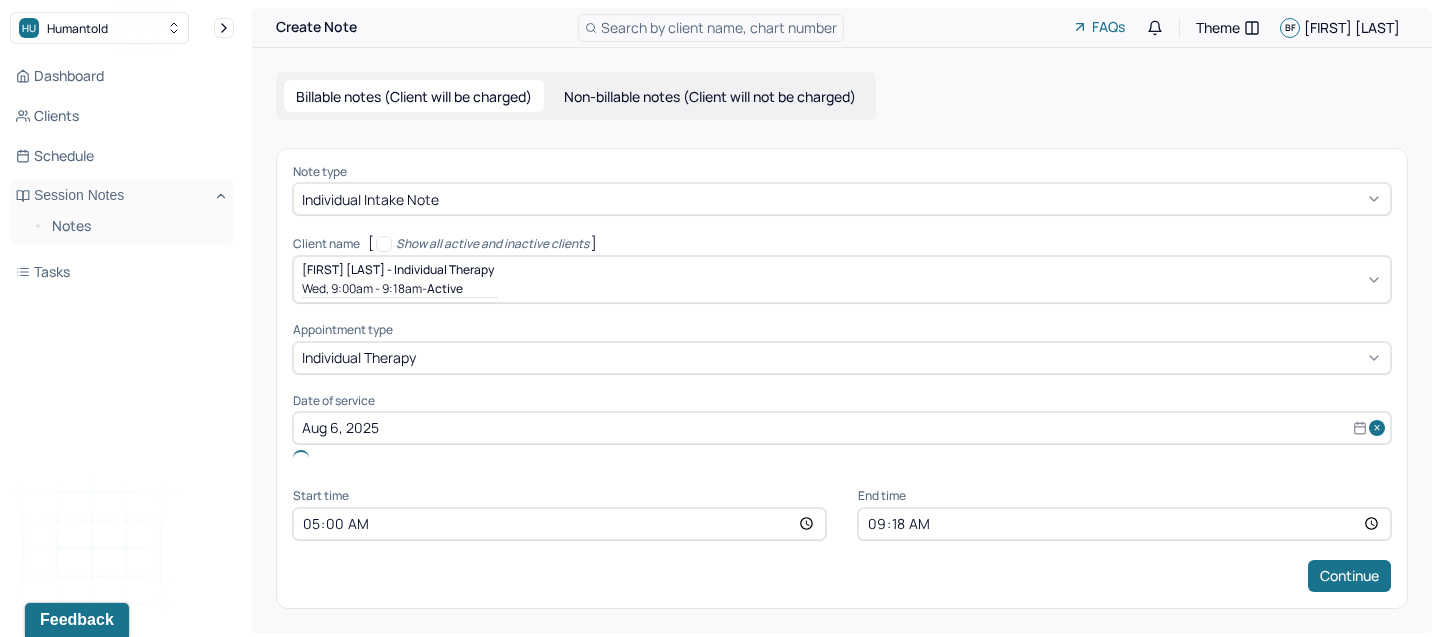 scroll, scrollTop: 0, scrollLeft: 0, axis: both 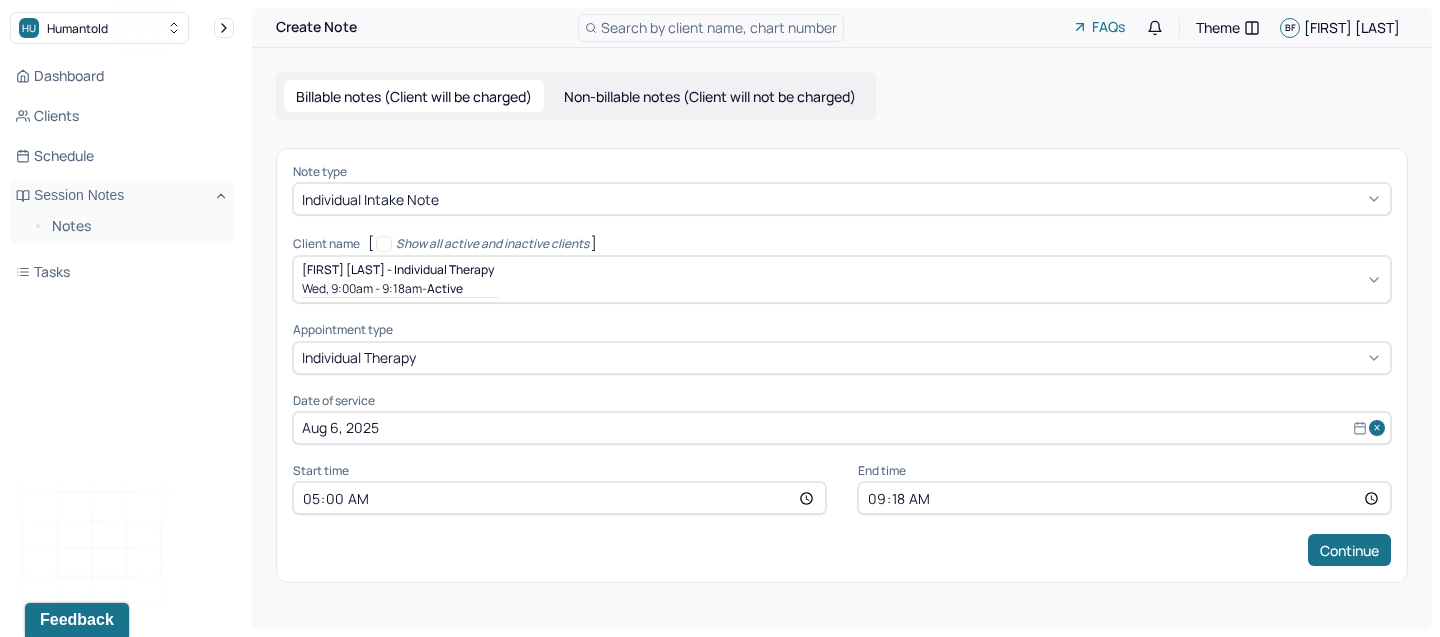 click on "05:00" at bounding box center (559, 498) 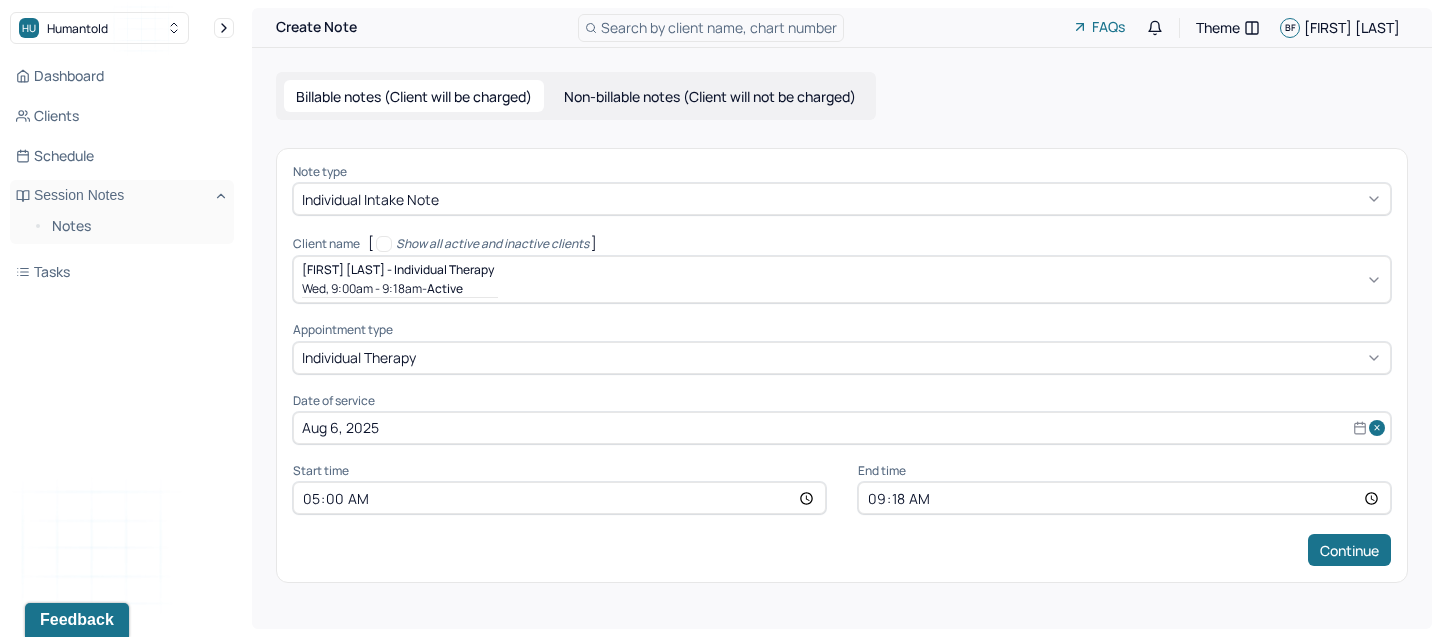 type on "17:00" 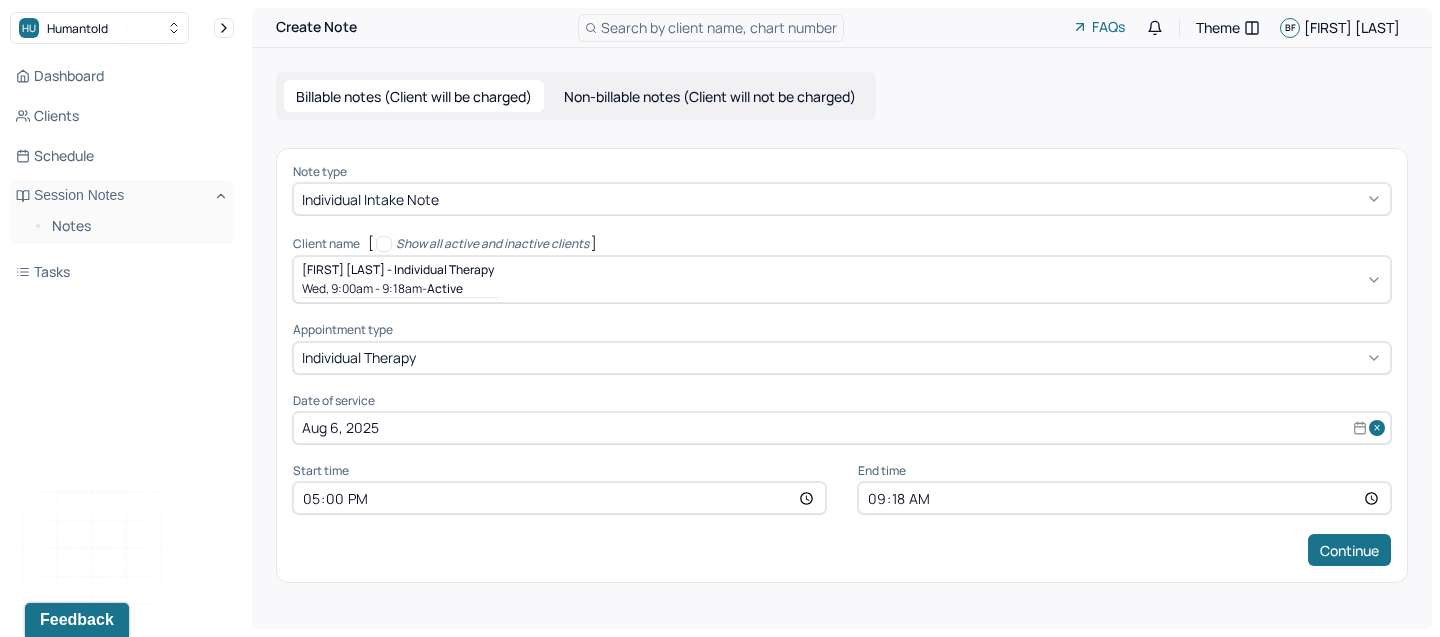 click on "09:18" at bounding box center [1124, 498] 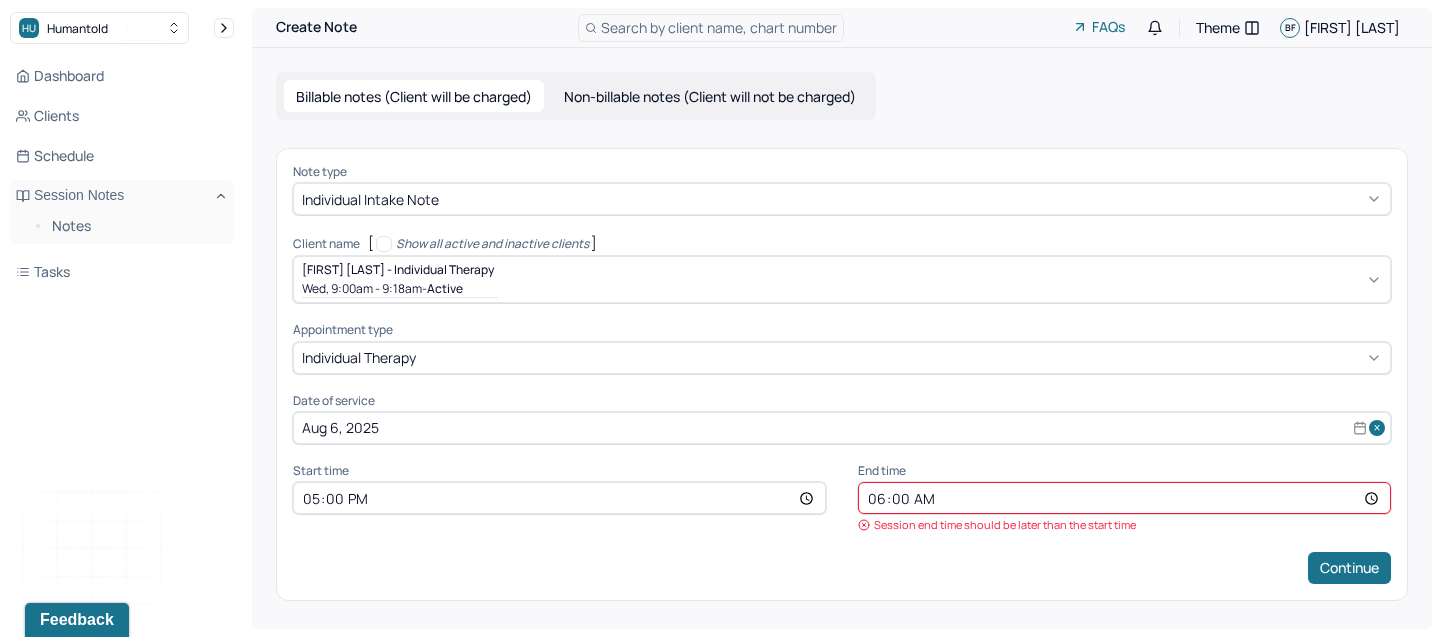 type on "18:00" 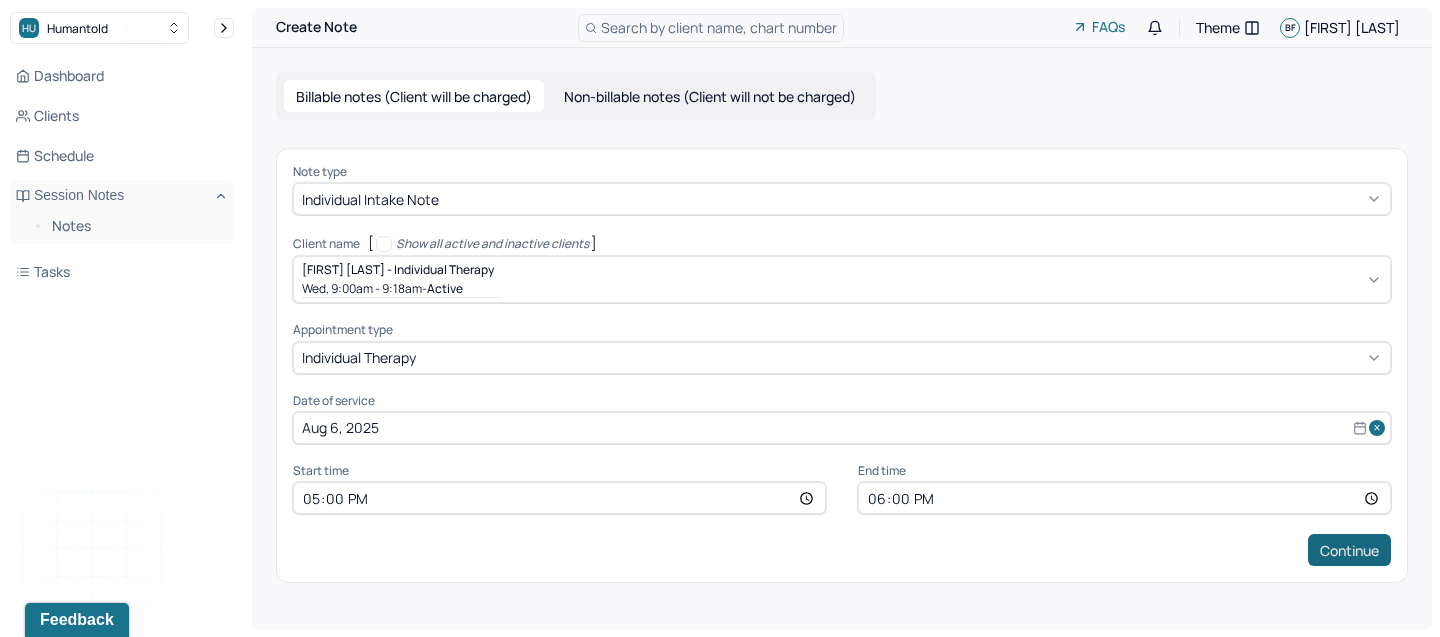 click on "Continue" at bounding box center [1349, 550] 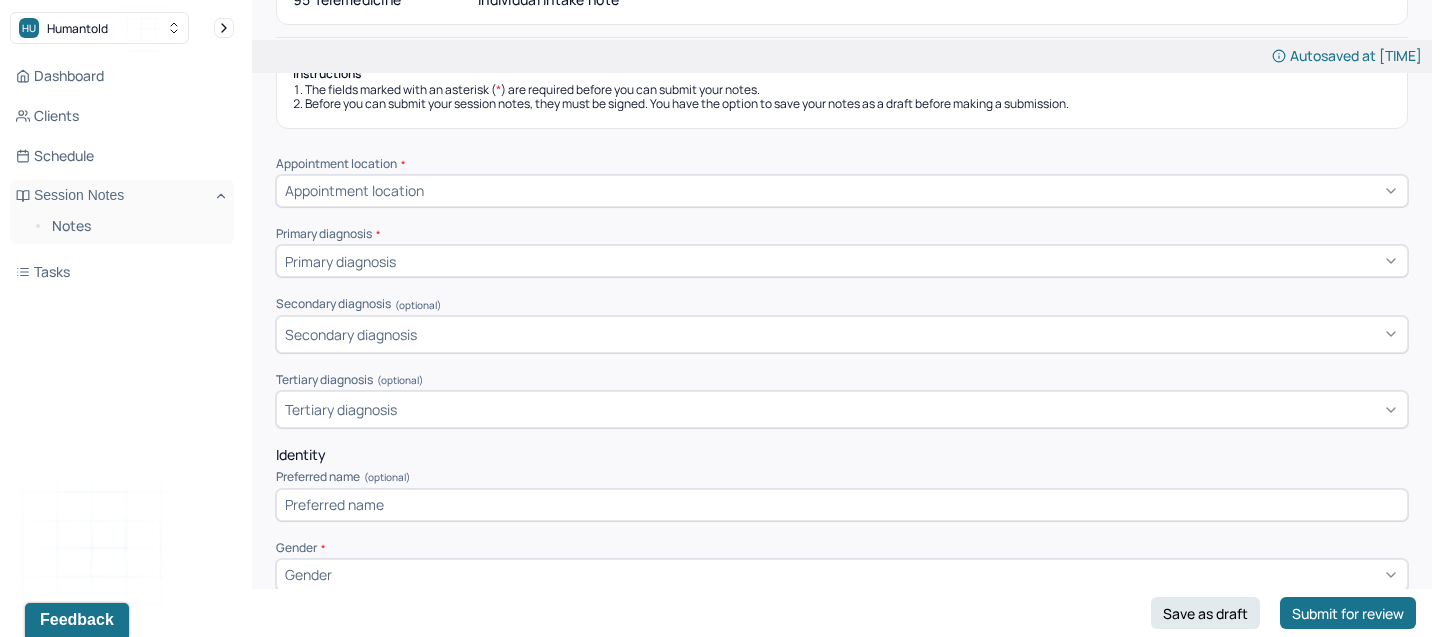scroll, scrollTop: 231, scrollLeft: 0, axis: vertical 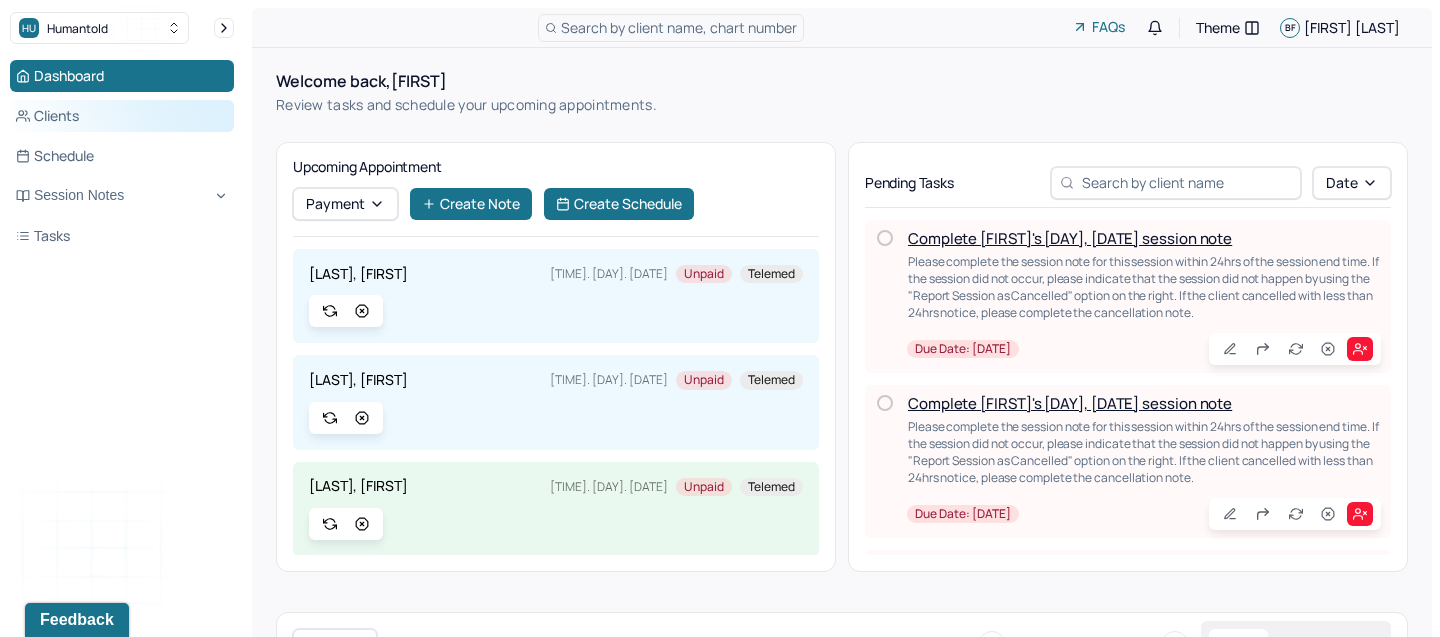 click on "Clients" at bounding box center (122, 116) 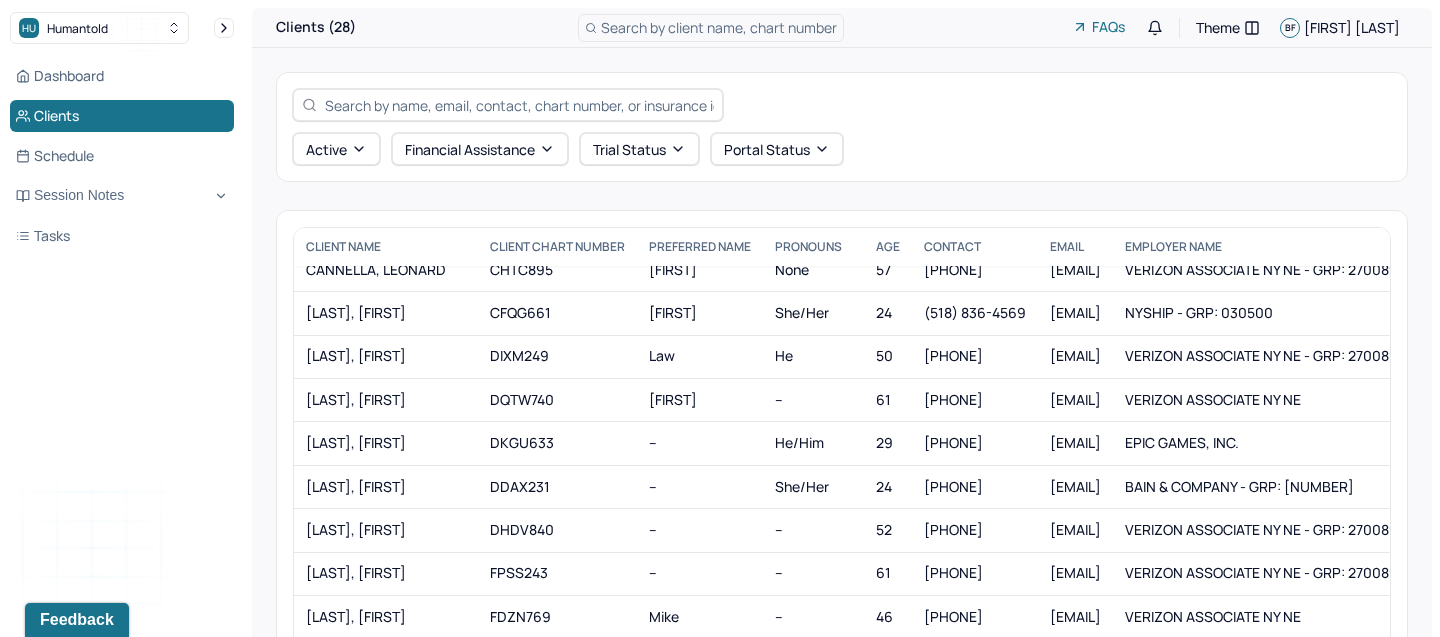 scroll, scrollTop: 62, scrollLeft: 0, axis: vertical 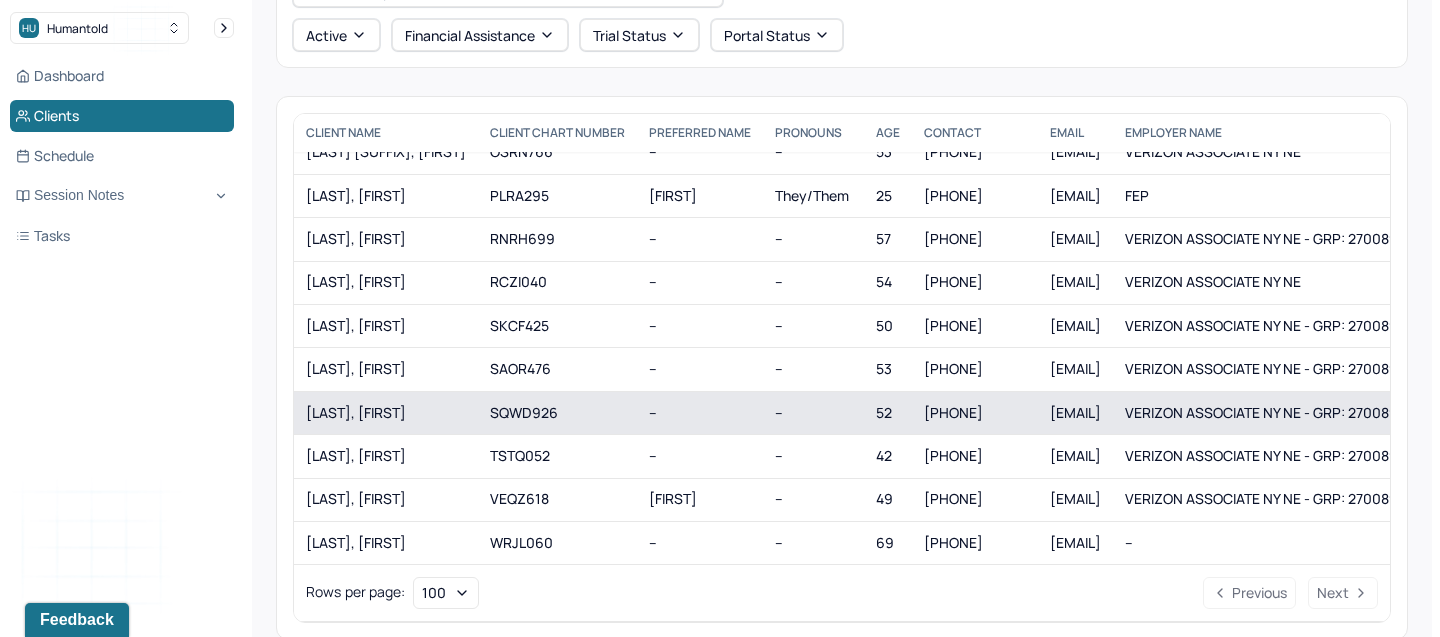 click on "[LAST], [FIRST]" at bounding box center [386, 413] 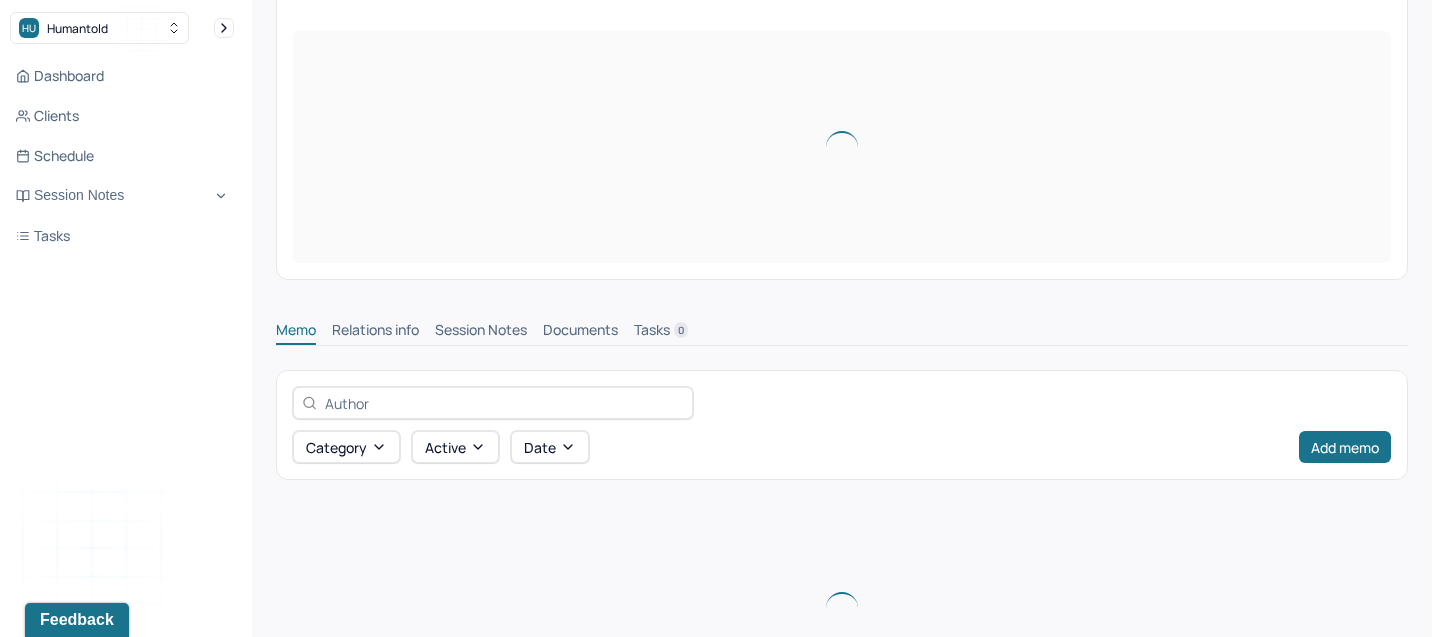 scroll, scrollTop: 0, scrollLeft: 0, axis: both 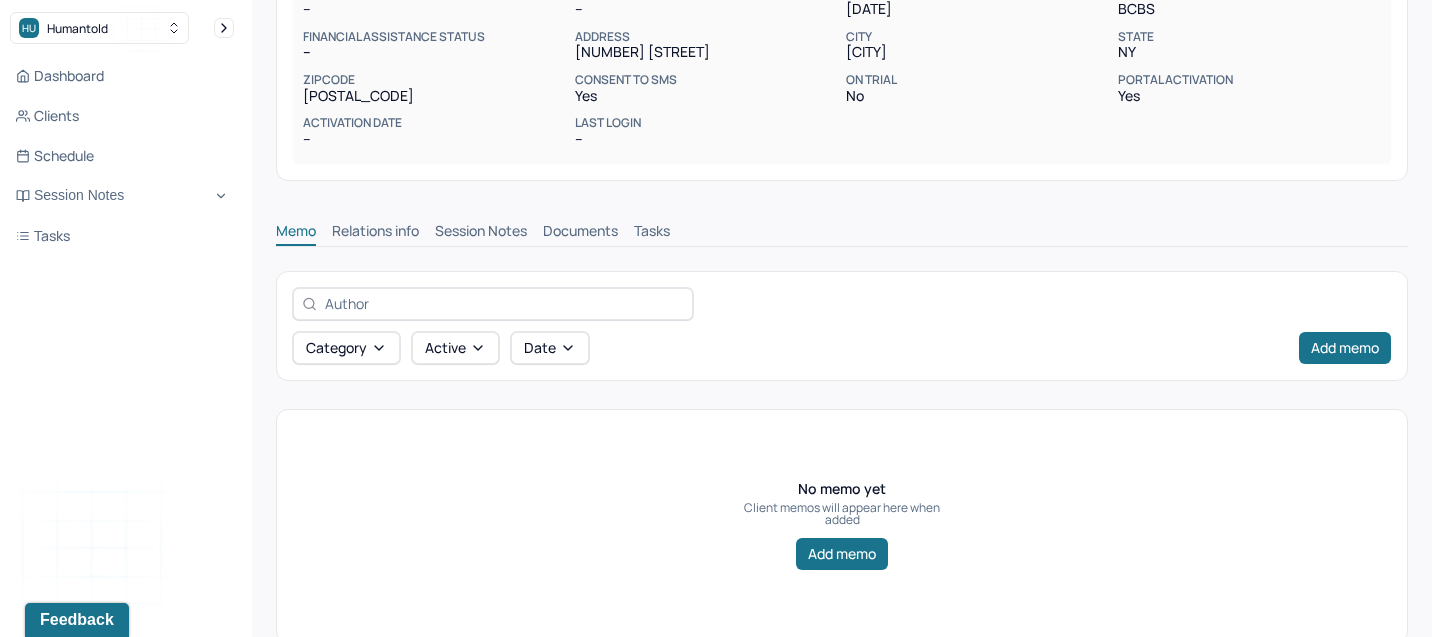 click on "Session Notes" at bounding box center (481, 233) 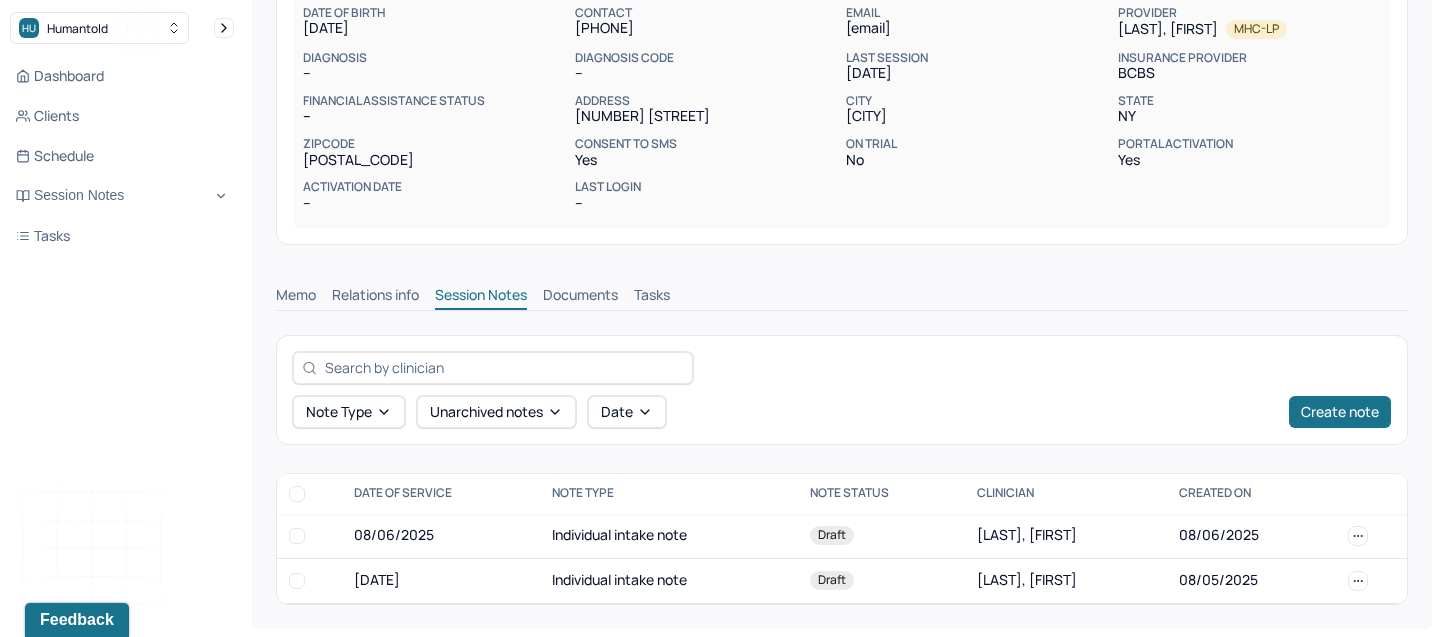 scroll, scrollTop: 227, scrollLeft: 0, axis: vertical 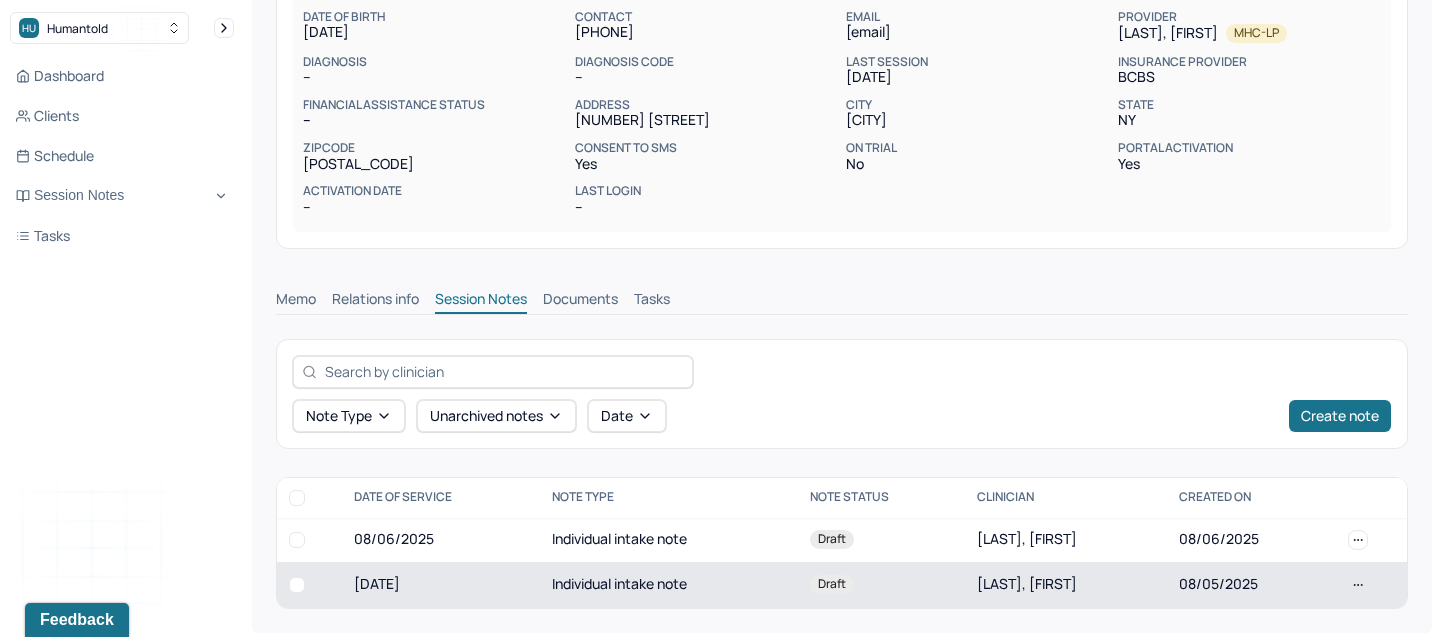 click on "Individual intake note" at bounding box center (669, 584) 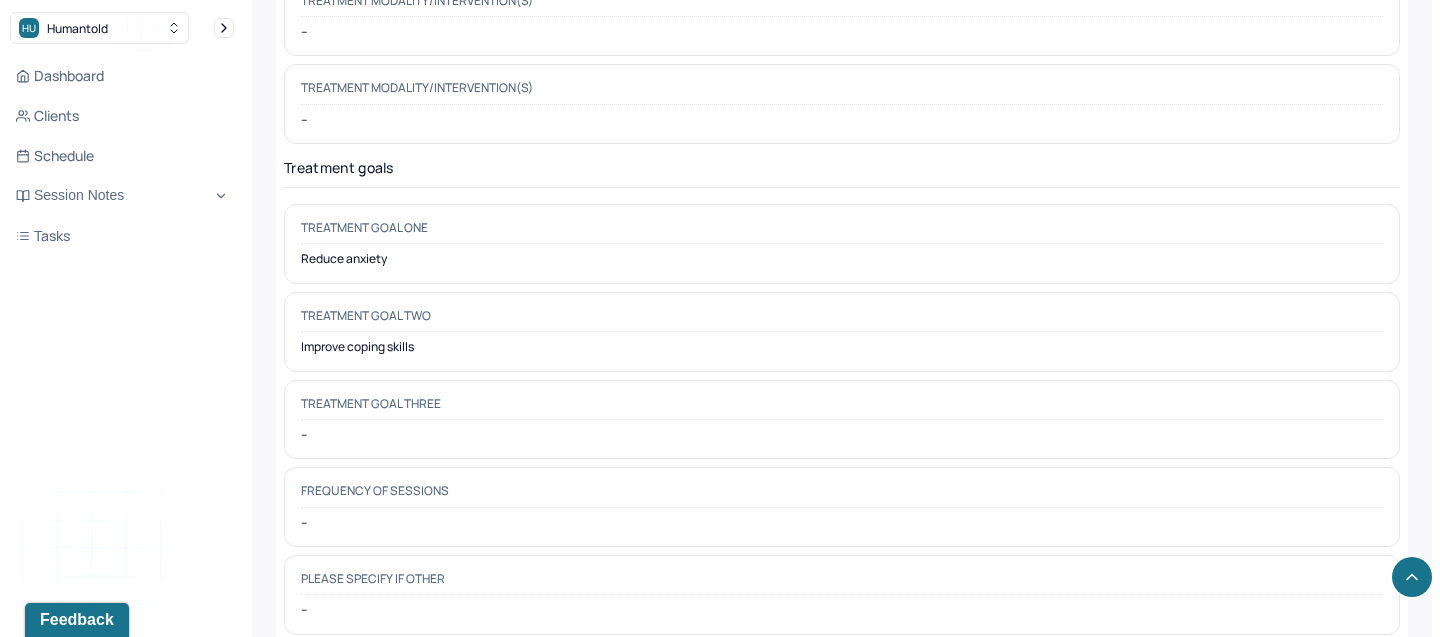 scroll, scrollTop: 8915, scrollLeft: 0, axis: vertical 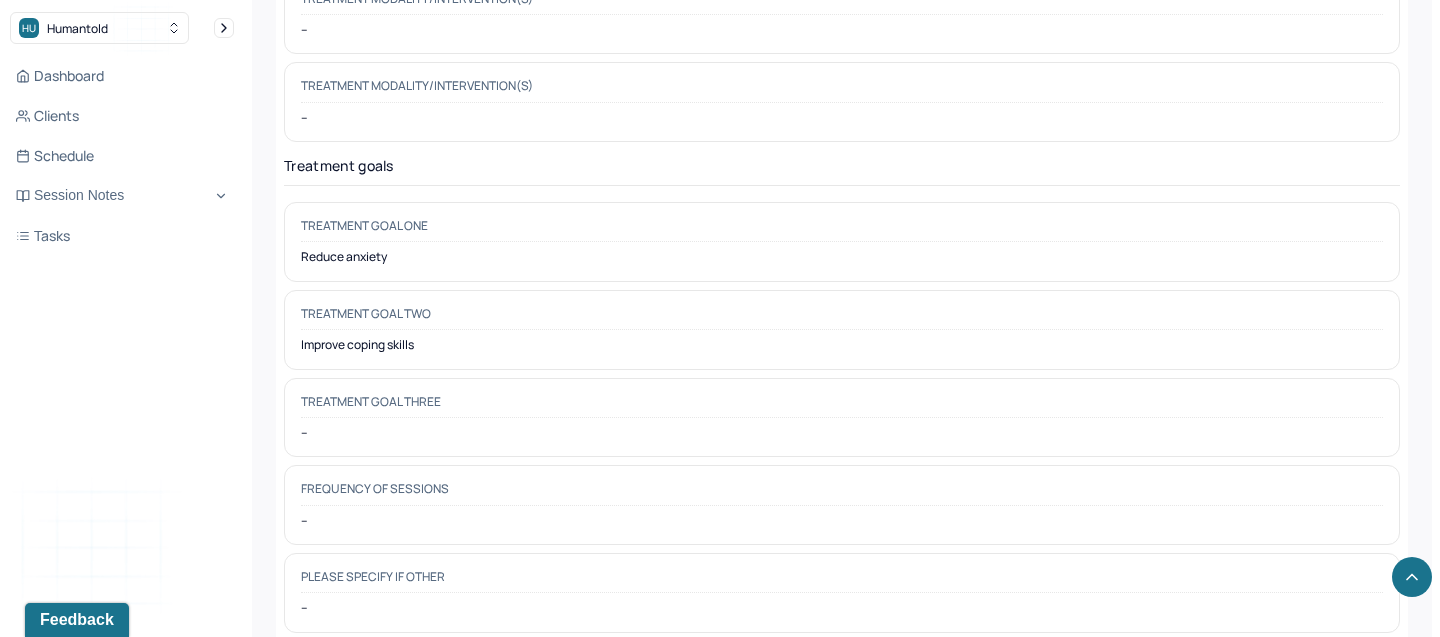 click on "Reduce anxiety" at bounding box center [842, 257] 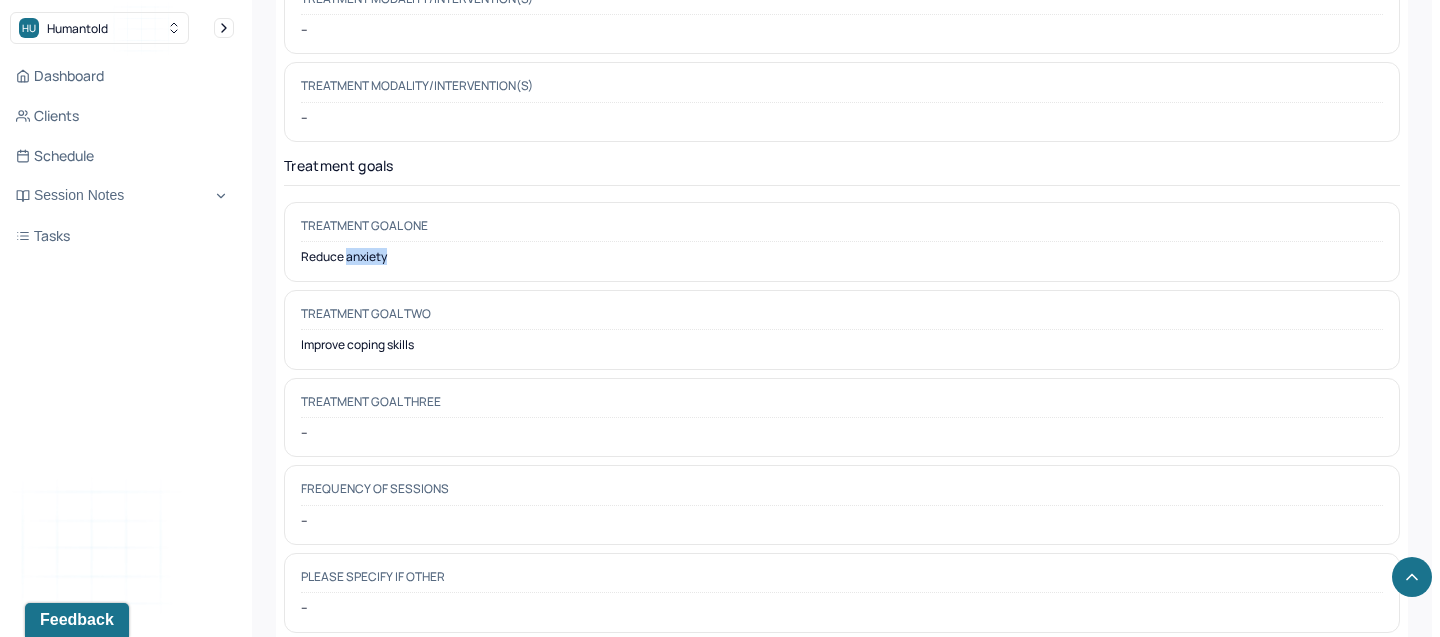 click on "Reduce anxiety" at bounding box center (842, 257) 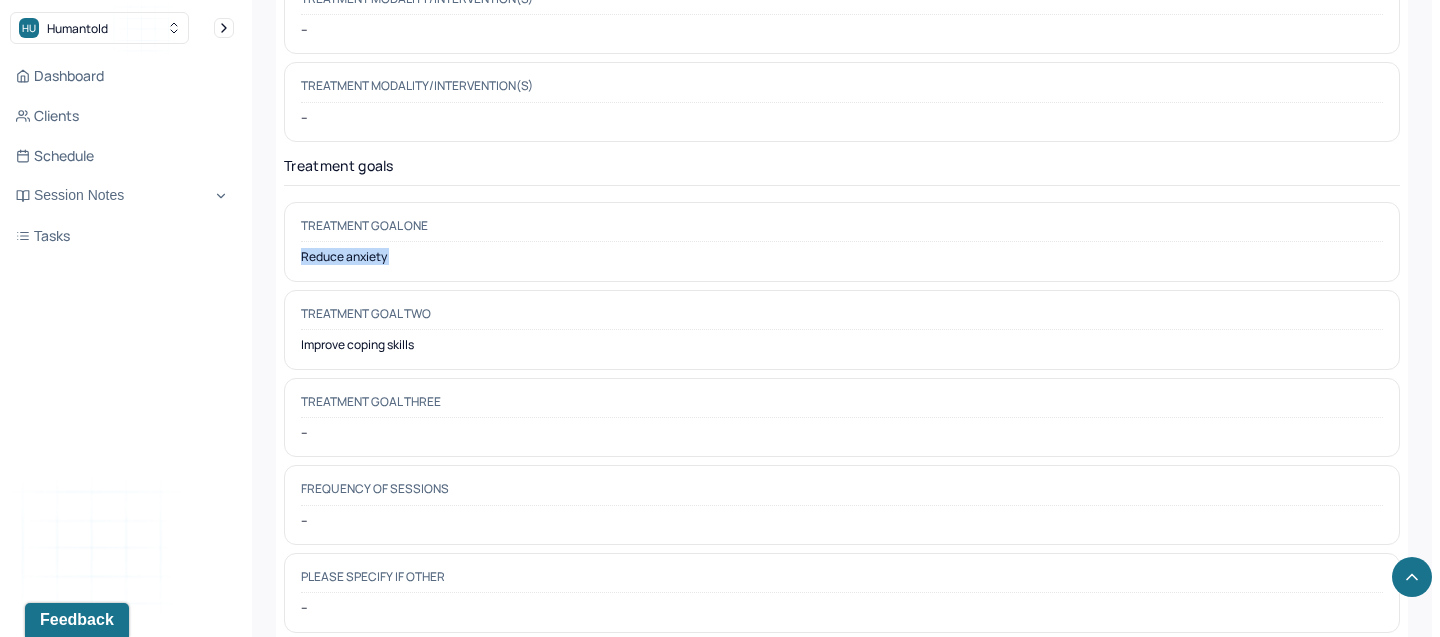 click on "Reduce anxiety" at bounding box center (842, 257) 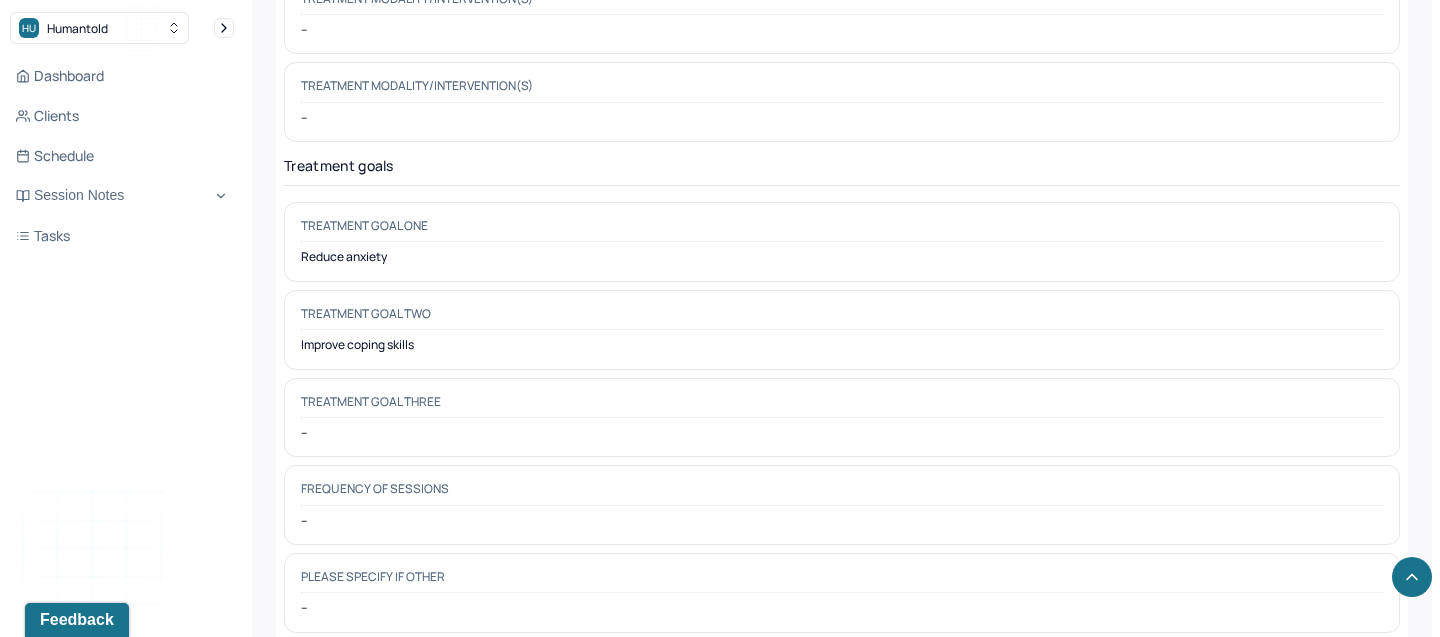 click on "Treatment goal two" at bounding box center [842, 318] 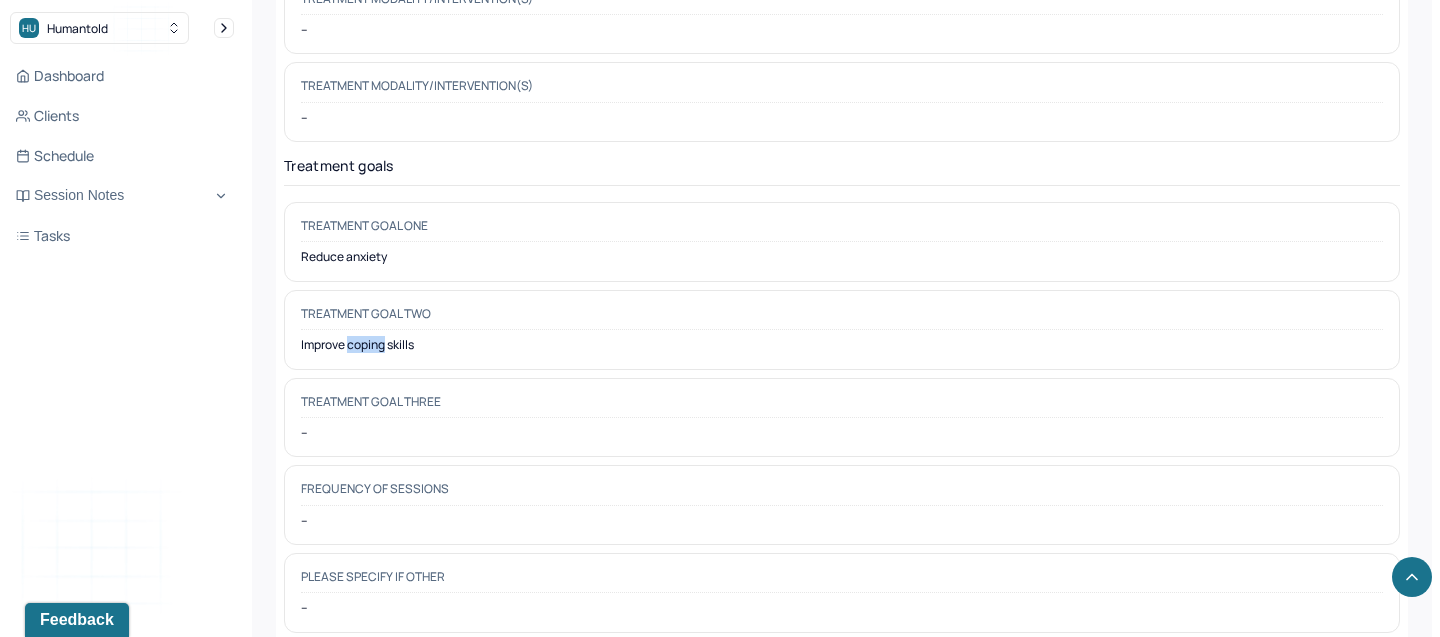click on "Improve coping skills" at bounding box center (842, 345) 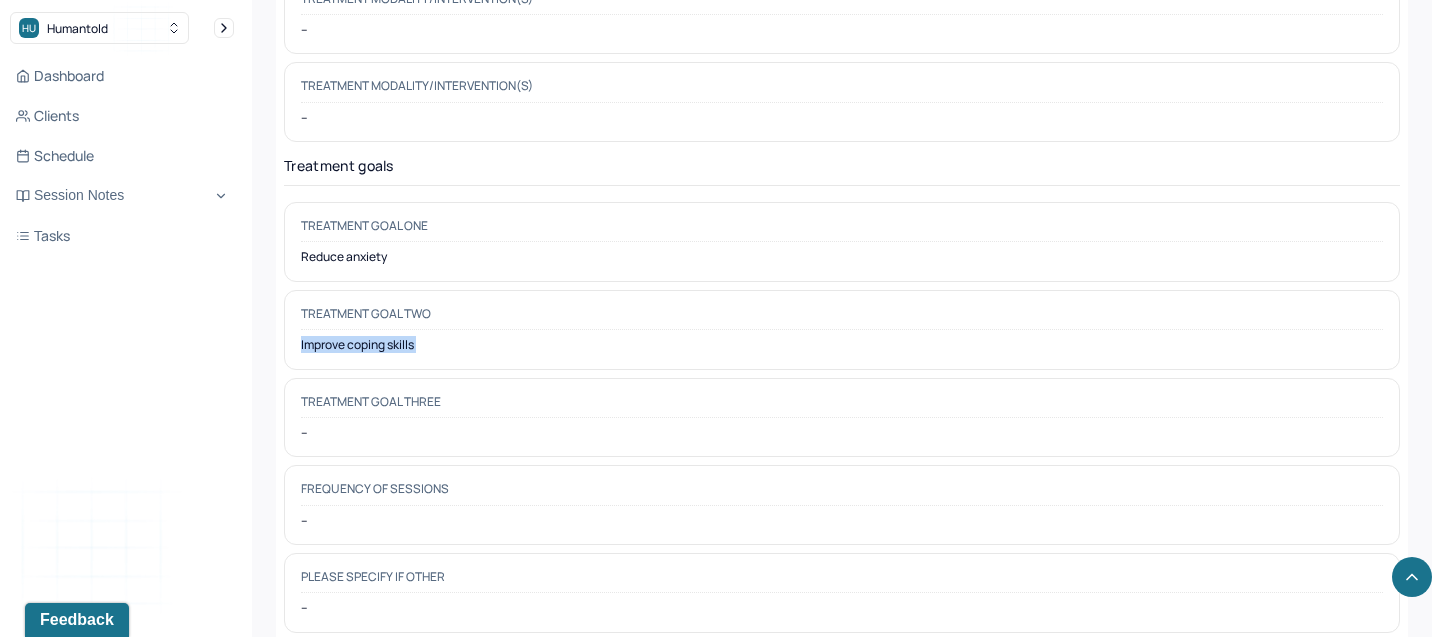 click on "Improve coping skills" at bounding box center [842, 345] 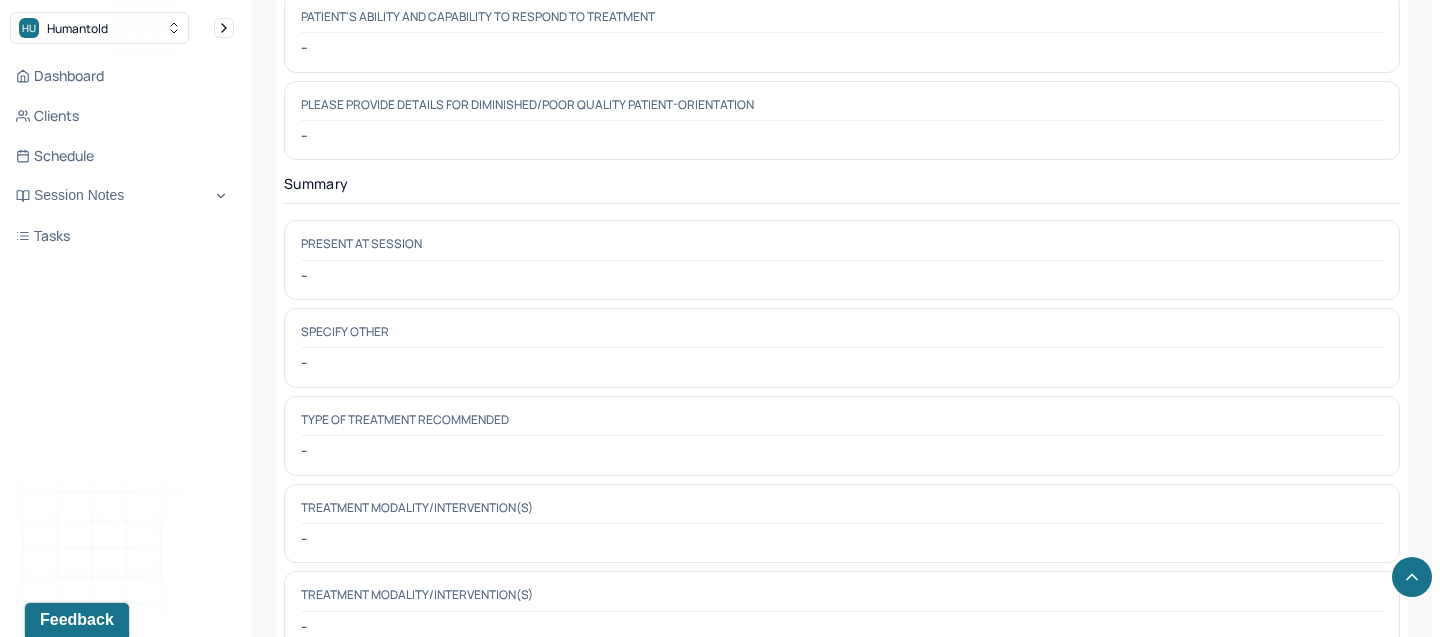 scroll, scrollTop: 7787, scrollLeft: 0, axis: vertical 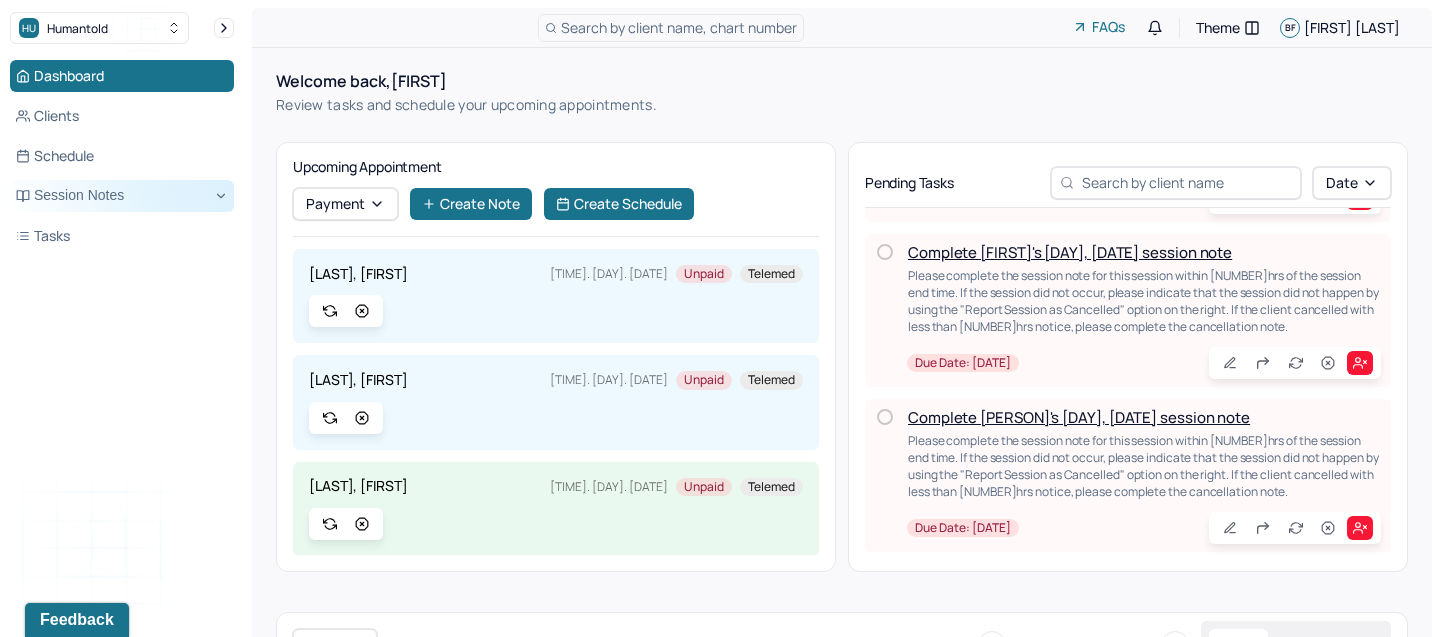 click on "Session Notes" at bounding box center [122, 196] 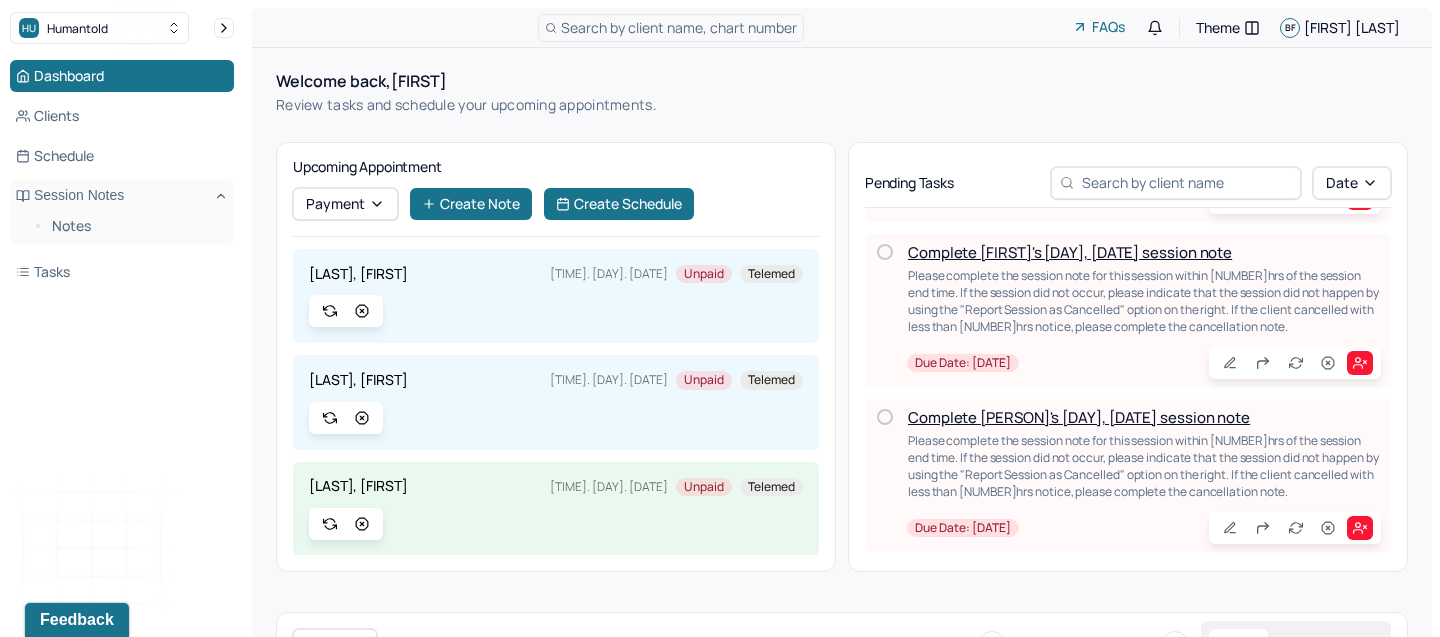 click on "Notes" at bounding box center [122, 228] 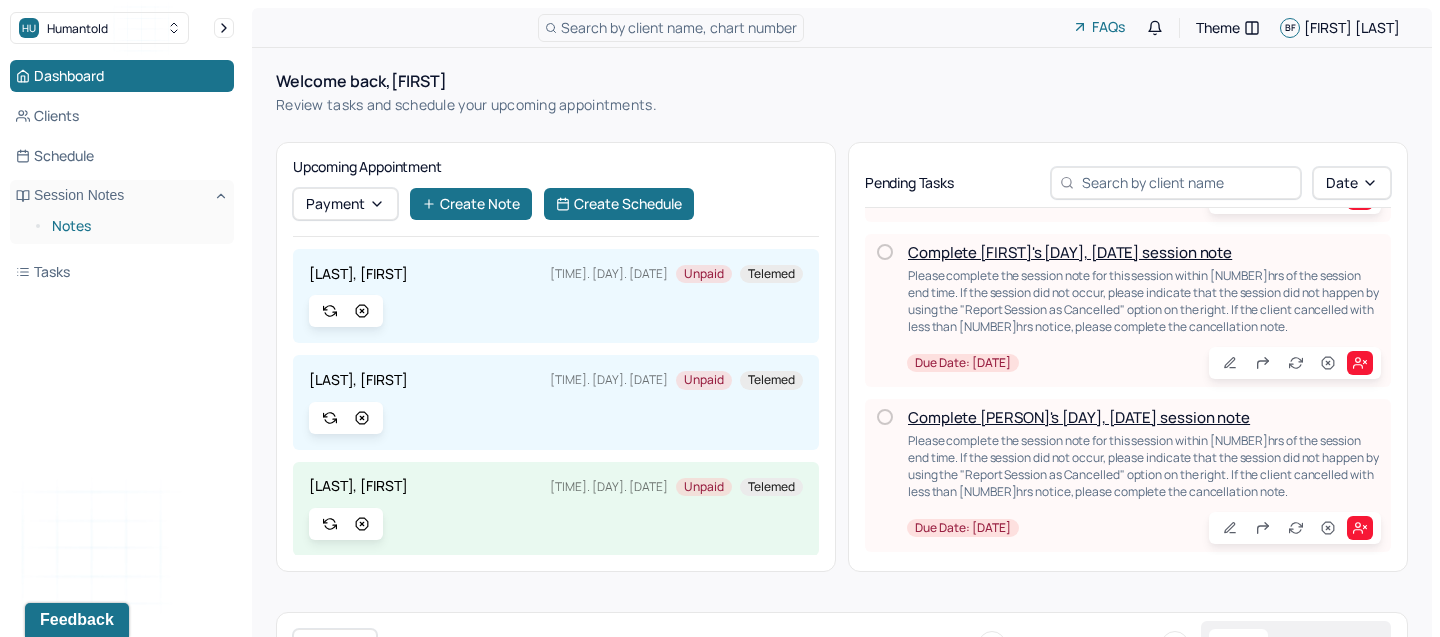 click on "Notes" at bounding box center [135, 226] 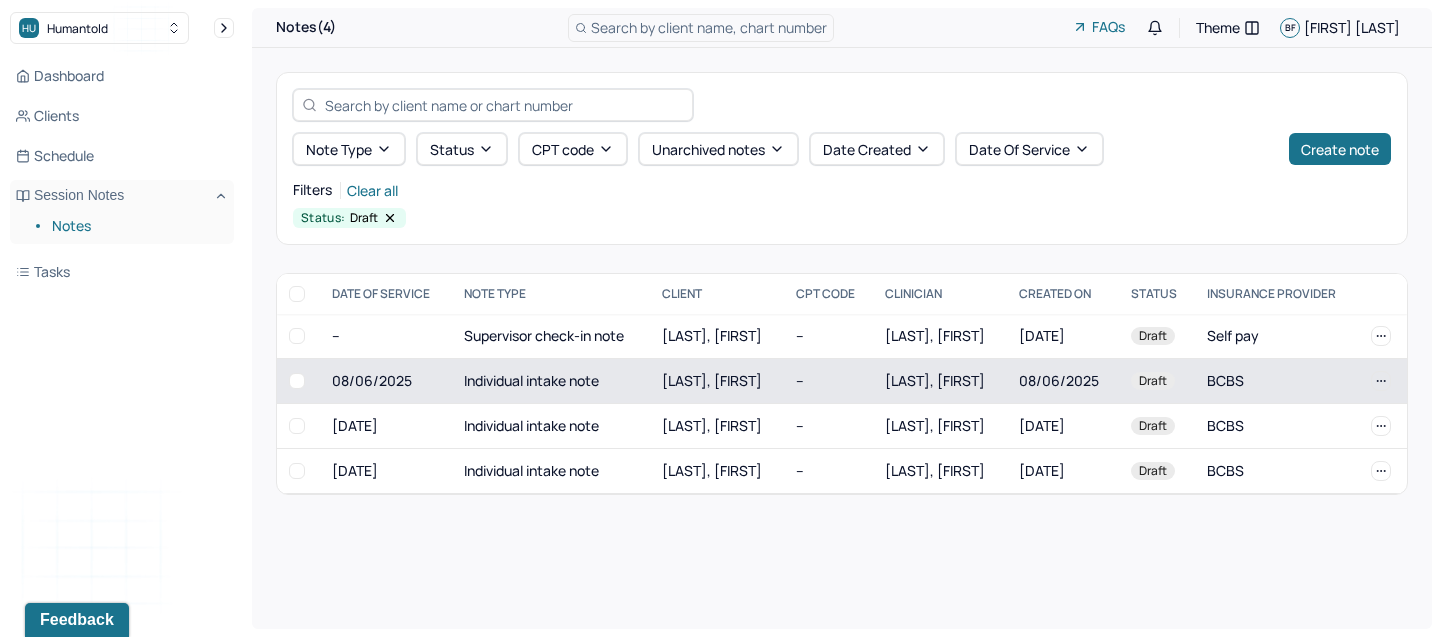 click on "FOPPIANO, BRIANNA" at bounding box center (935, 380) 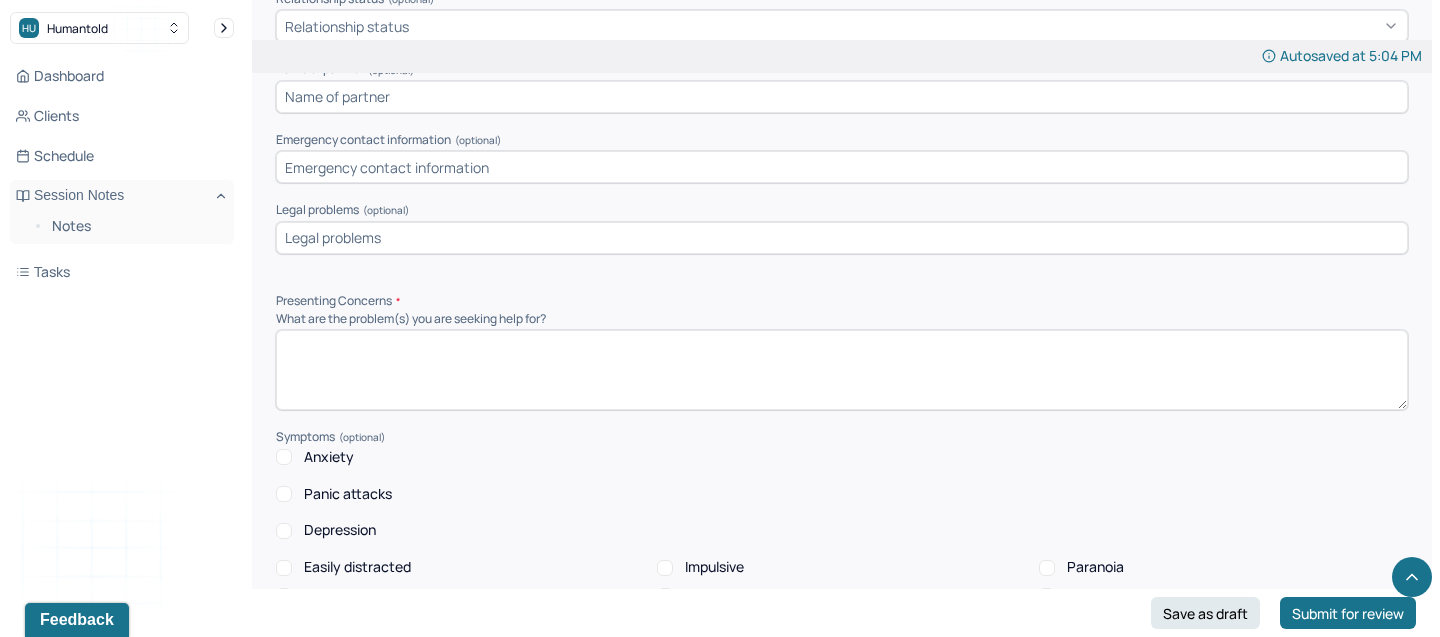 scroll, scrollTop: 1466, scrollLeft: 0, axis: vertical 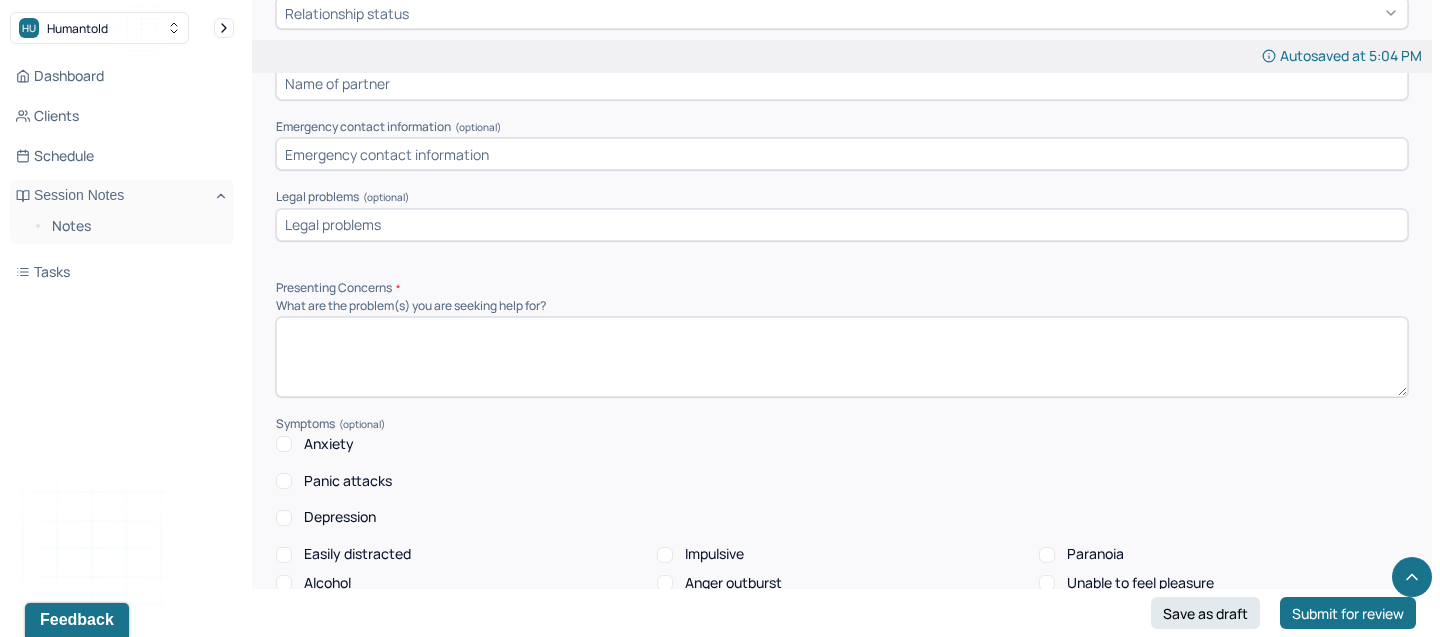 click at bounding box center [842, 357] 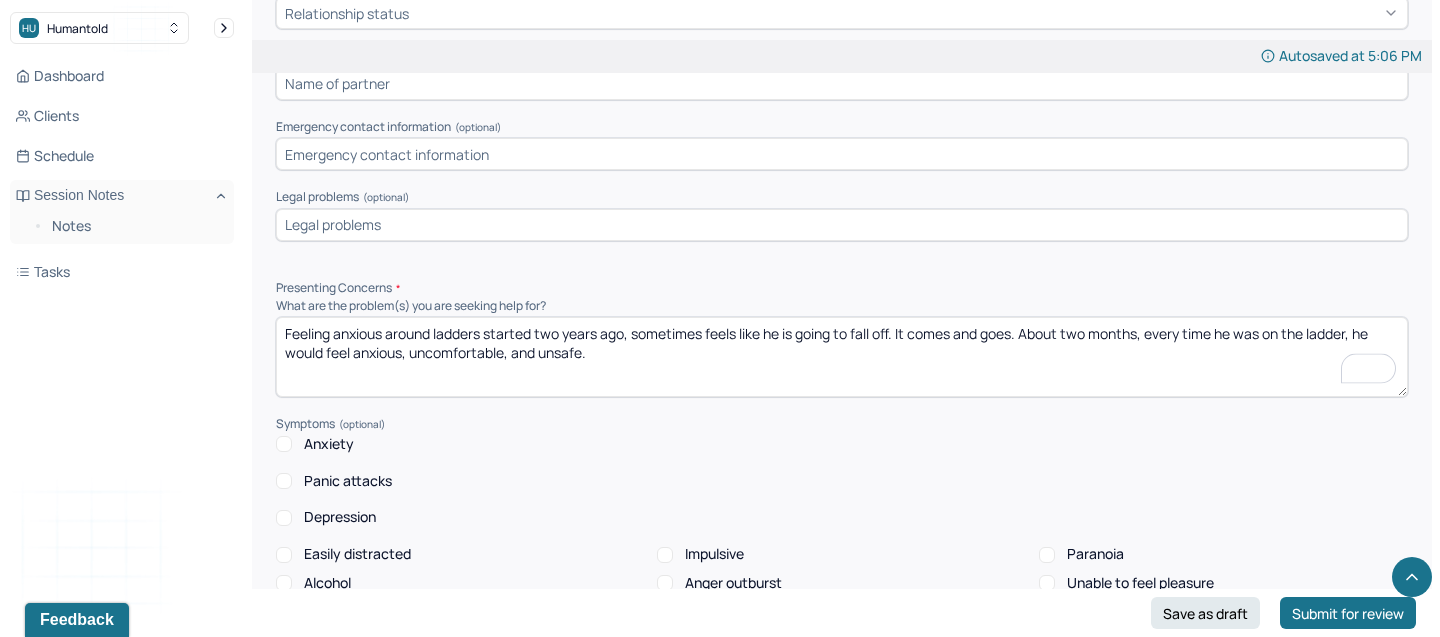 type on "Feeling anxious around ladders started two years ago, sometimes feels like he is going to fall off. It comes and goes. About two months, every time he was on the ladder, he would feel anxious, uncomfortable, and unsafe." 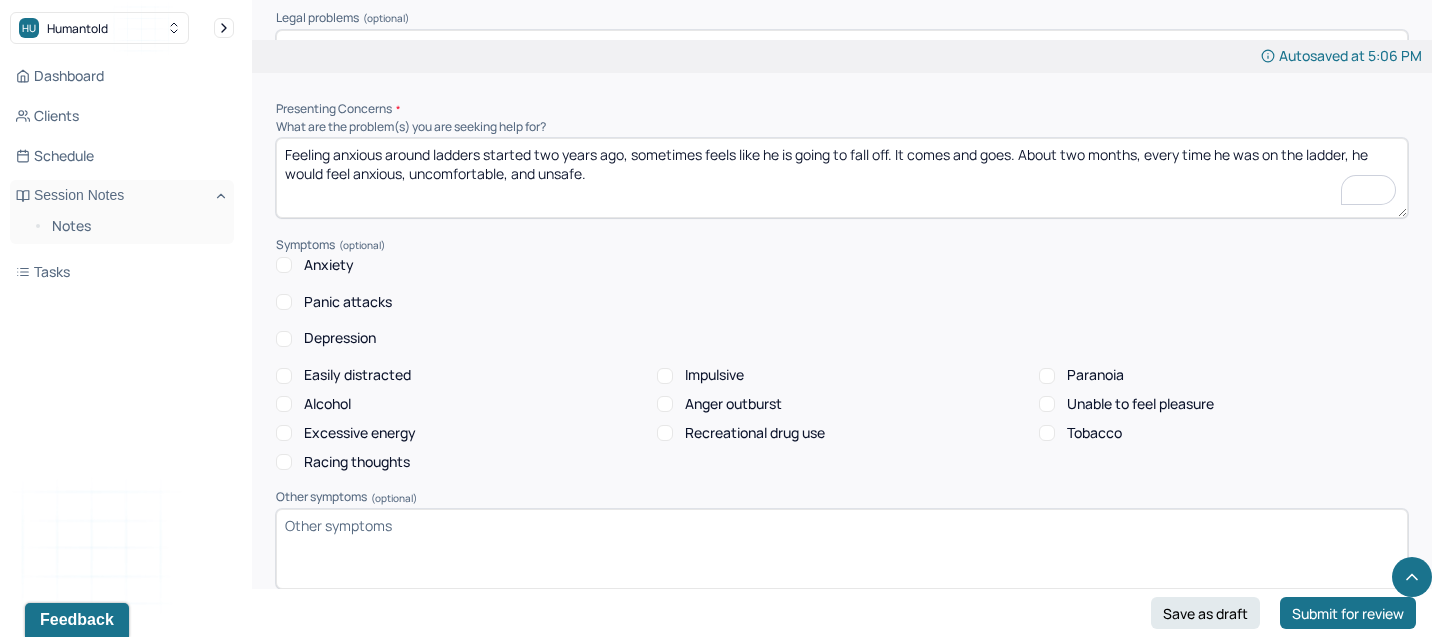 scroll, scrollTop: 1656, scrollLeft: 0, axis: vertical 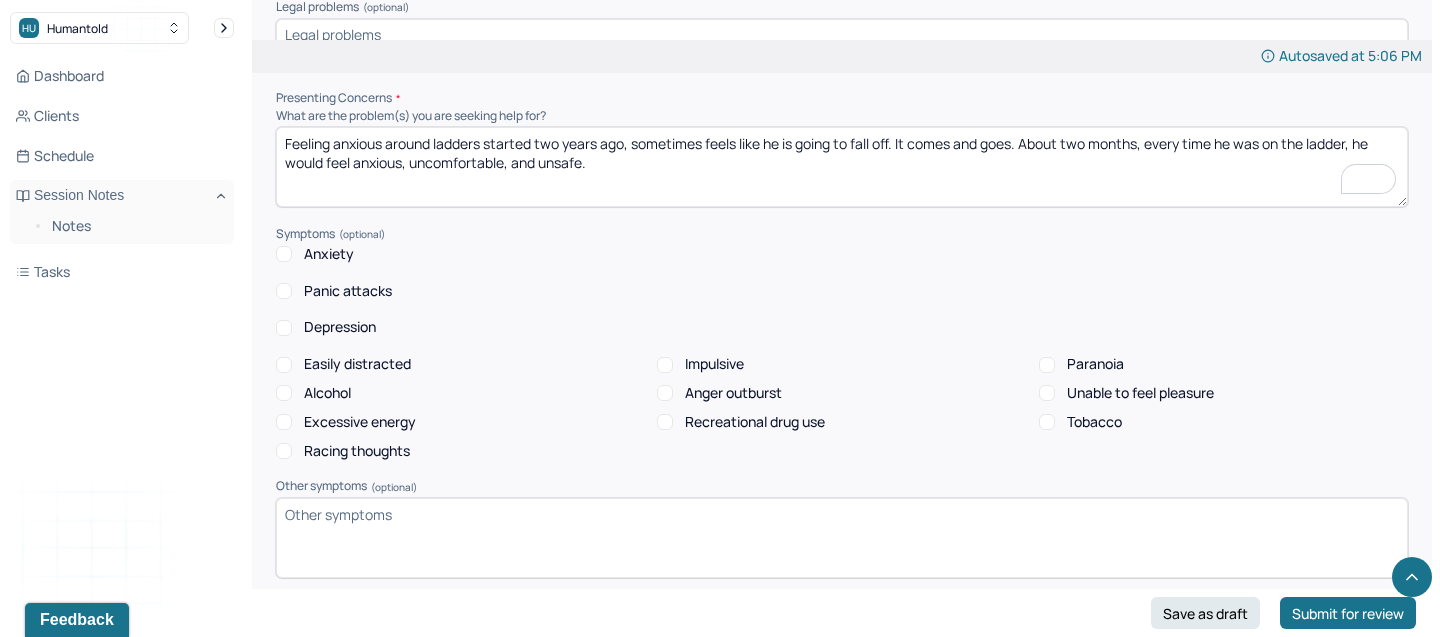 click on "Anxiety" at bounding box center [284, 254] 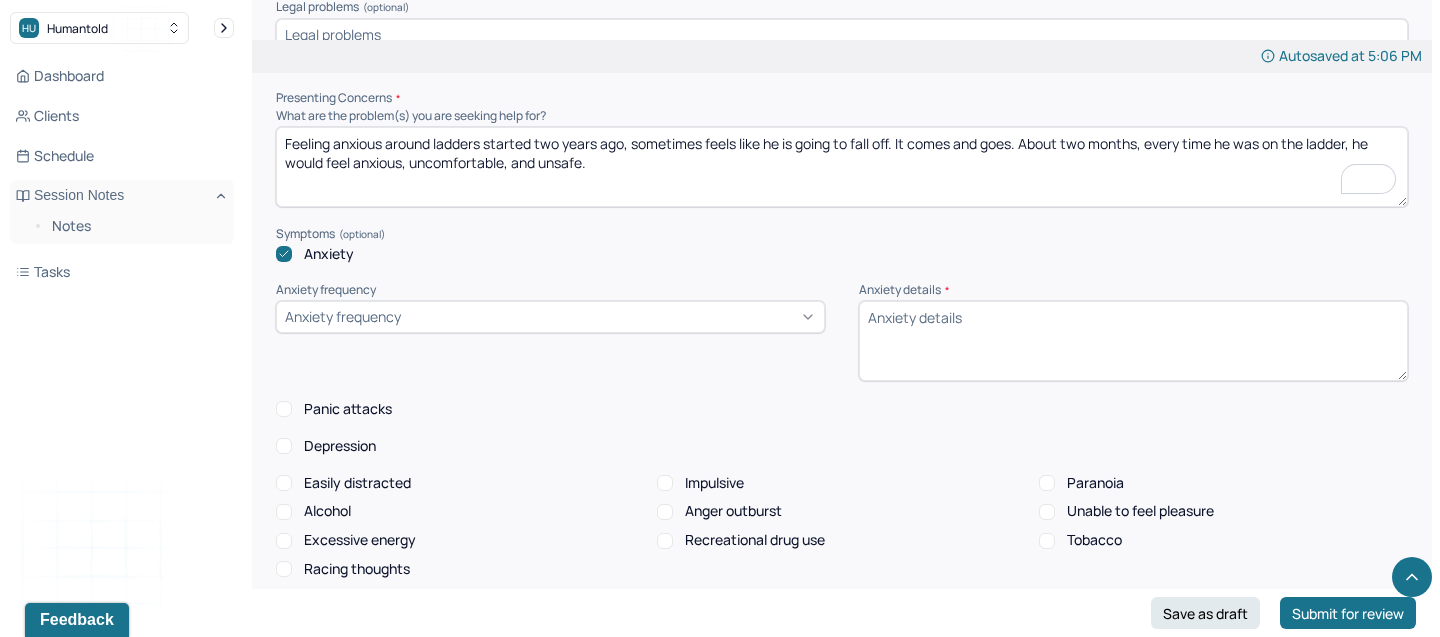 scroll, scrollTop: 1771, scrollLeft: 0, axis: vertical 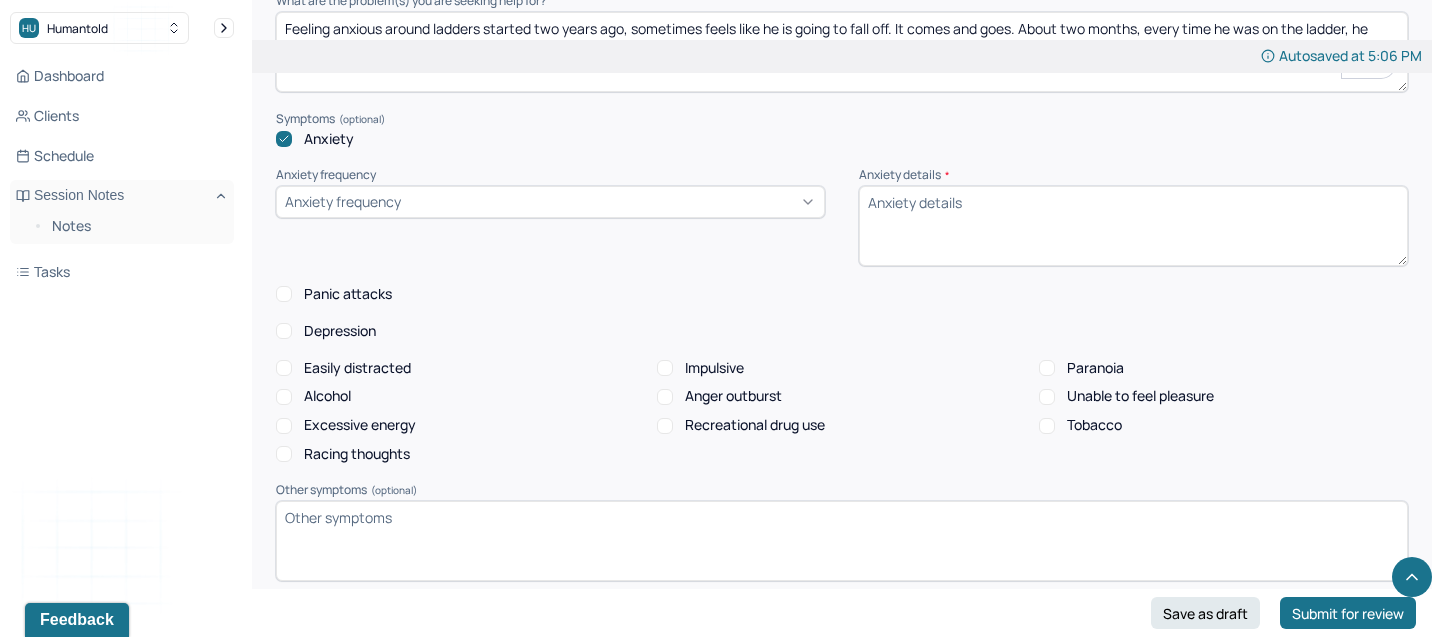 click on "Anxiety frequency" at bounding box center [550, 226] 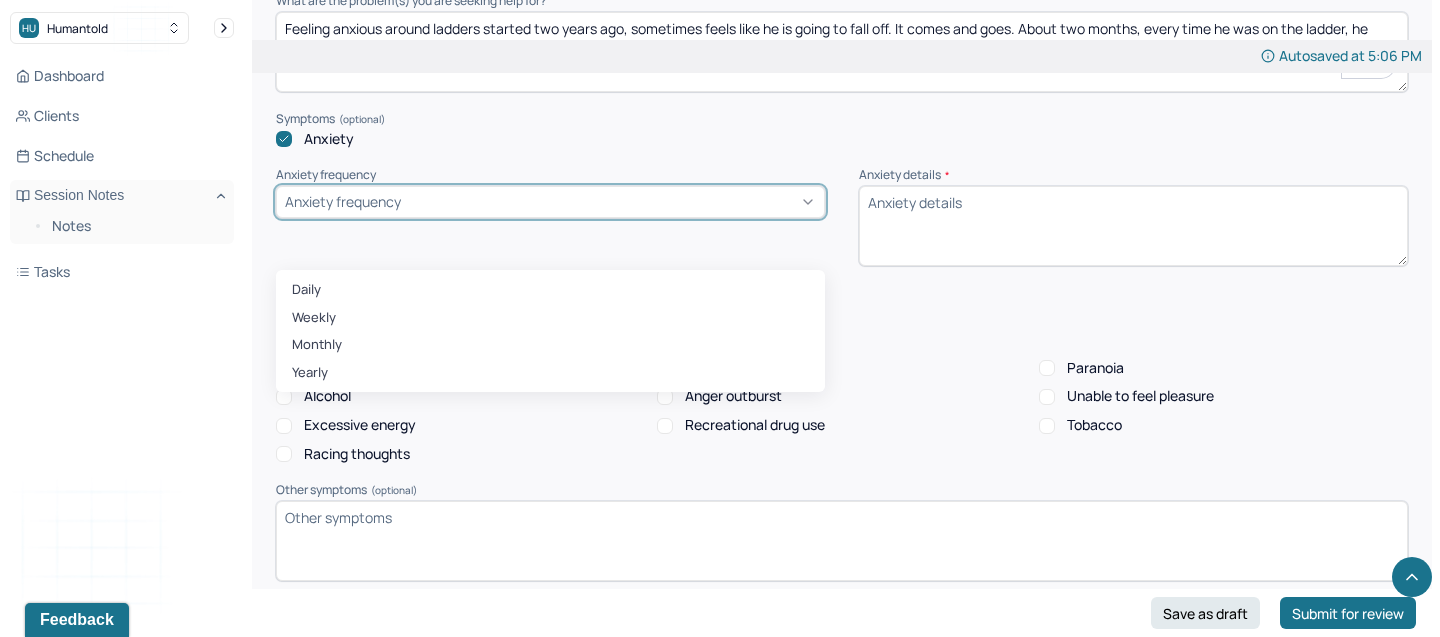 click on "Anxiety frequency" at bounding box center (550, 202) 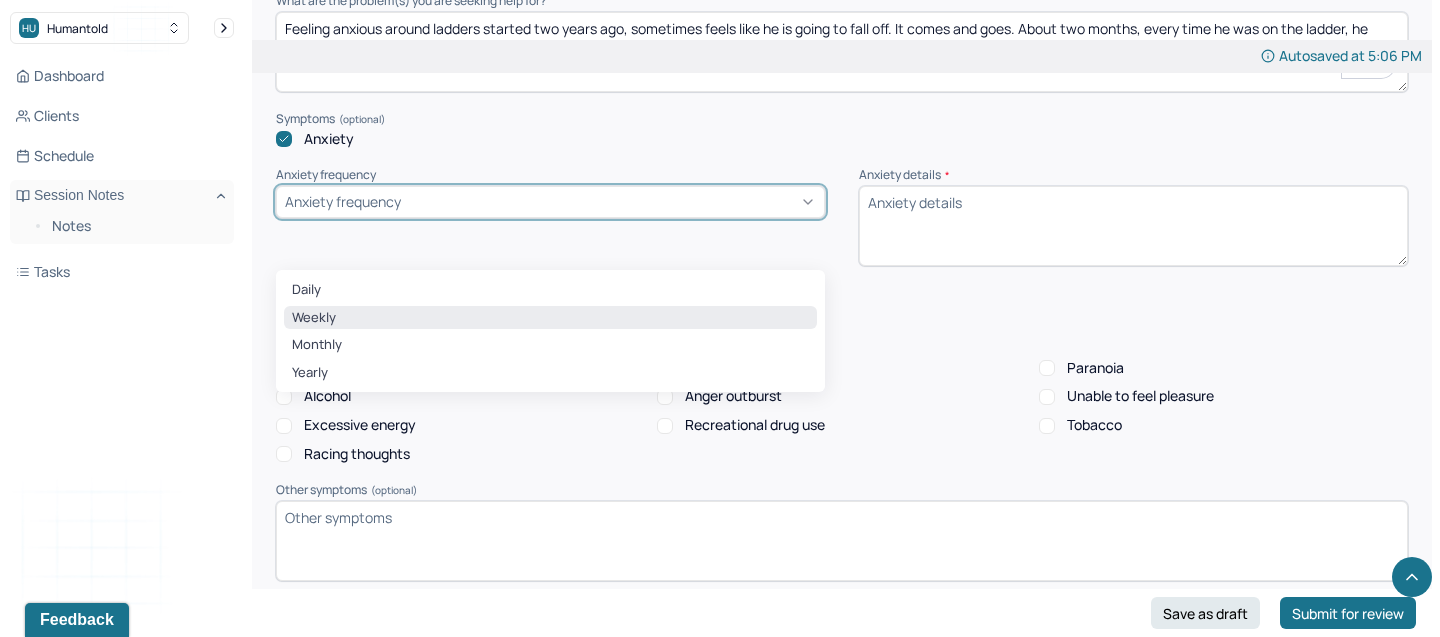 click on "Weekly" at bounding box center (550, 318) 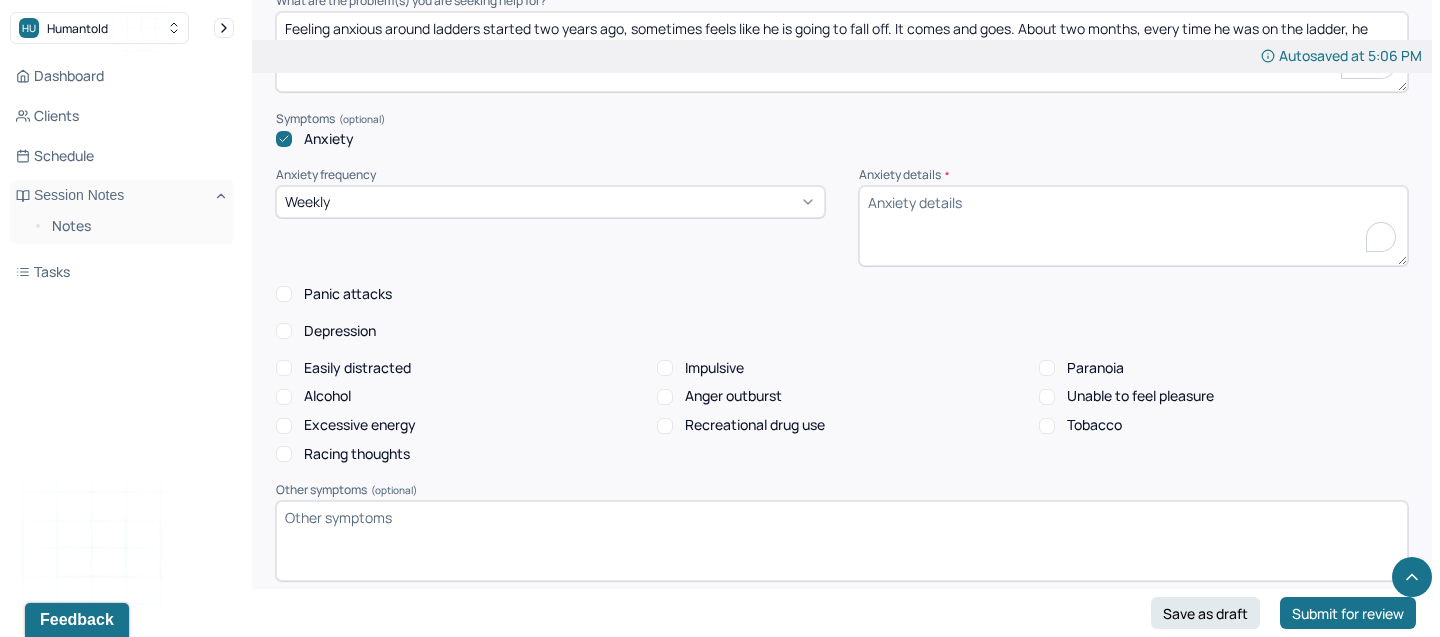 click on "Anxiety details *" at bounding box center [1133, 226] 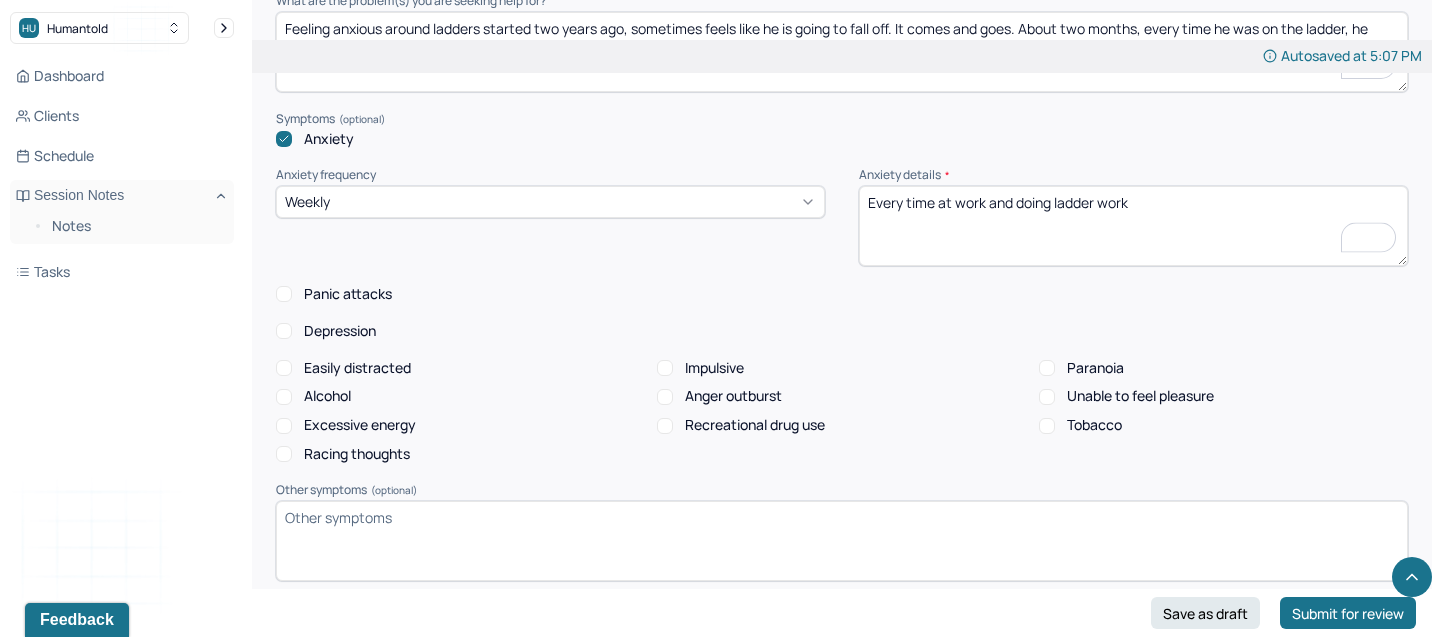 type on "Every time at work and doing ladder work" 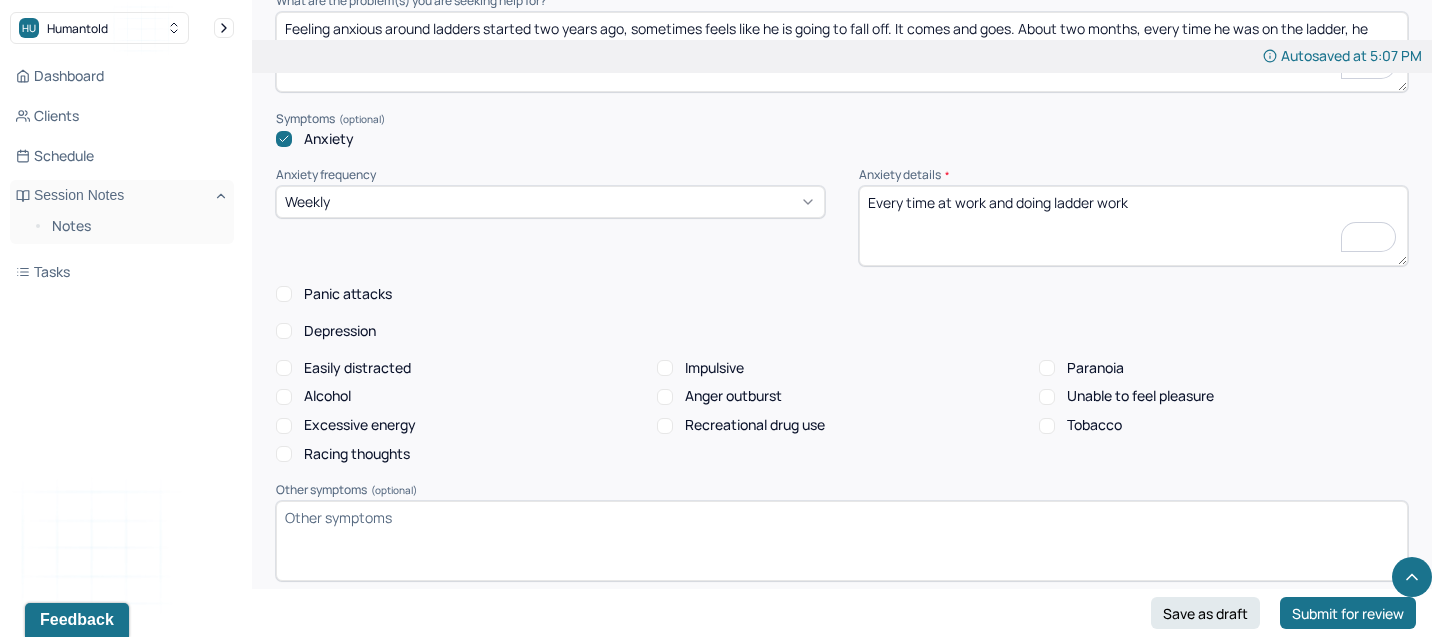 click on "Panic attacks" at bounding box center [284, 294] 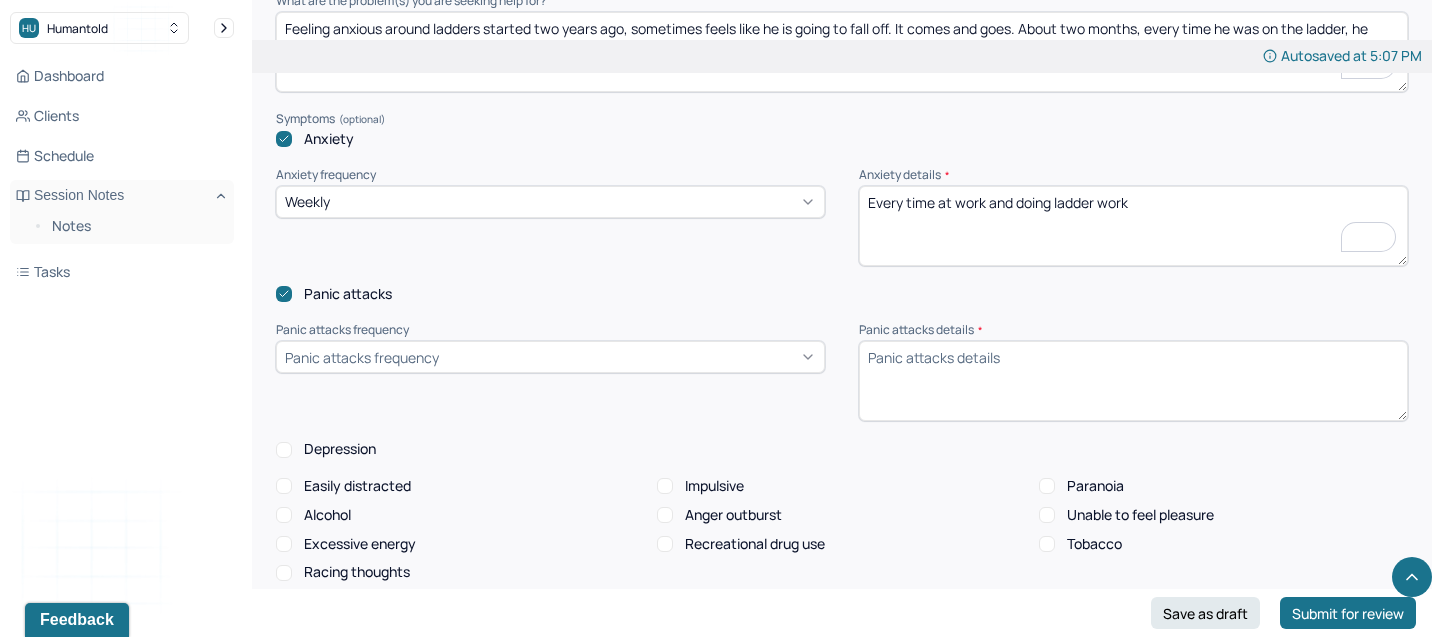 click on "Panic attacks frequency" at bounding box center (362, 357) 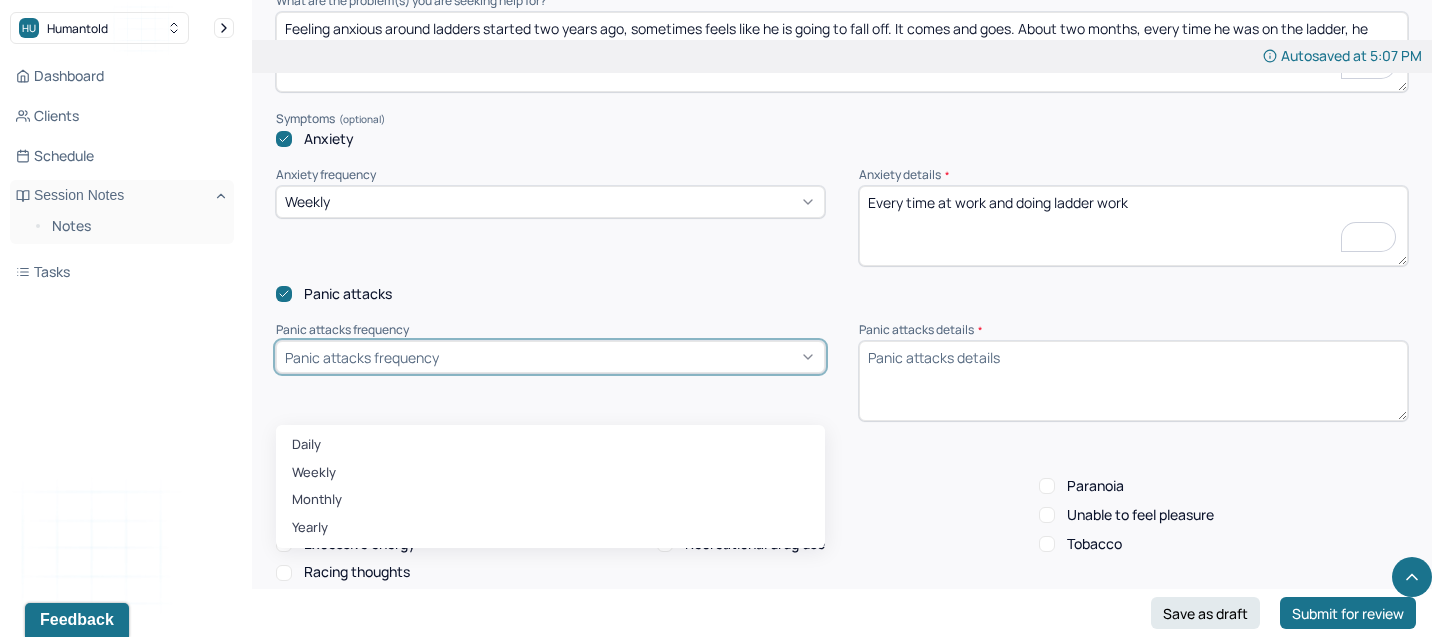 click on "Weekly" at bounding box center (550, 473) 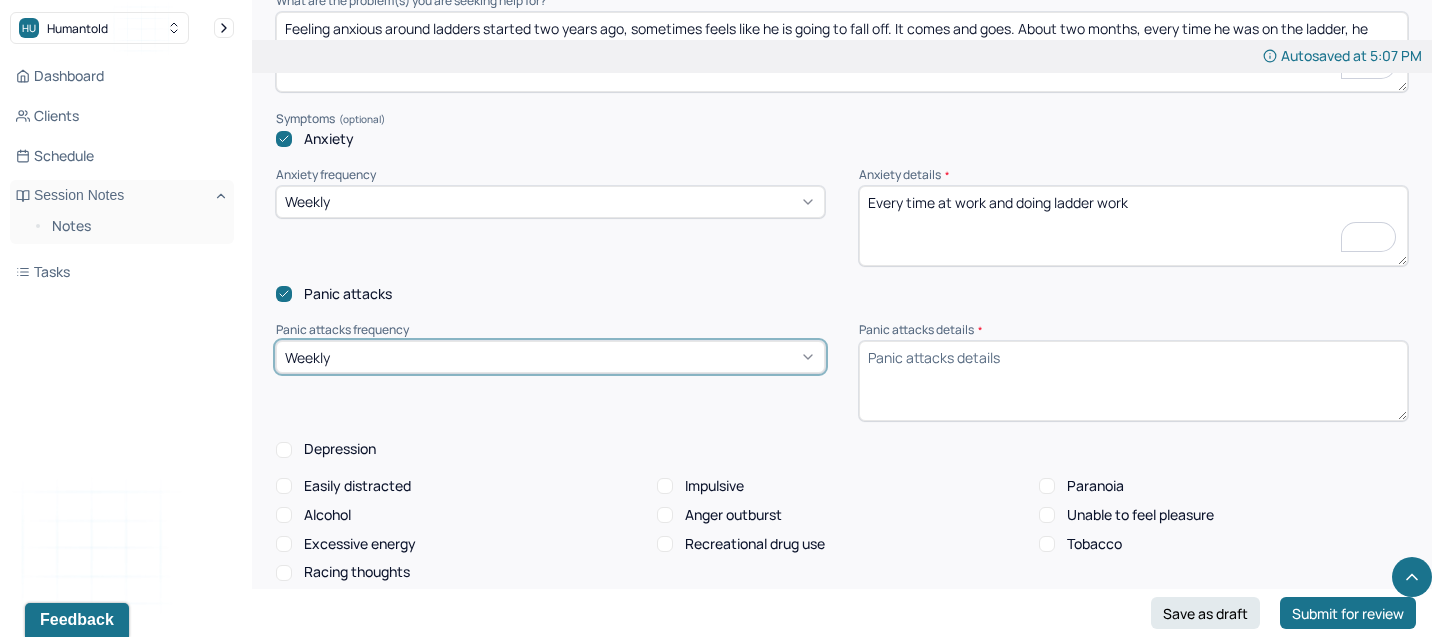 click on "Panic attacks details *" at bounding box center (1133, 381) 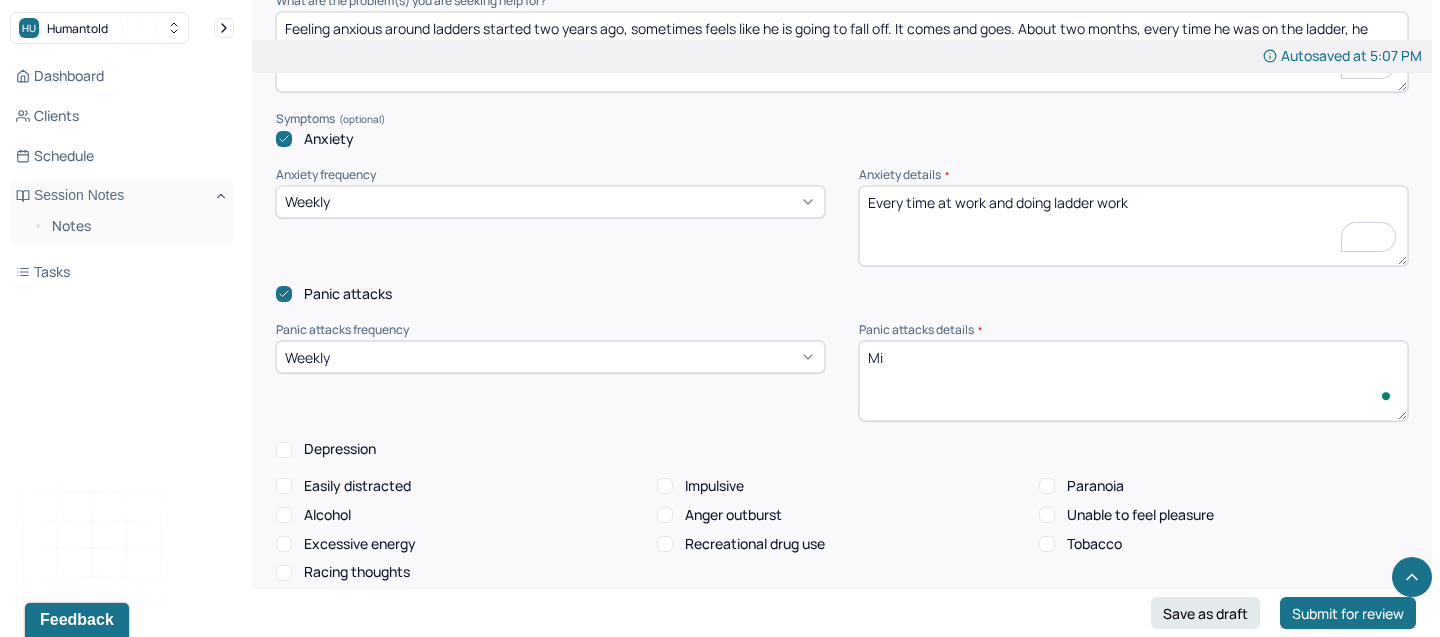 type on "M" 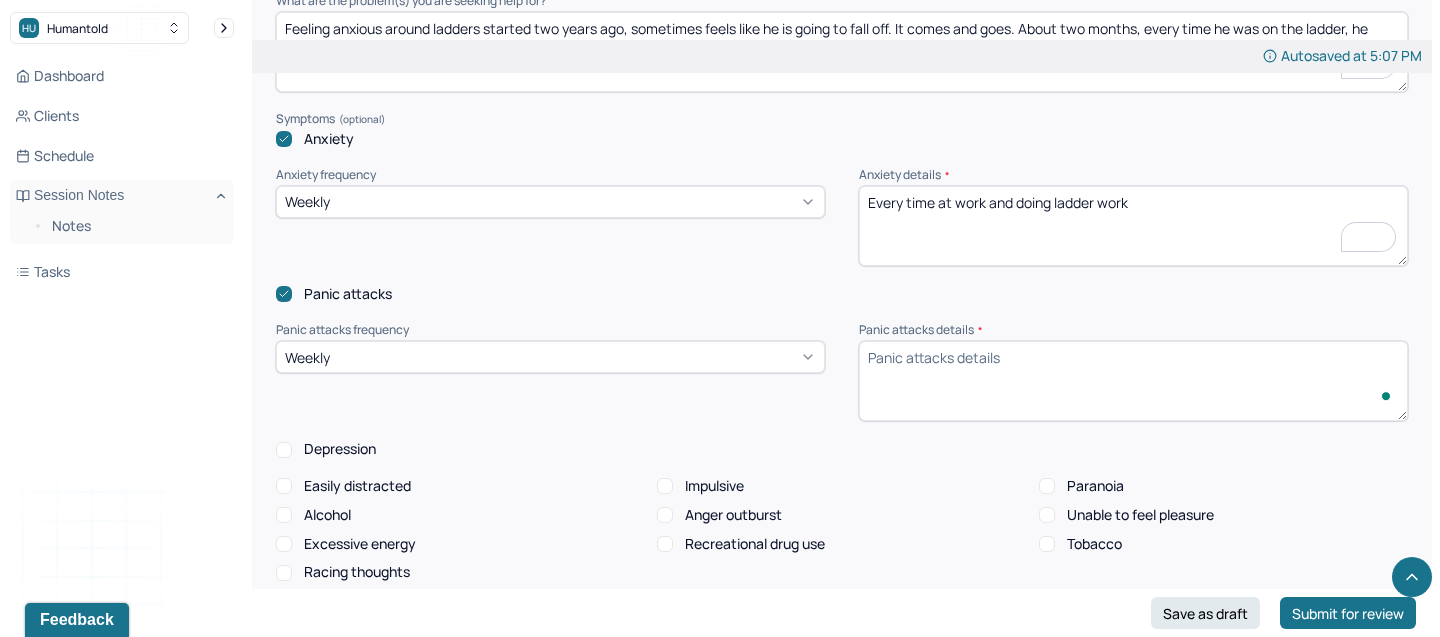 type on "L" 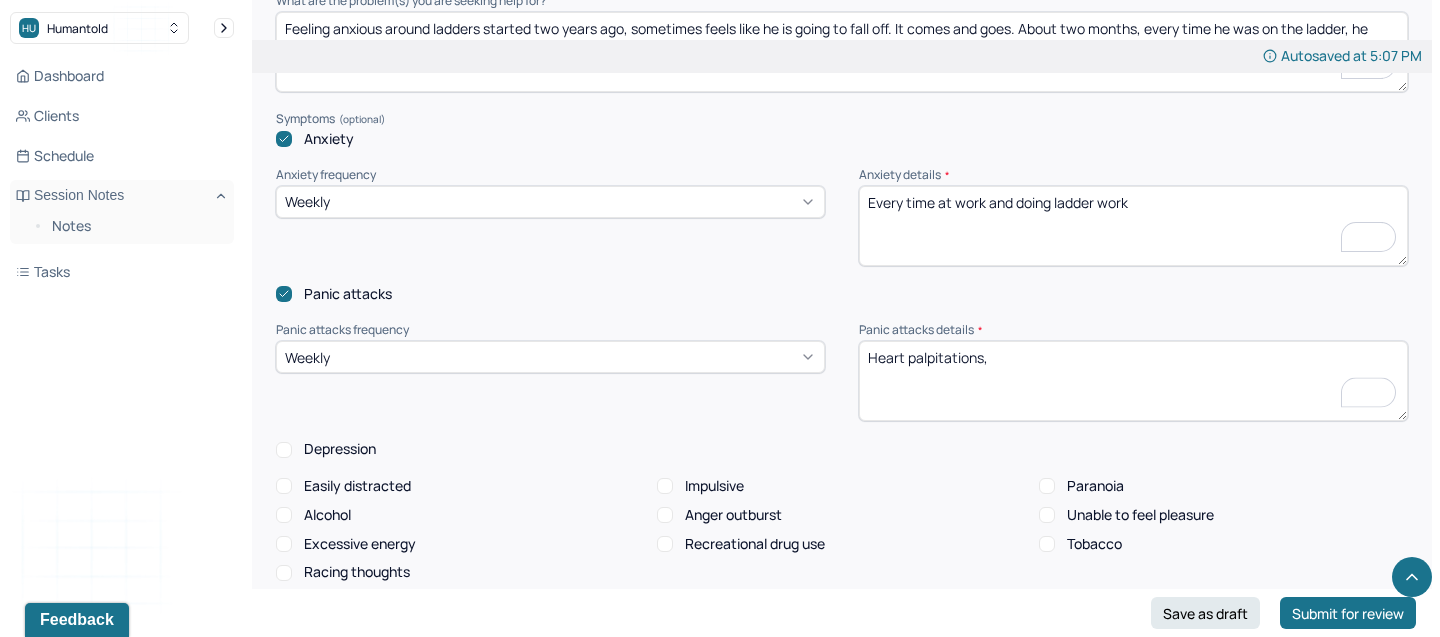 click on "Heart palpiltations," at bounding box center (1133, 381) 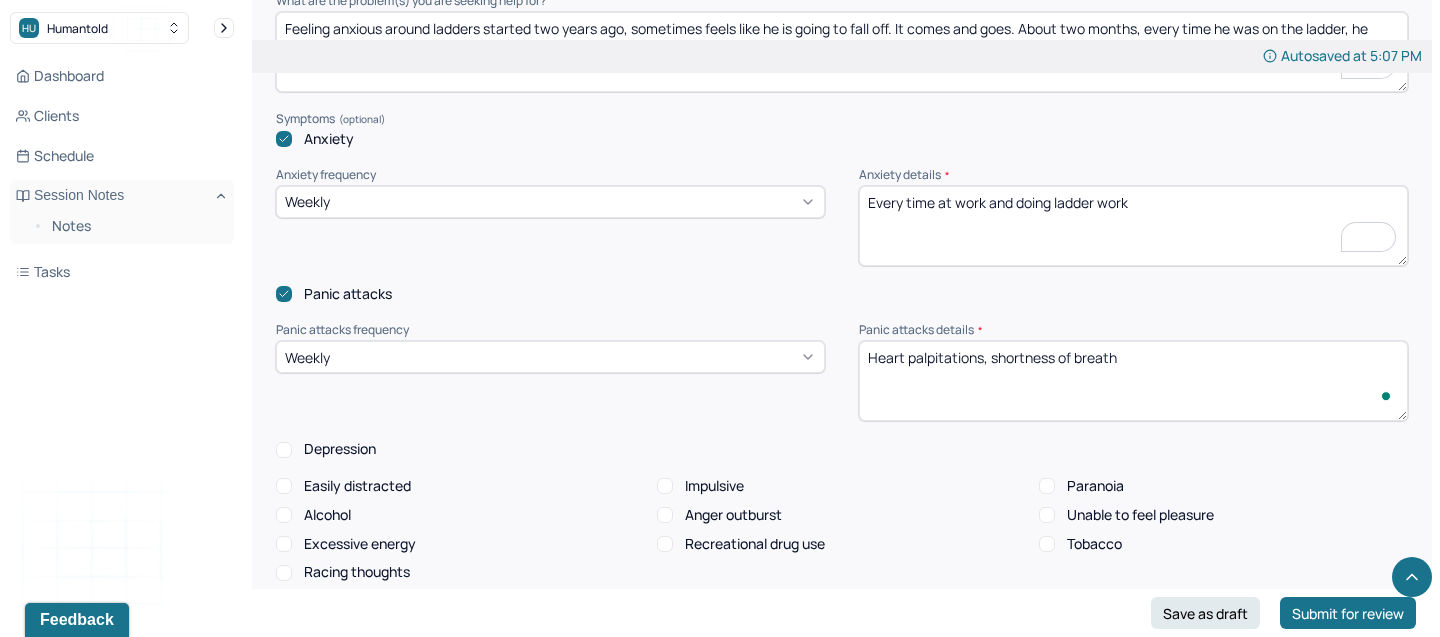 type on "Heart palpitations, shortness of breath" 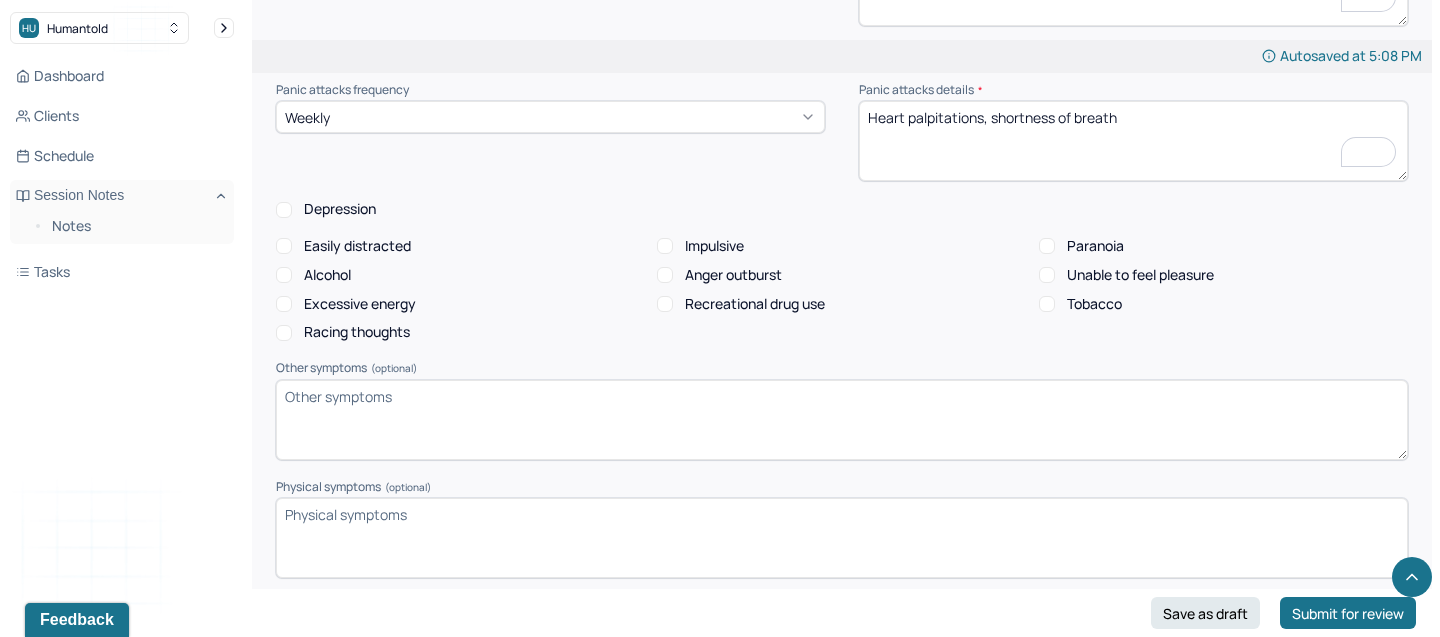 scroll, scrollTop: 2013, scrollLeft: 0, axis: vertical 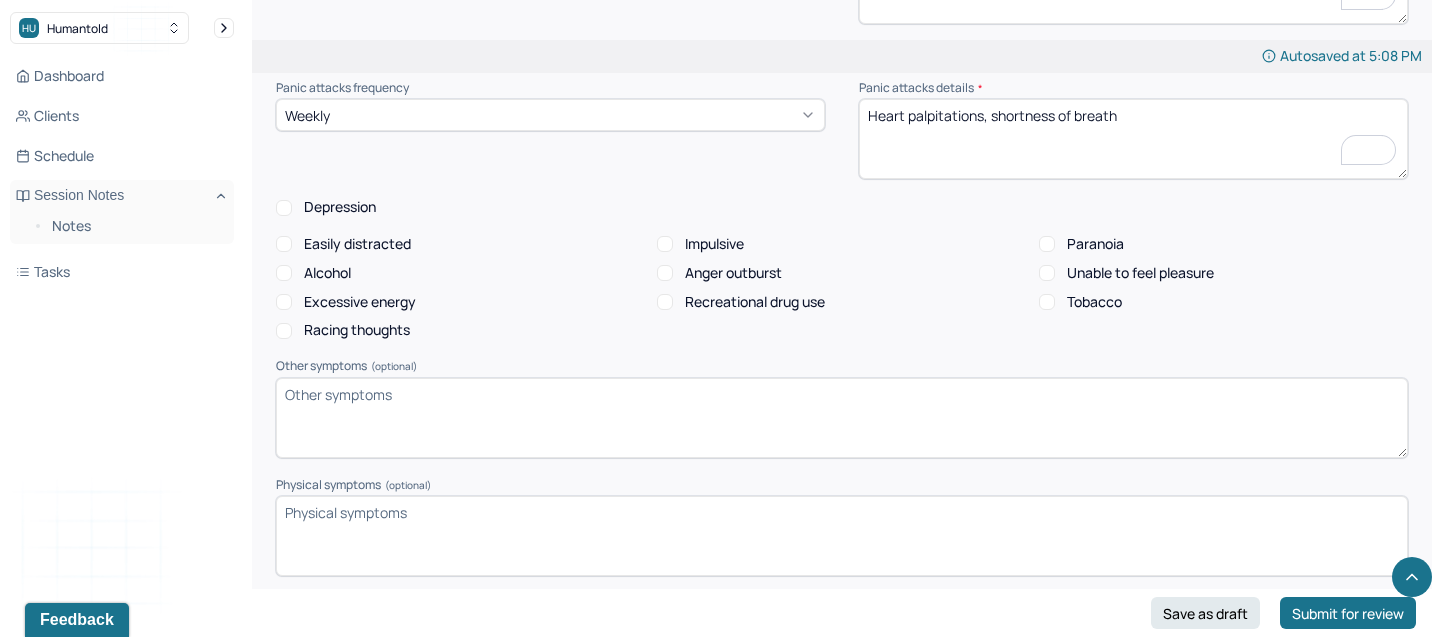 click on "Paranoia" at bounding box center (1047, 244) 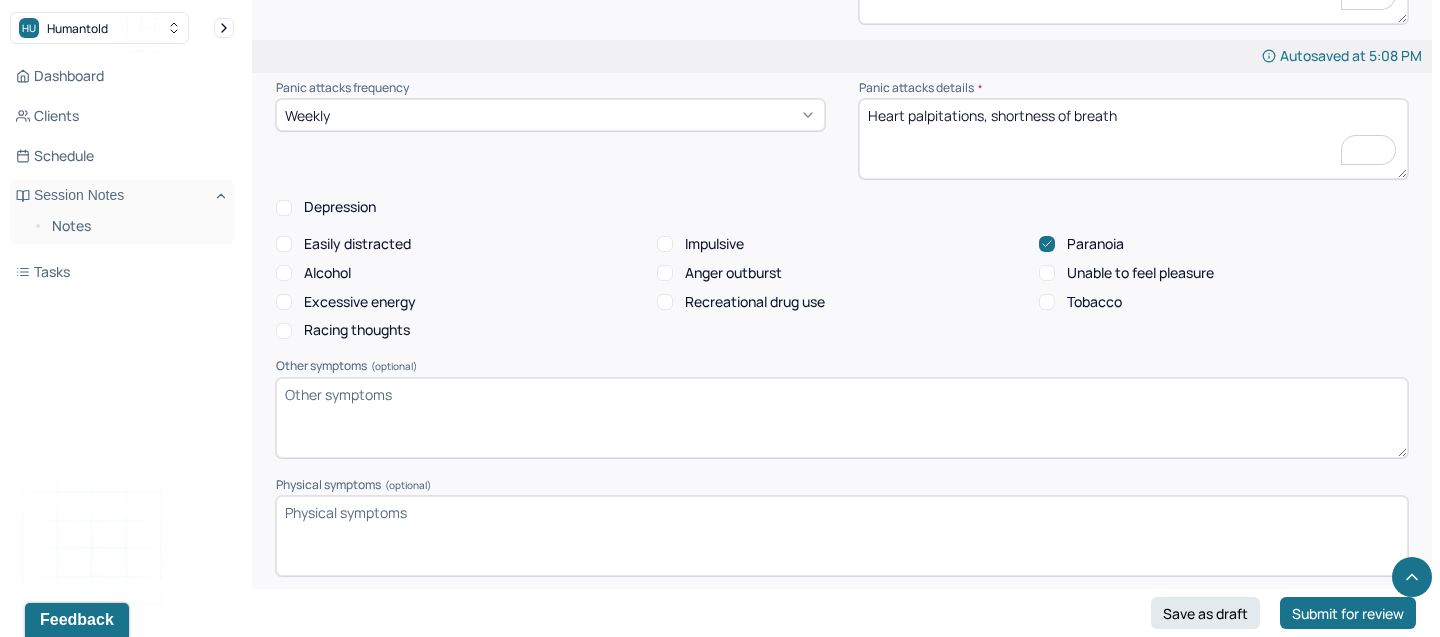 click on "Alcohol" at bounding box center [284, 273] 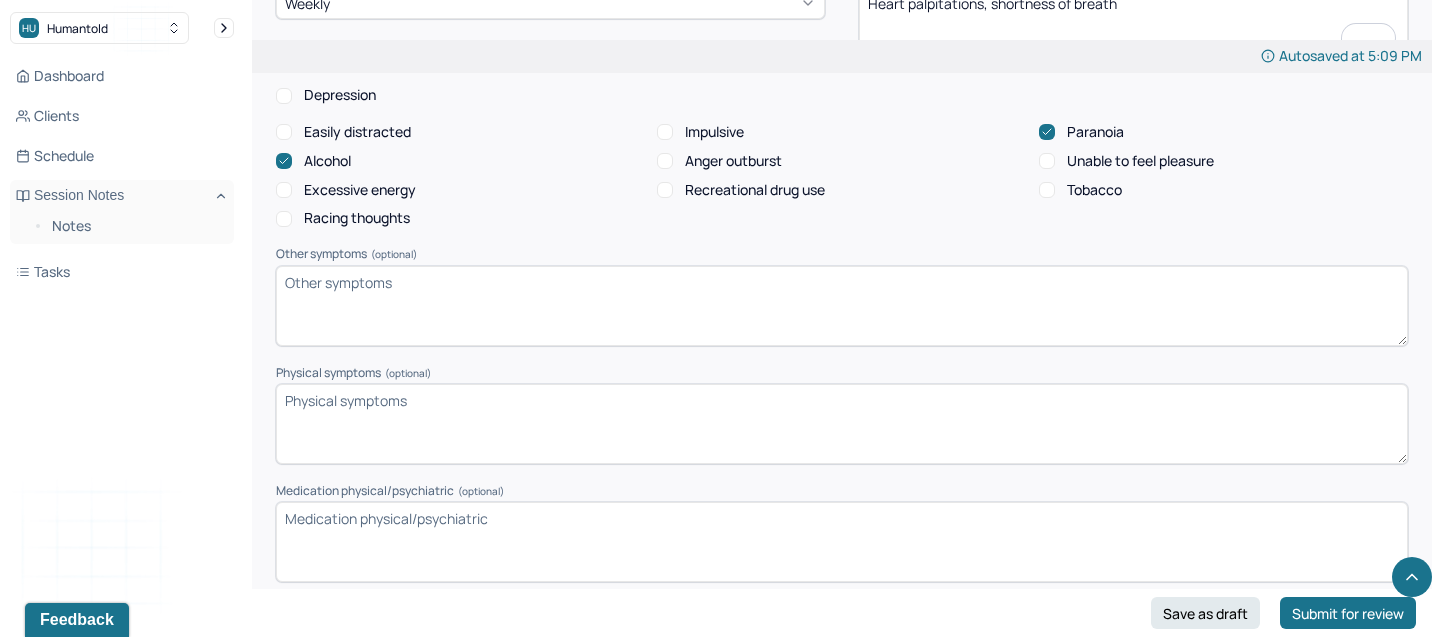 scroll, scrollTop: 2180, scrollLeft: 0, axis: vertical 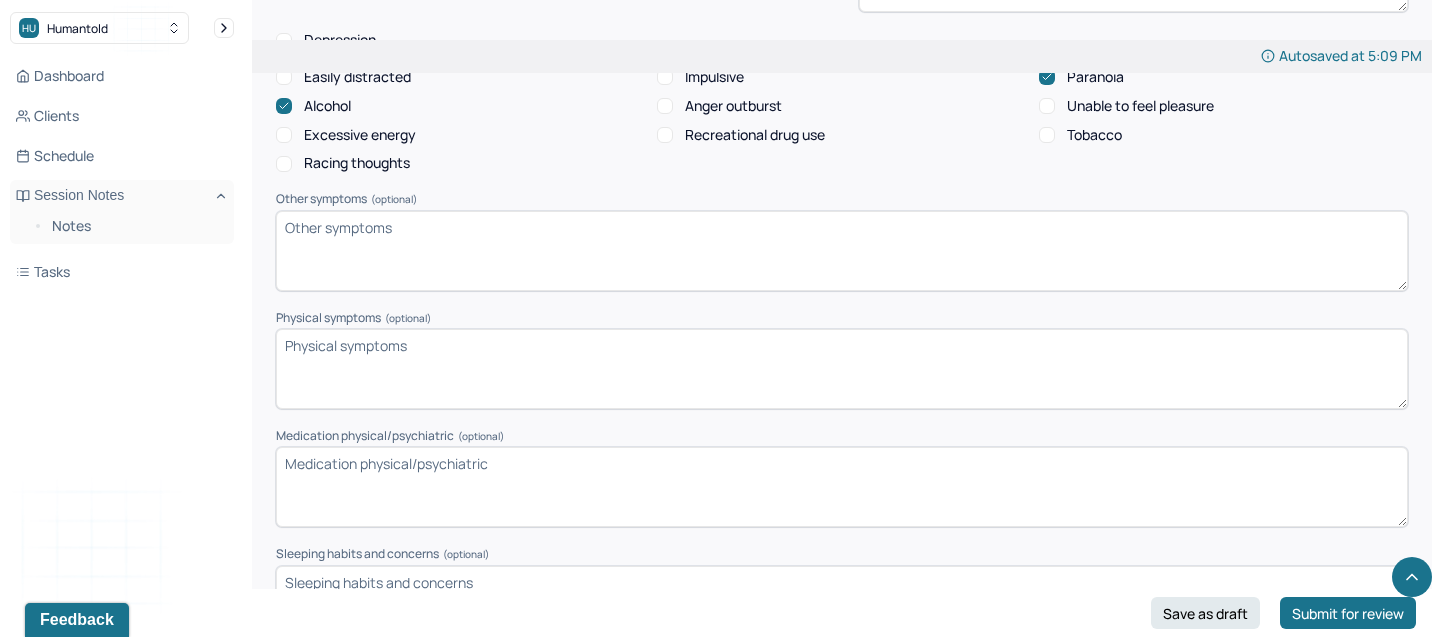 click on "Physical symptoms (optional)" at bounding box center [842, 369] 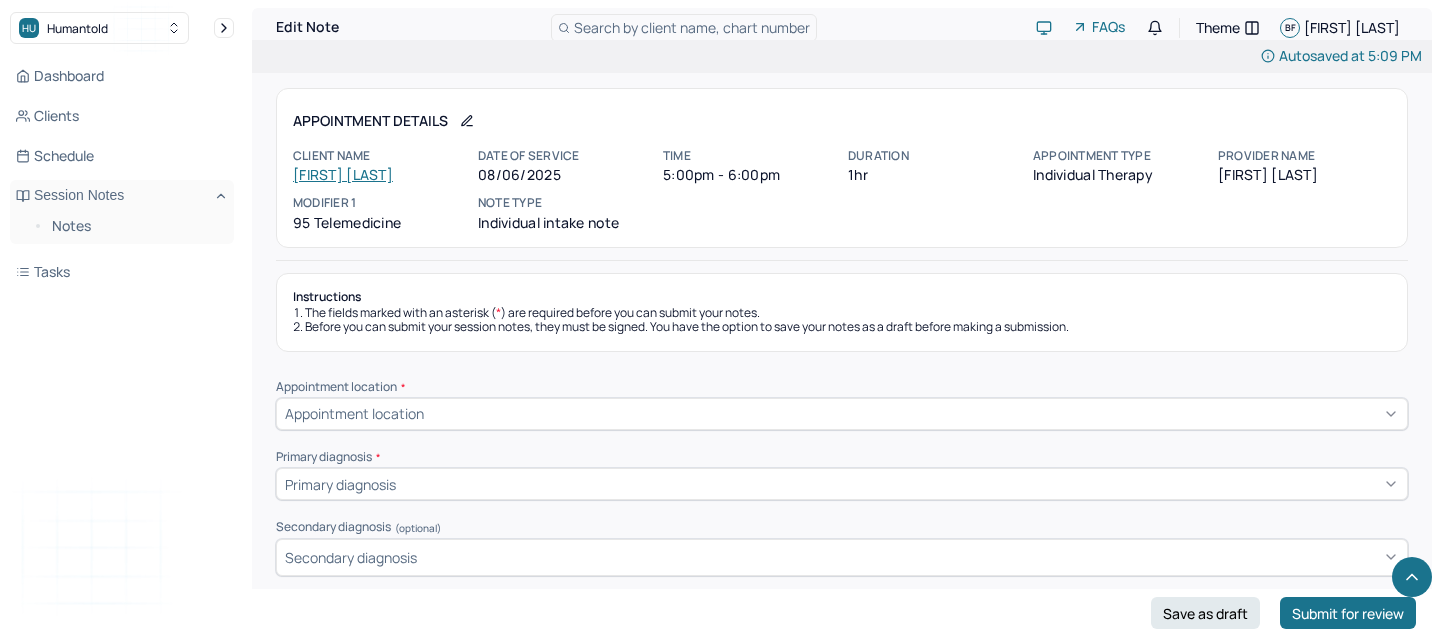 scroll, scrollTop: 2308, scrollLeft: 0, axis: vertical 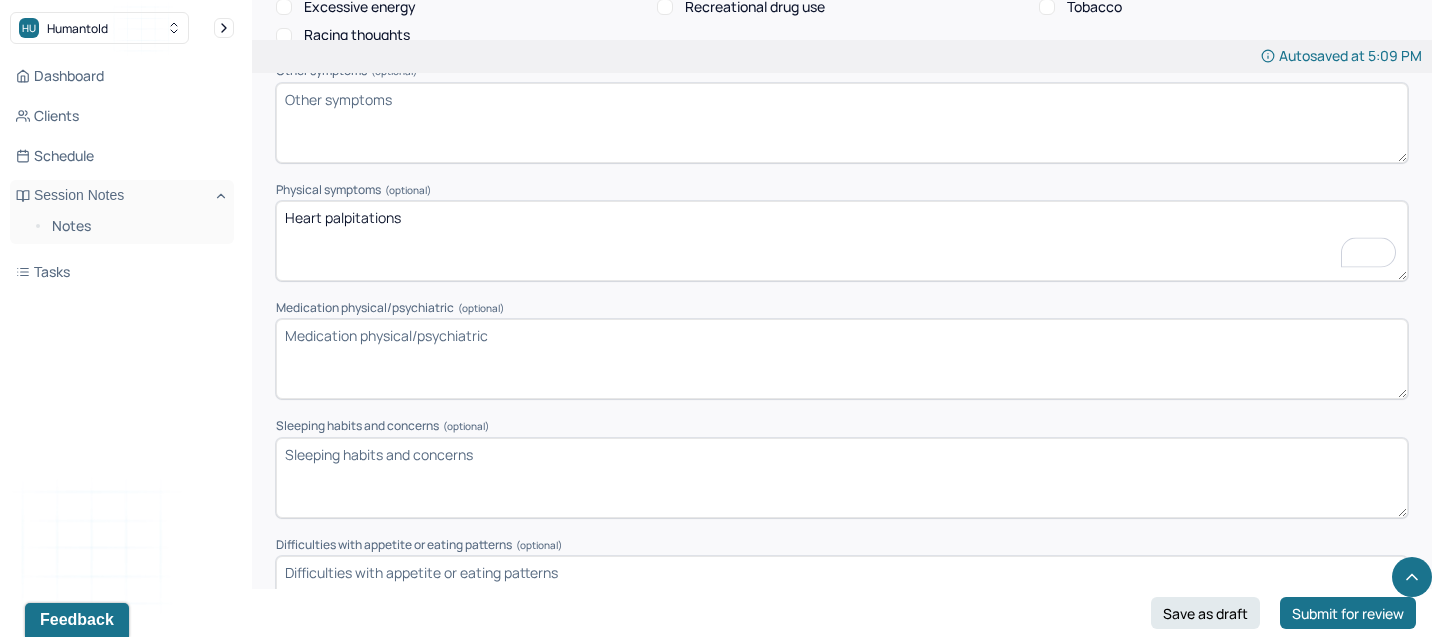 click on "Heart palpiltations" at bounding box center [842, 241] 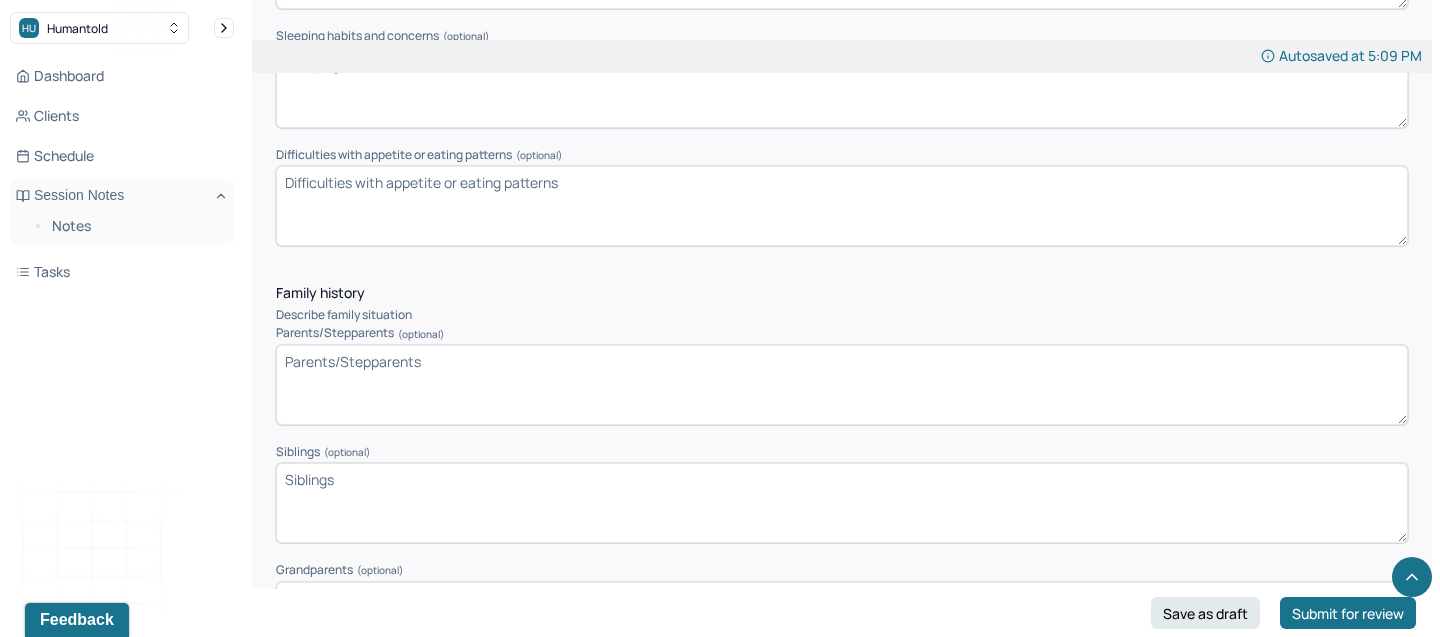 scroll, scrollTop: 2701, scrollLeft: 0, axis: vertical 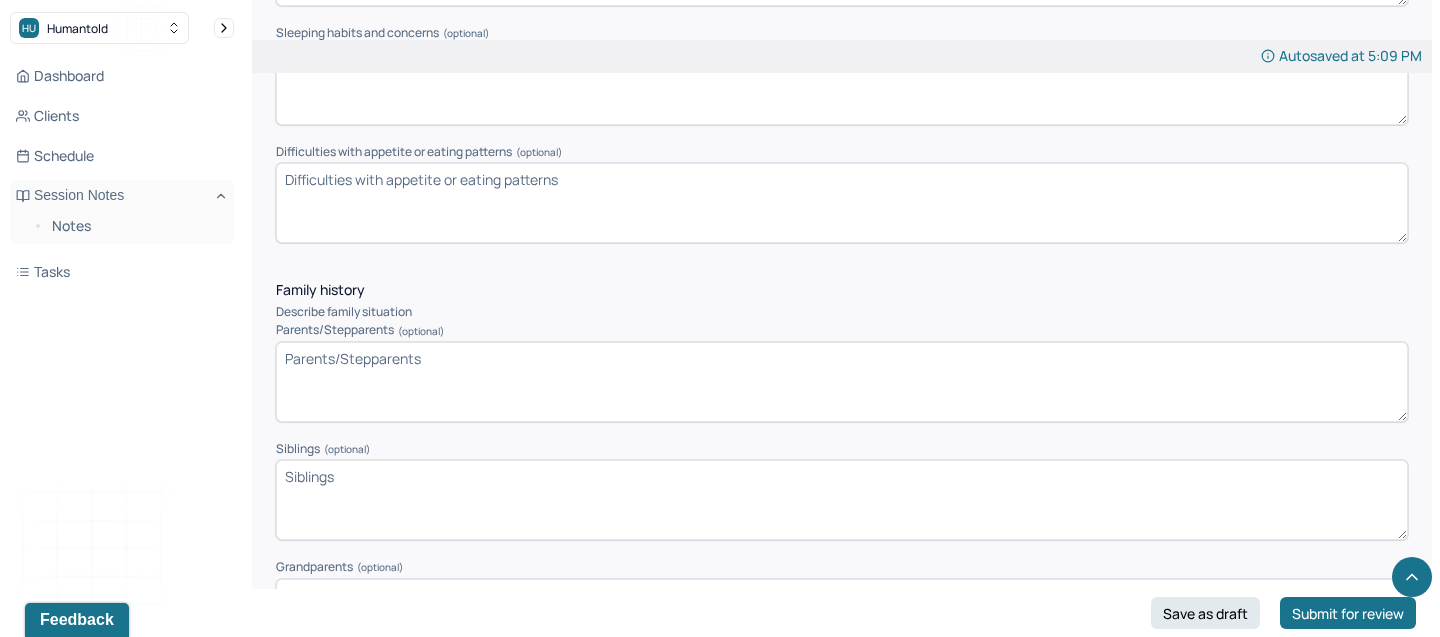 type on "Heart palpitations" 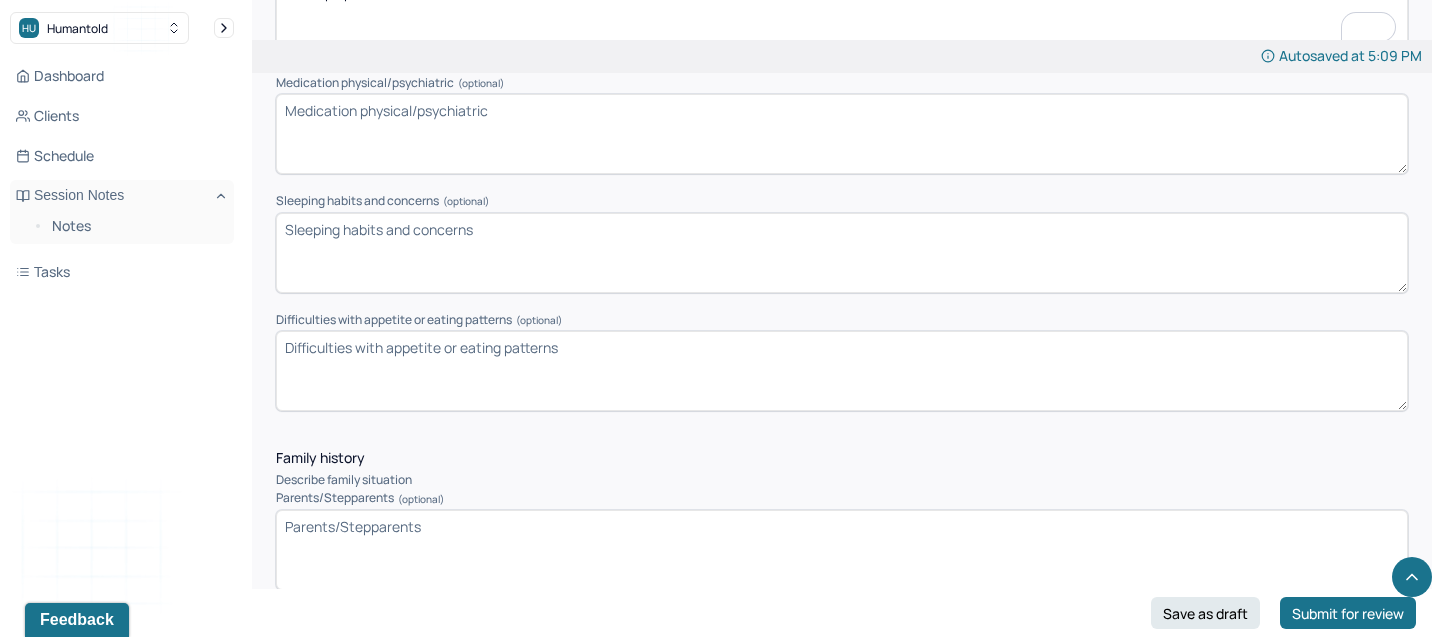 scroll, scrollTop: 2534, scrollLeft: 0, axis: vertical 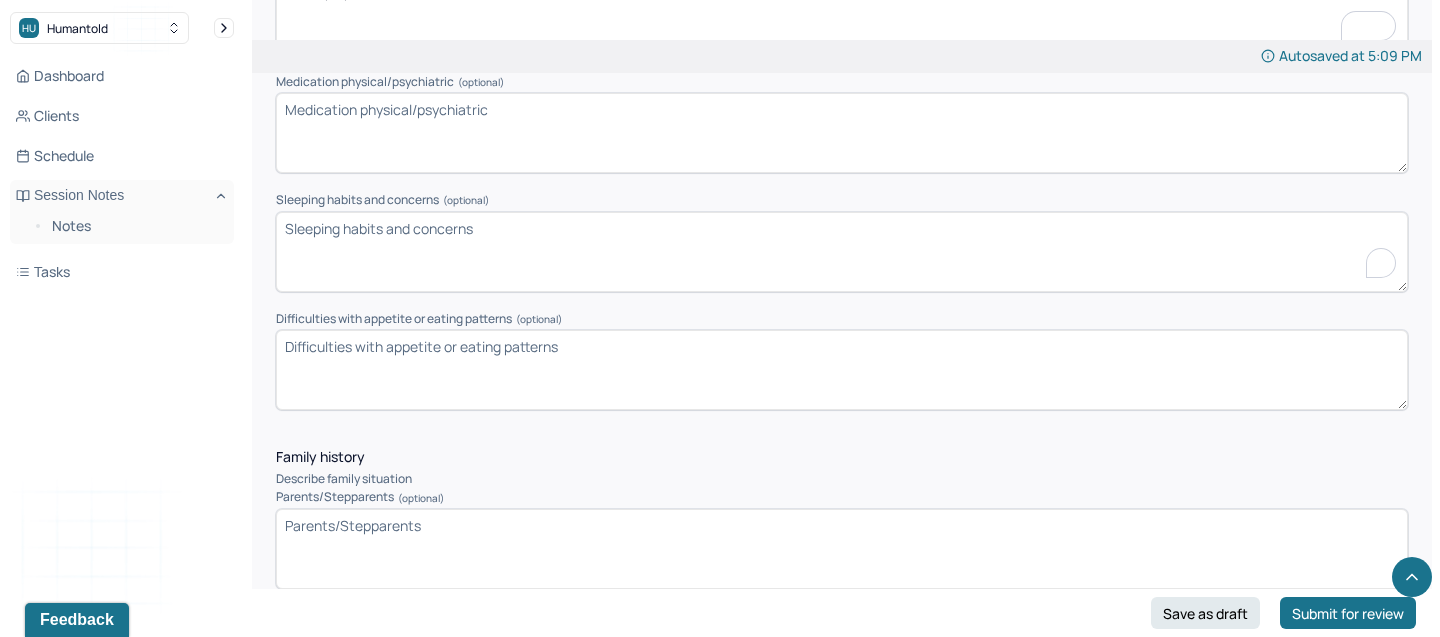 click on "Sleeping habits and concerns (optional)" at bounding box center [842, 252] 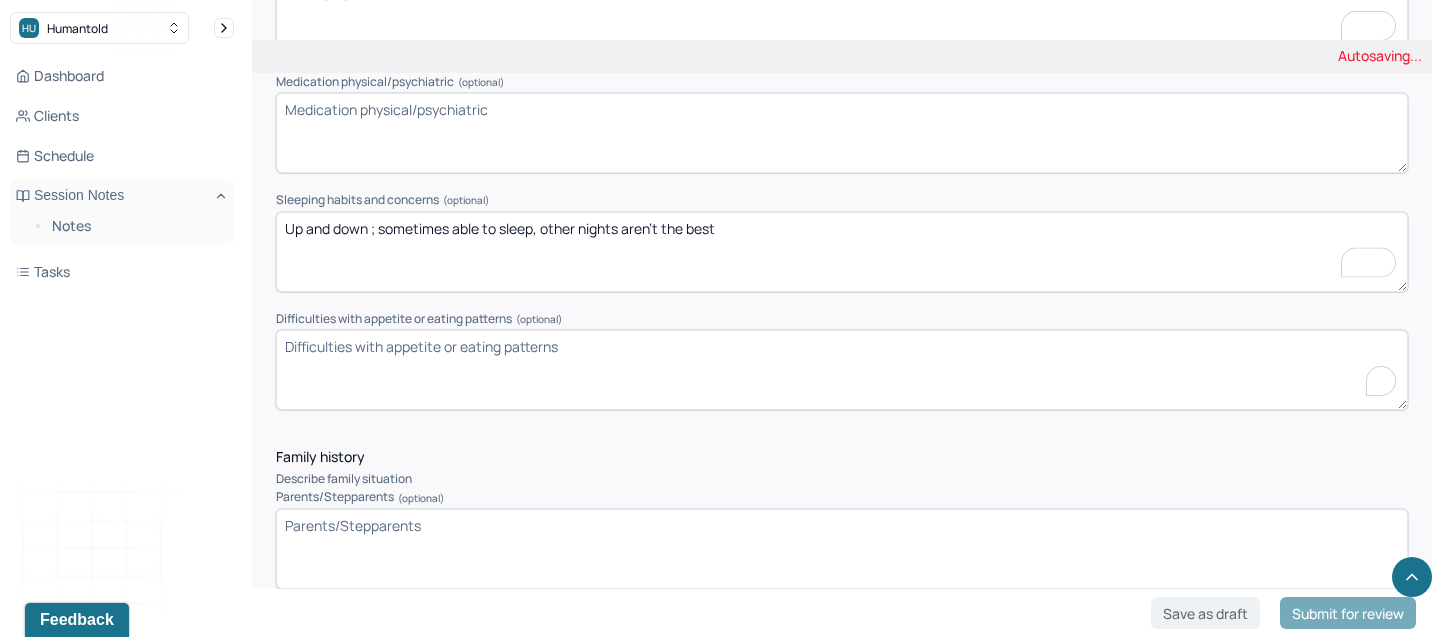 click on "Difficulties with appetite or eating patterns (optional)" at bounding box center (842, 370) 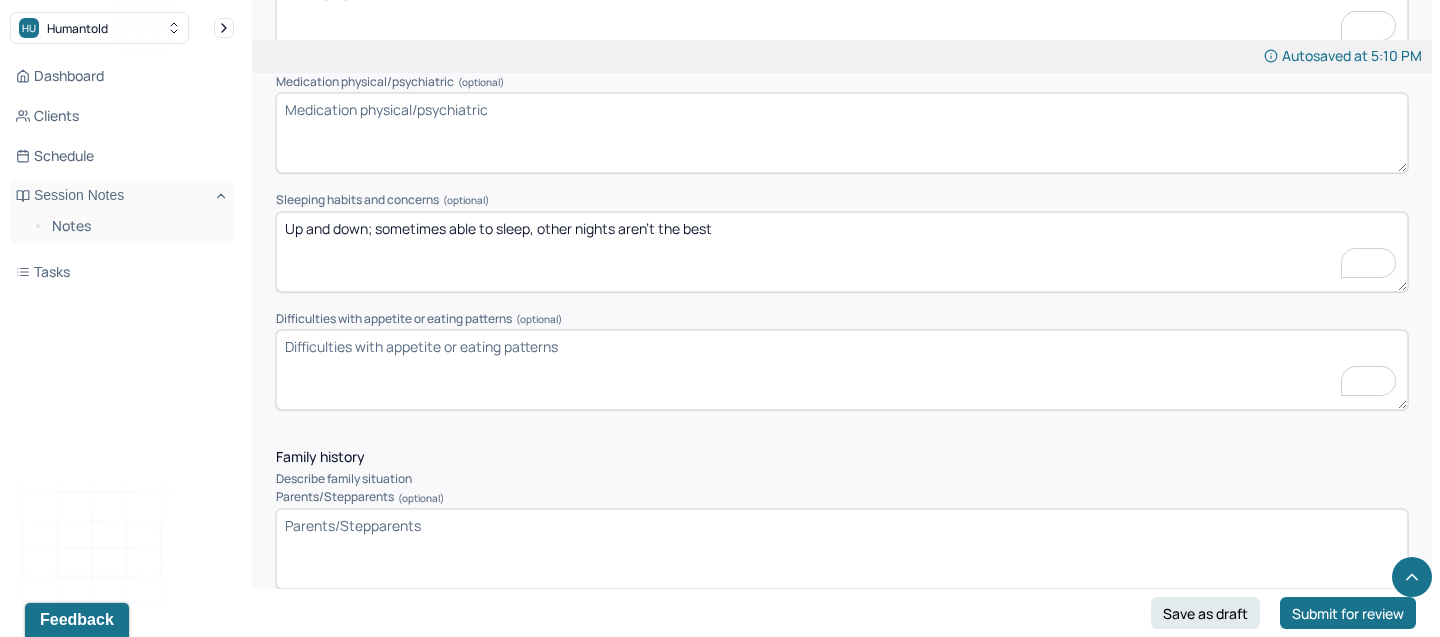 type on "Up and down; sometimes able to sleep, other nights aren't the best" 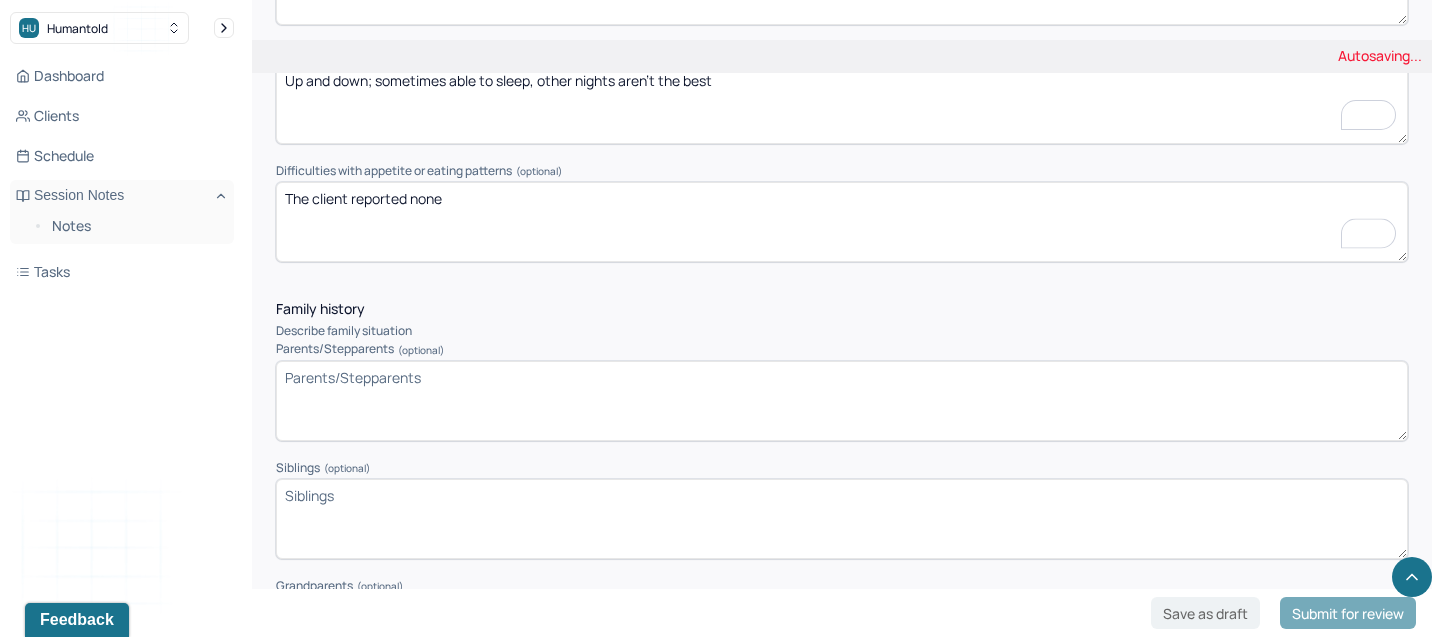 scroll, scrollTop: 2687, scrollLeft: 0, axis: vertical 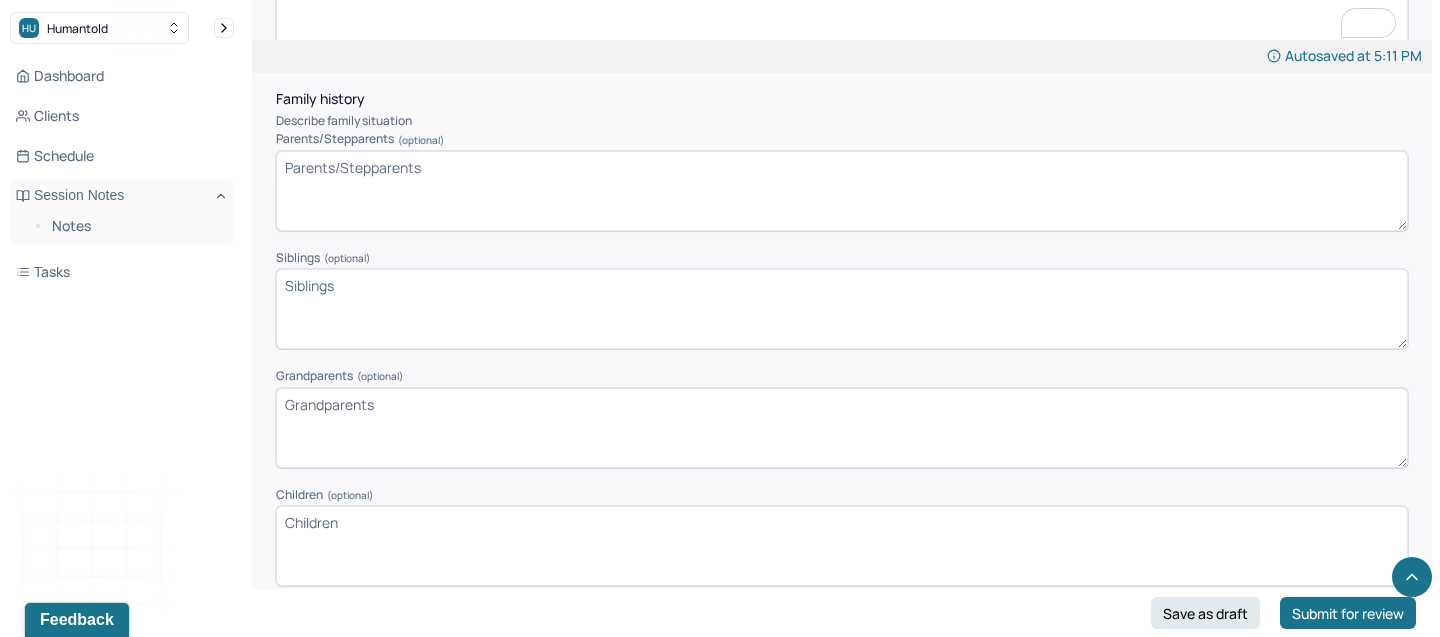 type on "The client reported none" 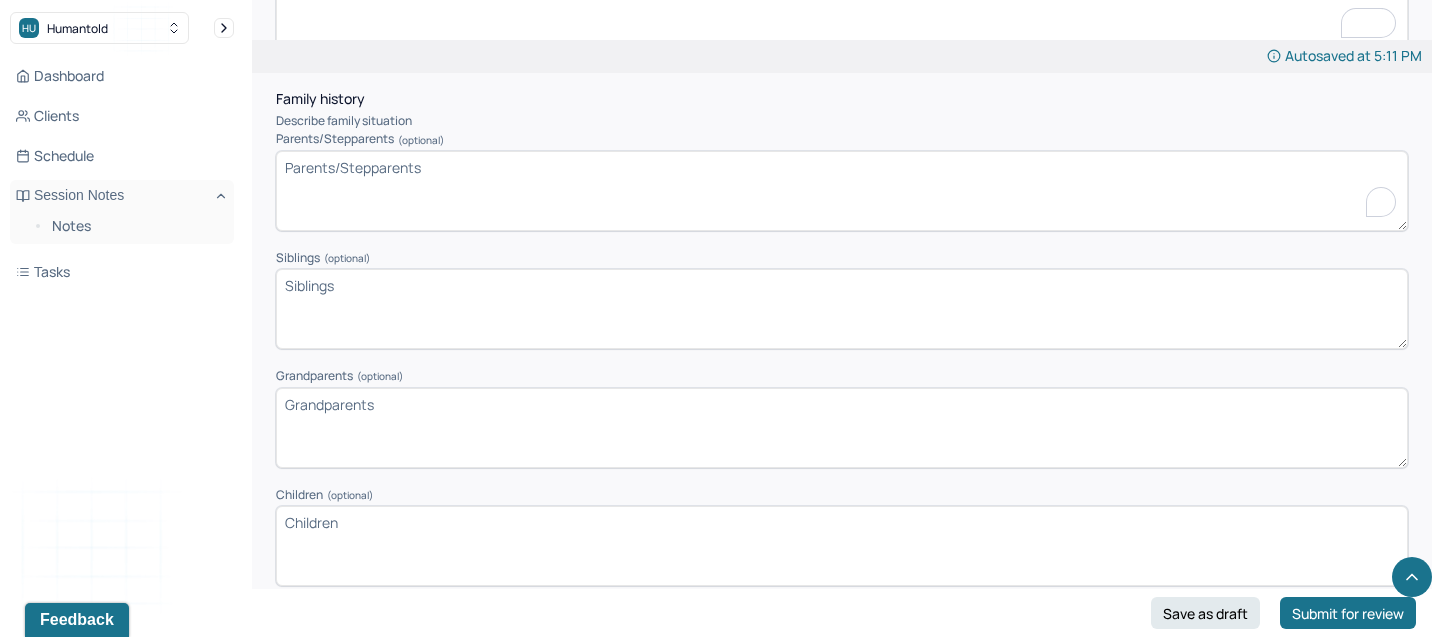 click on "Parents/Stepparents (optional)" at bounding box center [842, 191] 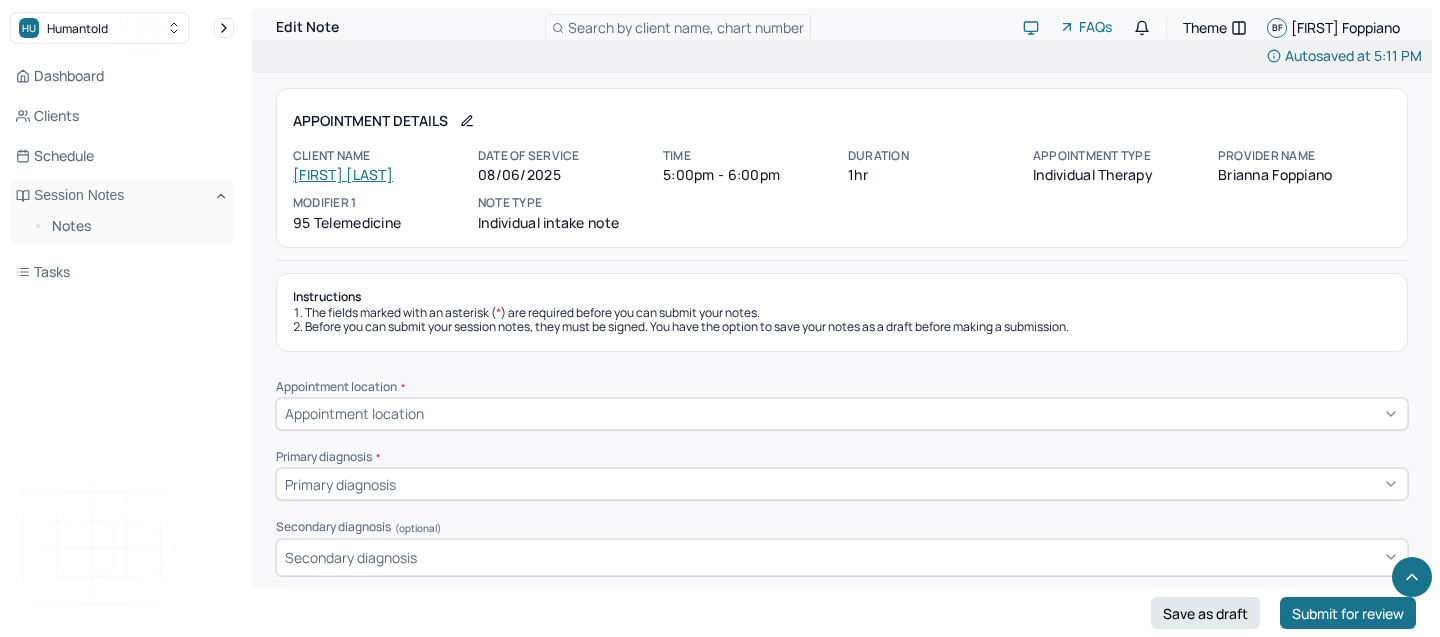 scroll, scrollTop: 2892, scrollLeft: 0, axis: vertical 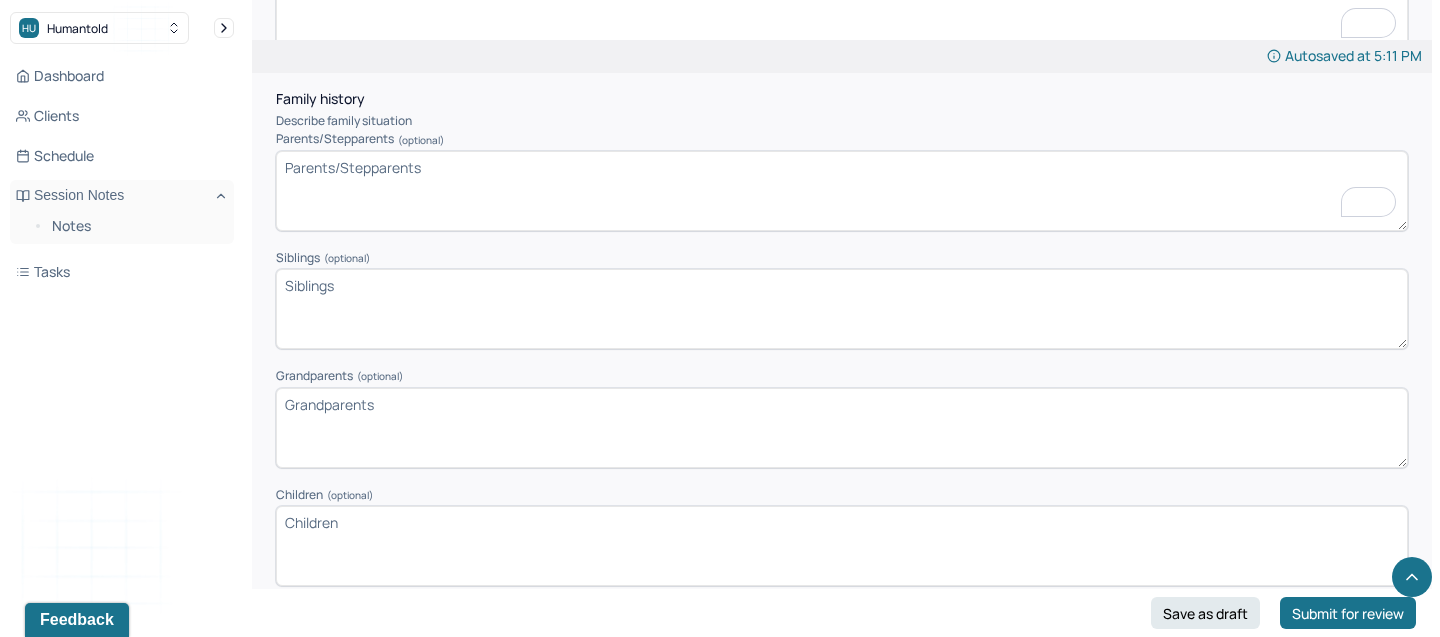 type on "r" 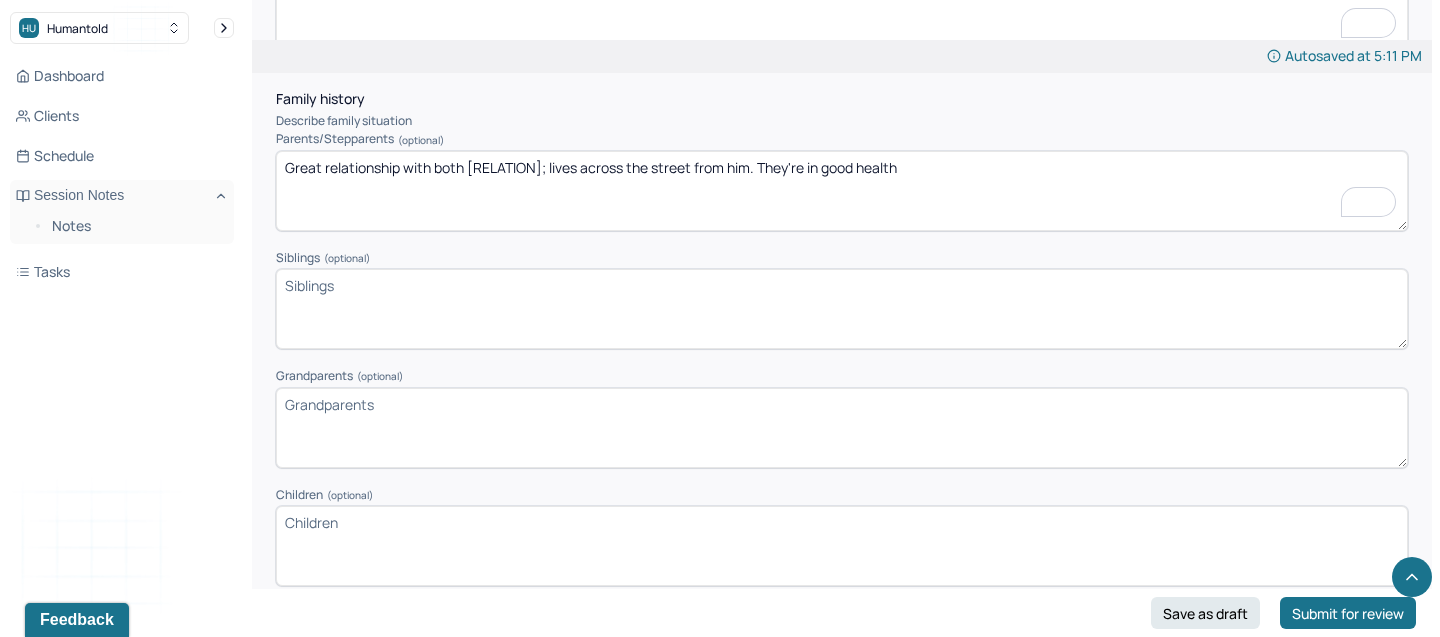 click on "Great relationship with both parents; live across the street from him. They're in good health" at bounding box center (842, 191) 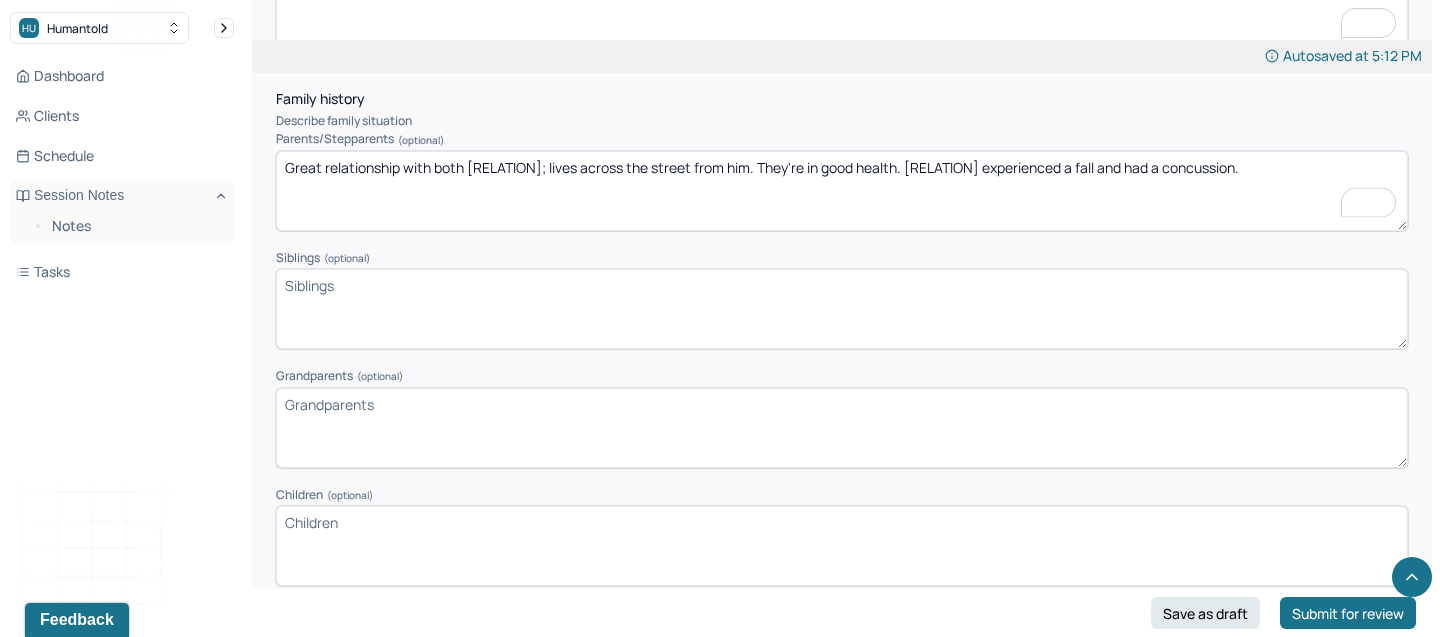 click on "Great relationship with both parents; lives across the street from him. They're in good health. Mom expereinced a fall and had a concussion." at bounding box center [842, 191] 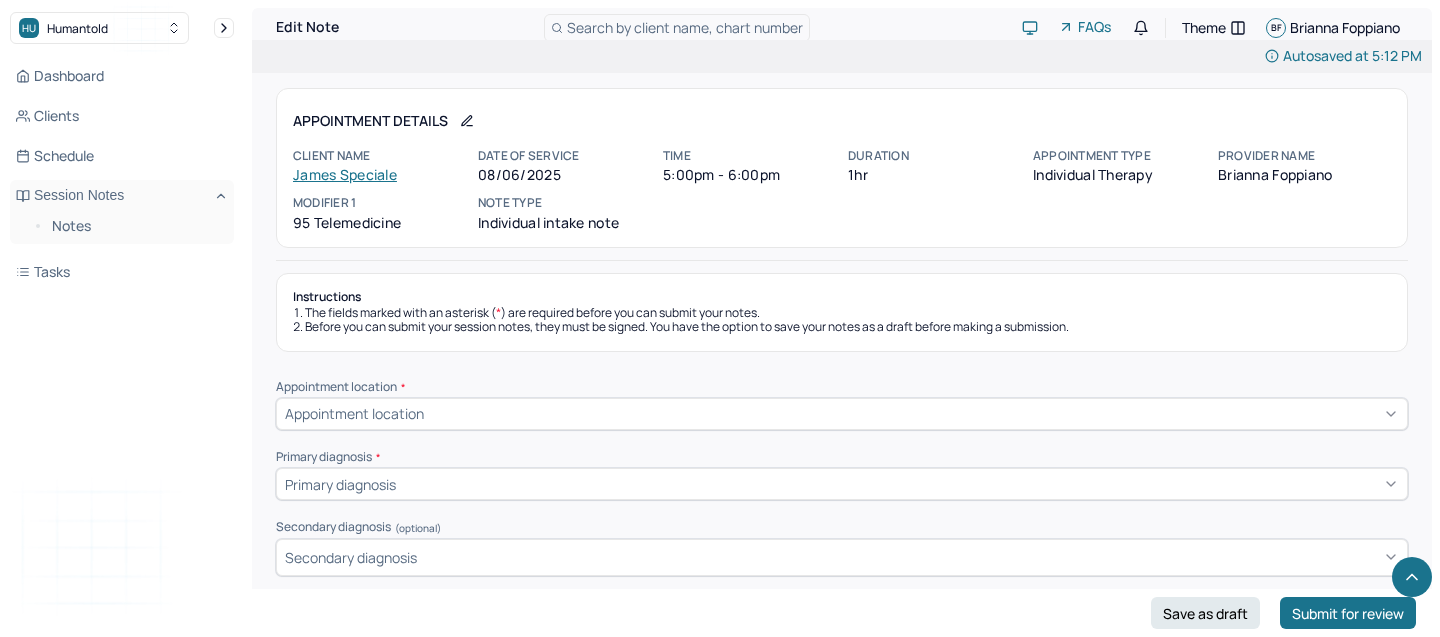 scroll, scrollTop: 2892, scrollLeft: 0, axis: vertical 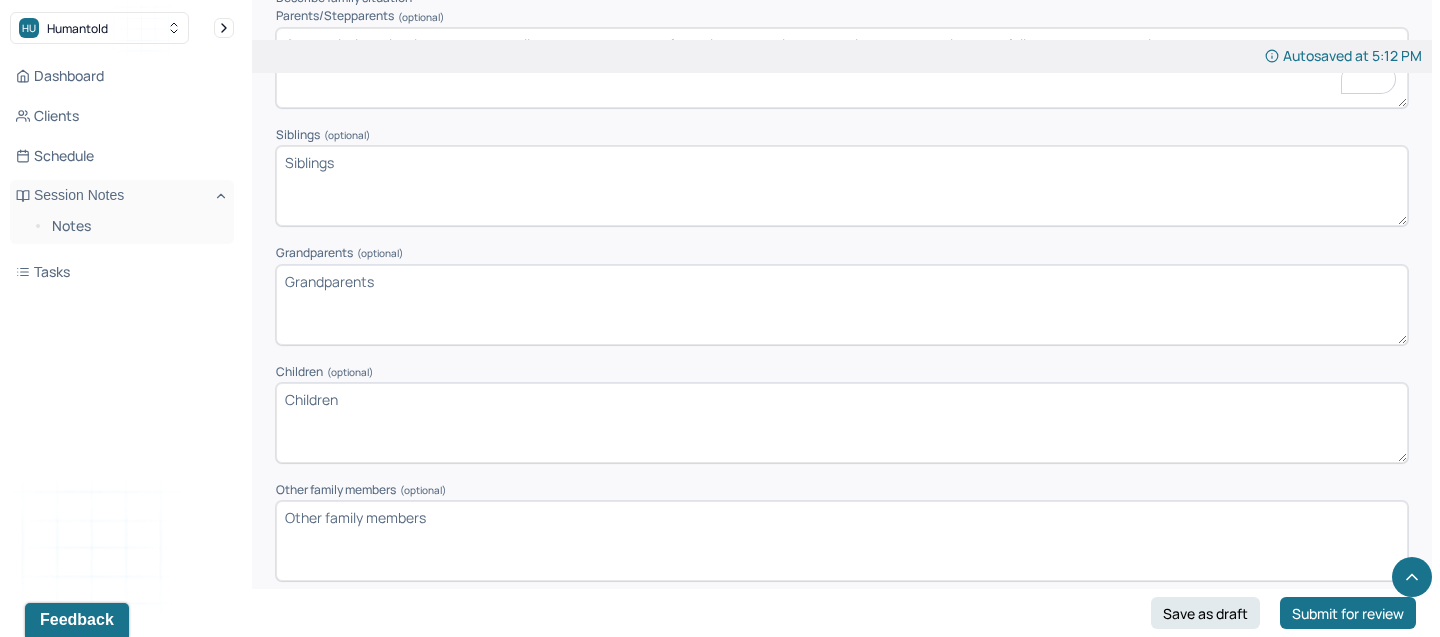 click on "Siblings (optional)" at bounding box center (842, 186) 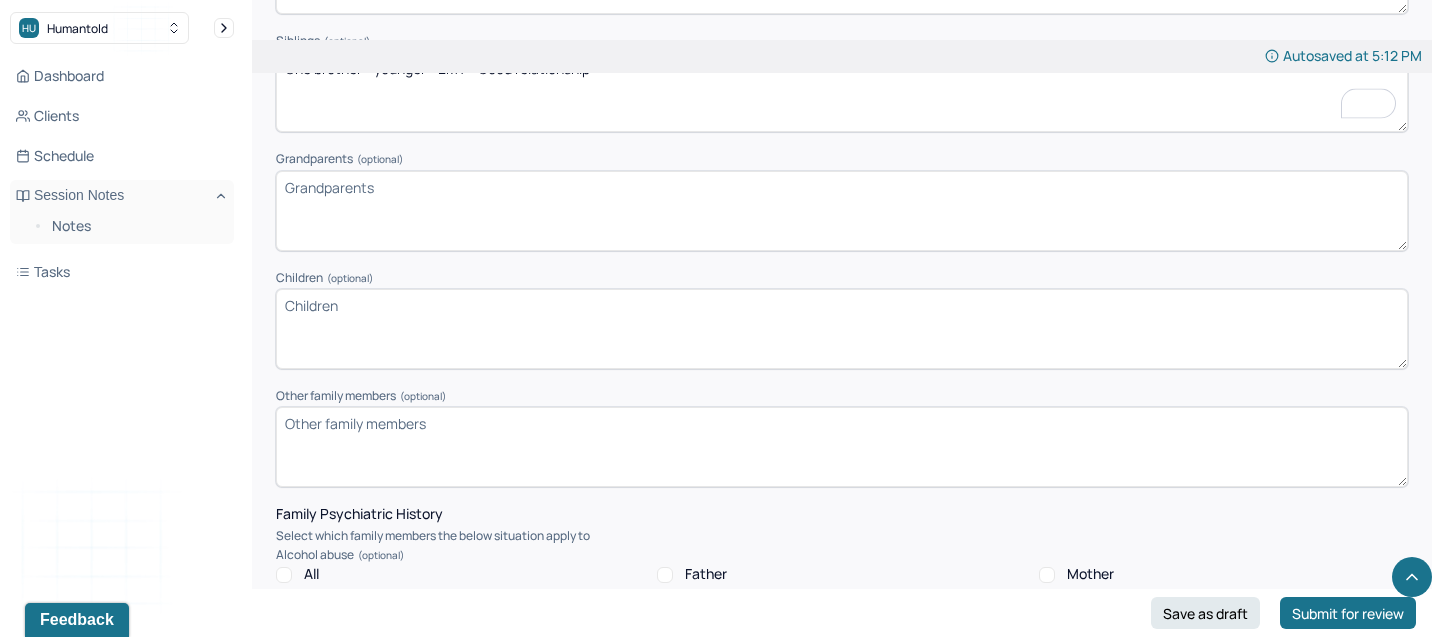 scroll, scrollTop: 3119, scrollLeft: 0, axis: vertical 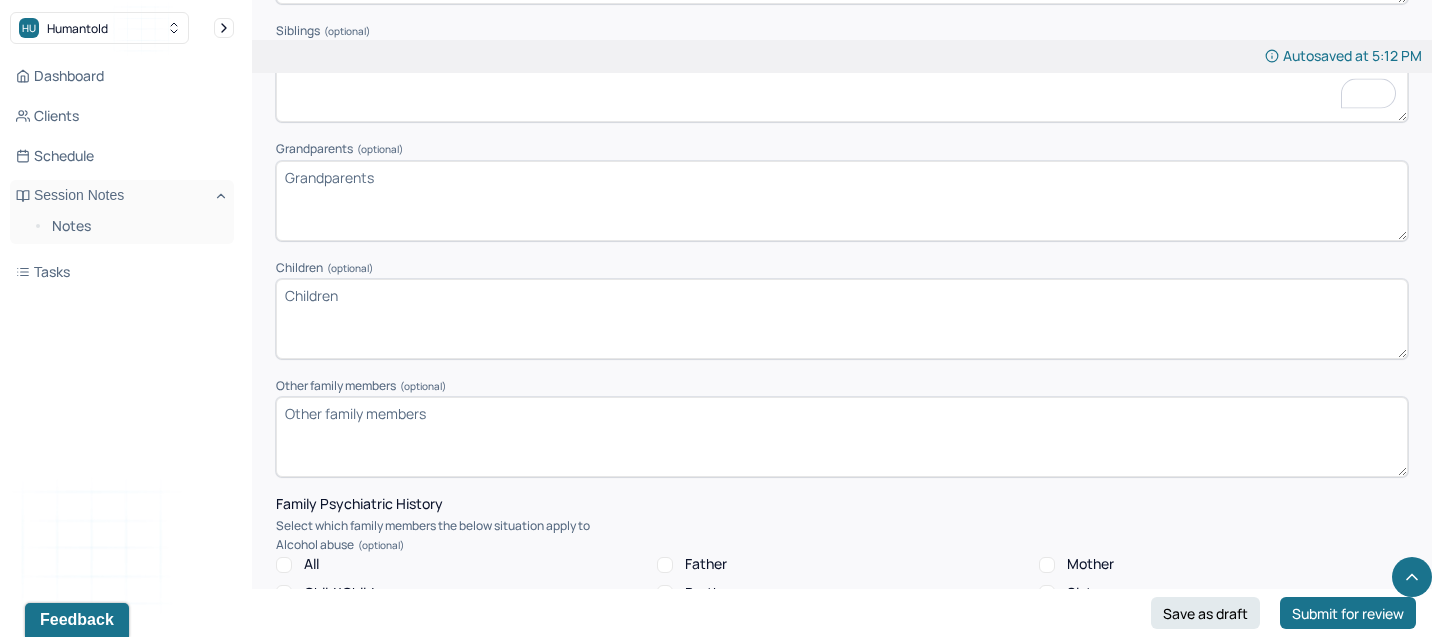 type on "One brother - younger - EMT - Good relationship" 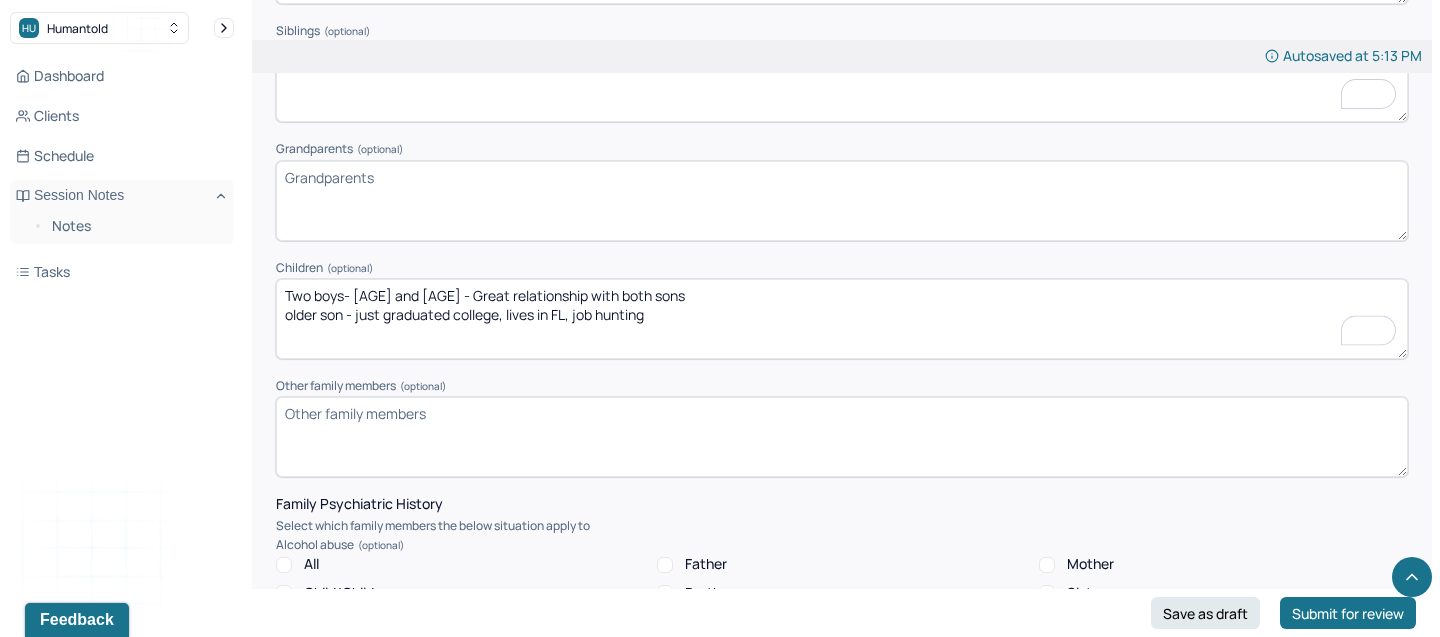 type on "Two boys- 22 and 17 - Great relationship with both sons
older son - just graduated college, lives in FL, job hunting" 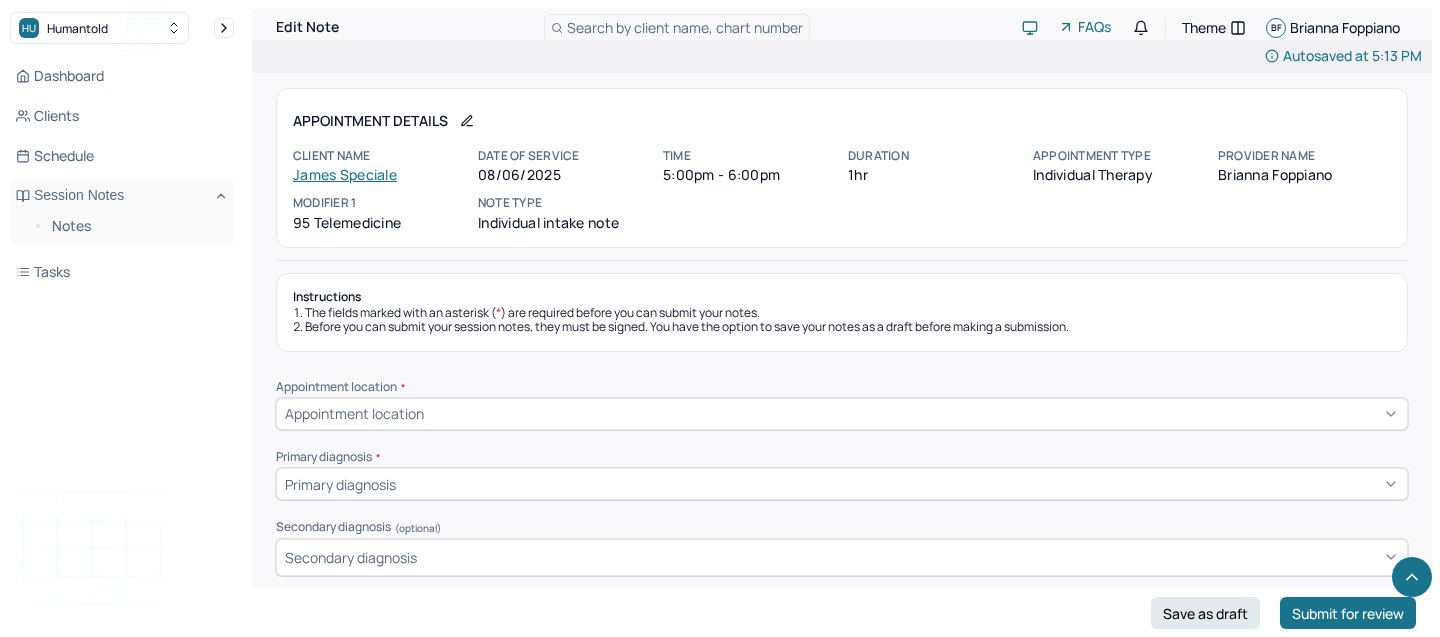 scroll, scrollTop: 3238, scrollLeft: 0, axis: vertical 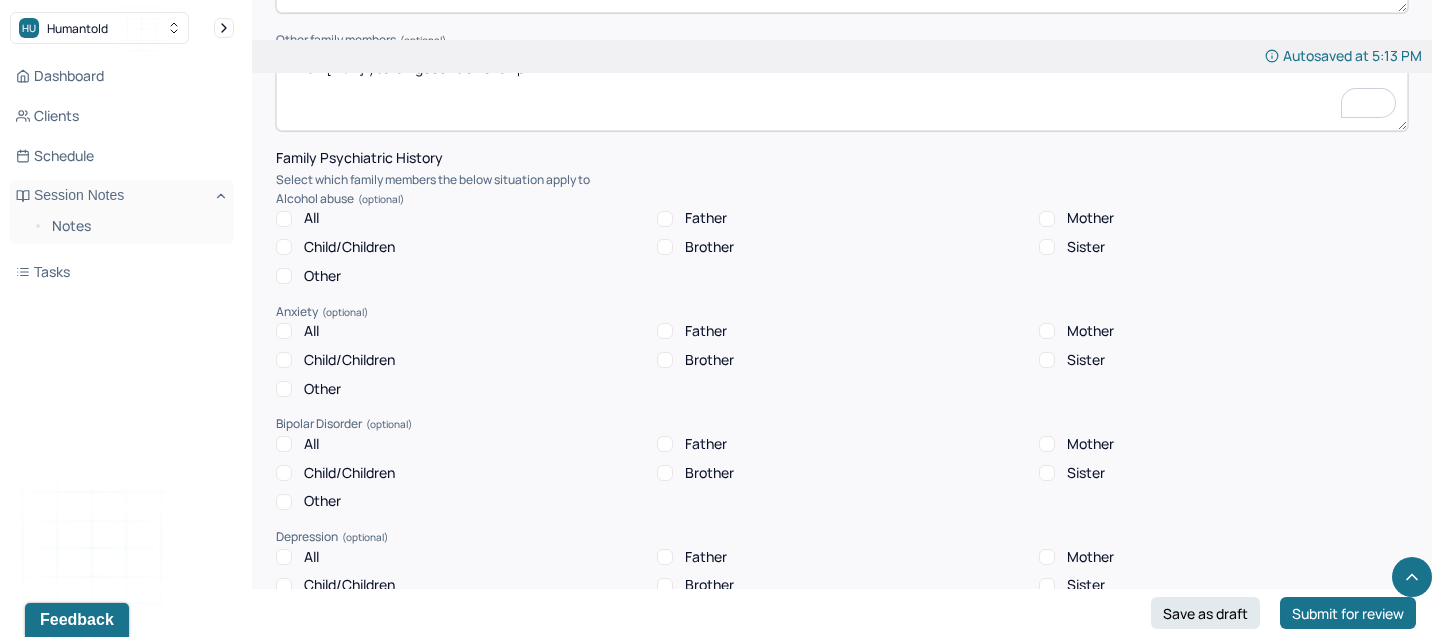 type on "Wife - [AGE] years - good relationship" 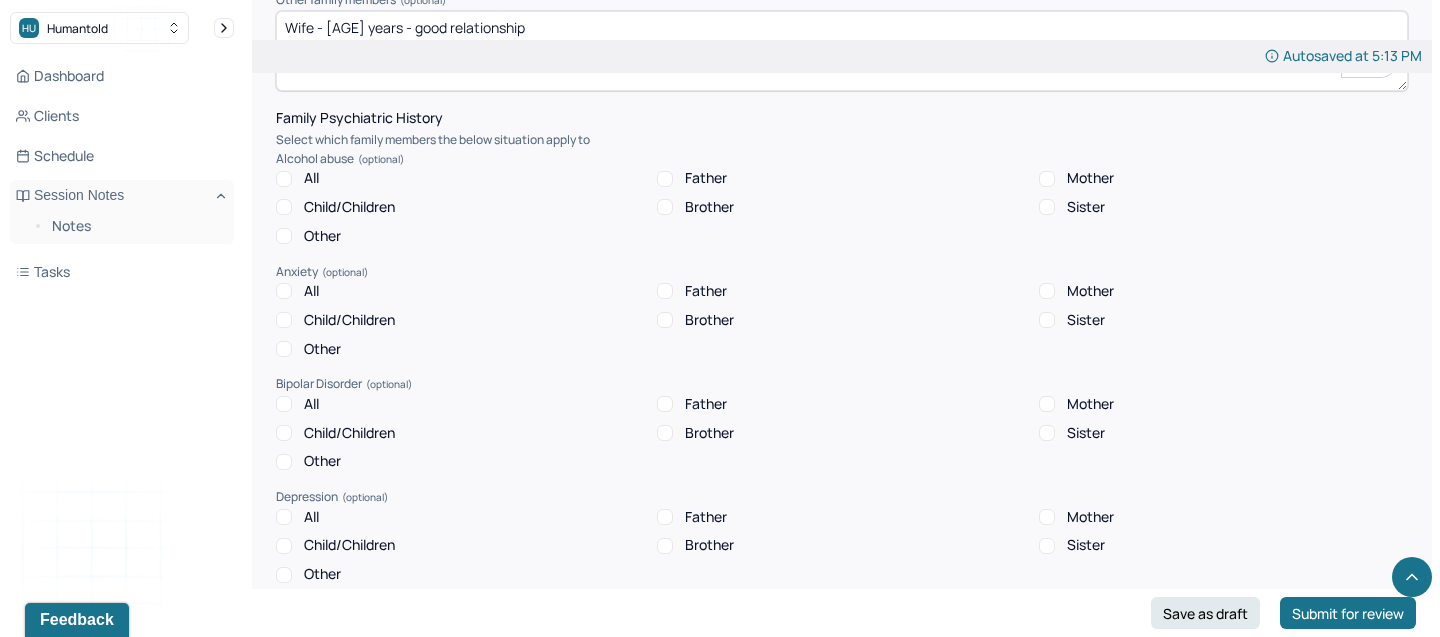 scroll, scrollTop: 3513, scrollLeft: 0, axis: vertical 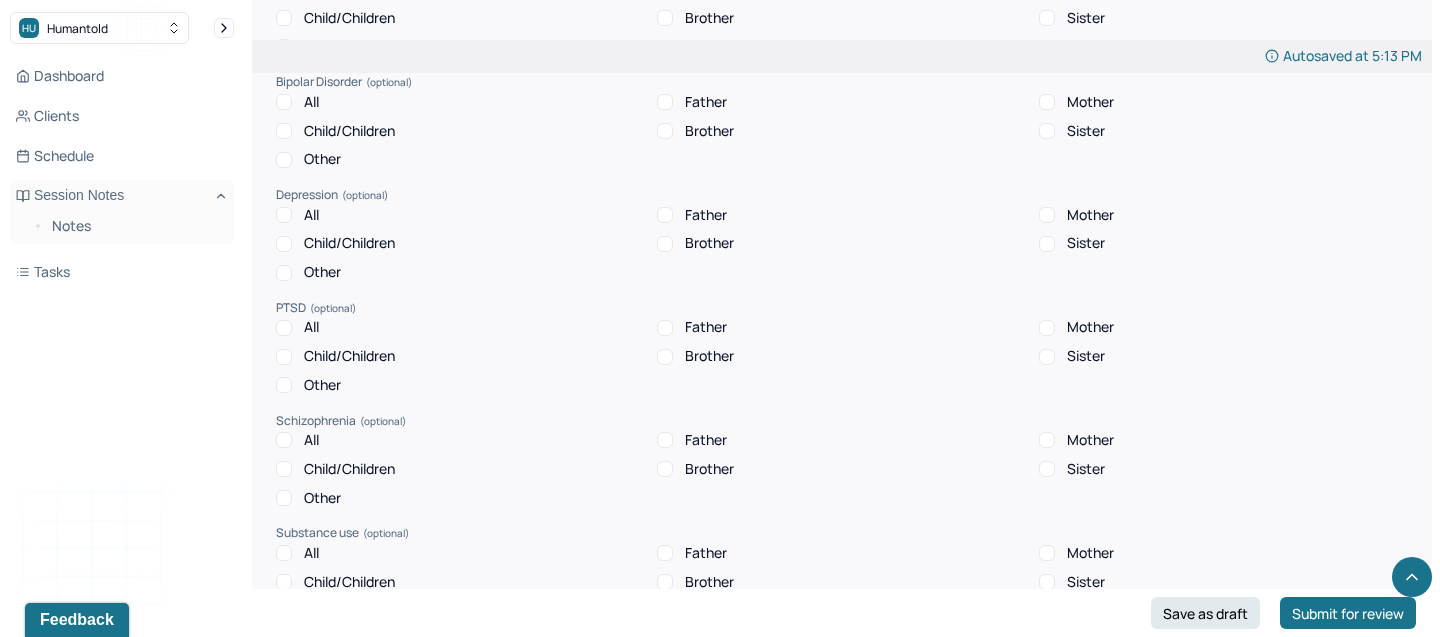 click on "Family history Describe family situation Parents/Stepparents (optional) Great relationship with both parents; lives across the street from him. They're in good health. Mom experienced a fall and had a concussion.  Siblings (optional) One brother - younger - EMT - Good relationship  Grandparents (optional) Children (optional) Two boys, 22 and 17 - Great relationship with both sons
older son - just graduated from college, lives in FL, job hunting  Other family members (optional) Wife - 25 years - good relationship  Family Psychiatric History Select which family members the below situation apply to Alcohol abuse All Father Mother Child/Children Brother Sister Other Anxiety All Father Mother Child/Children Brother Sister Other Bipolar Disorder All Father Mother Child/Children Brother Sister Other Depression All Father Mother Child/Children Brother Sister Other PTSD All Father Mother Child/Children Brother Sister Other Schizophrenia All Father Mother Child/Children Brother Sister Other Substance use All Father" at bounding box center (842, -67) 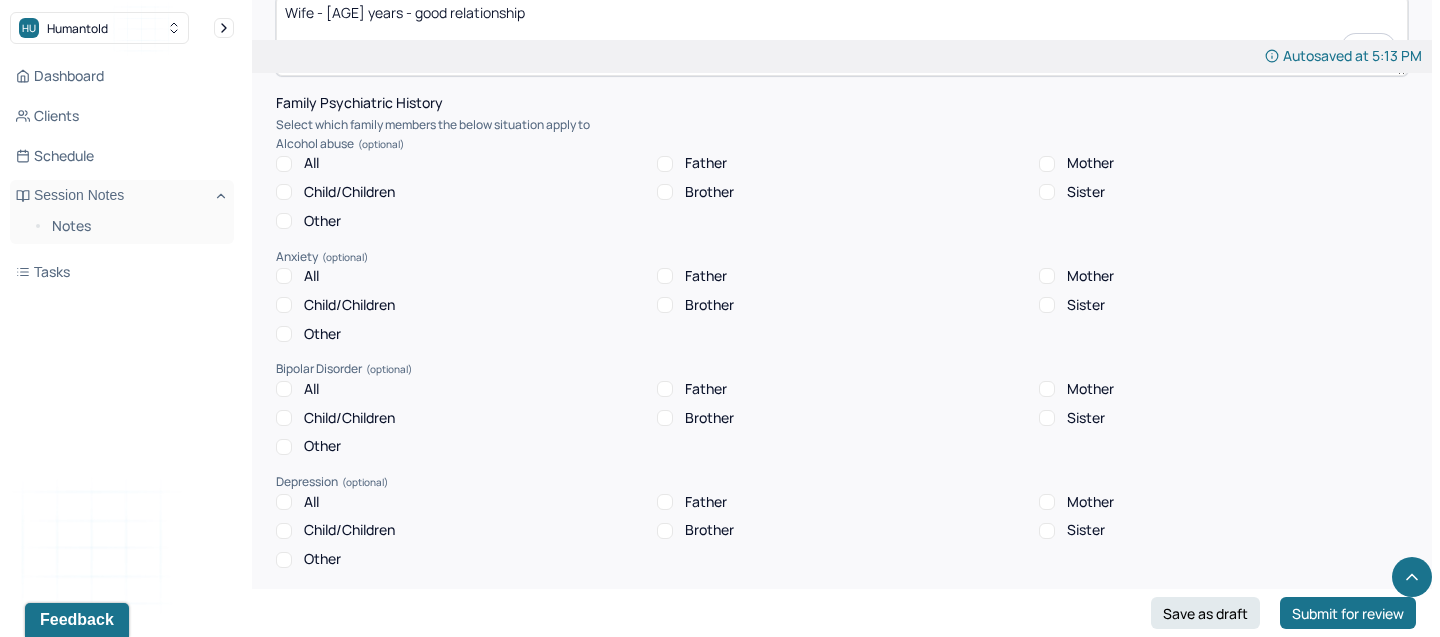 click on "All" at bounding box center [460, 276] 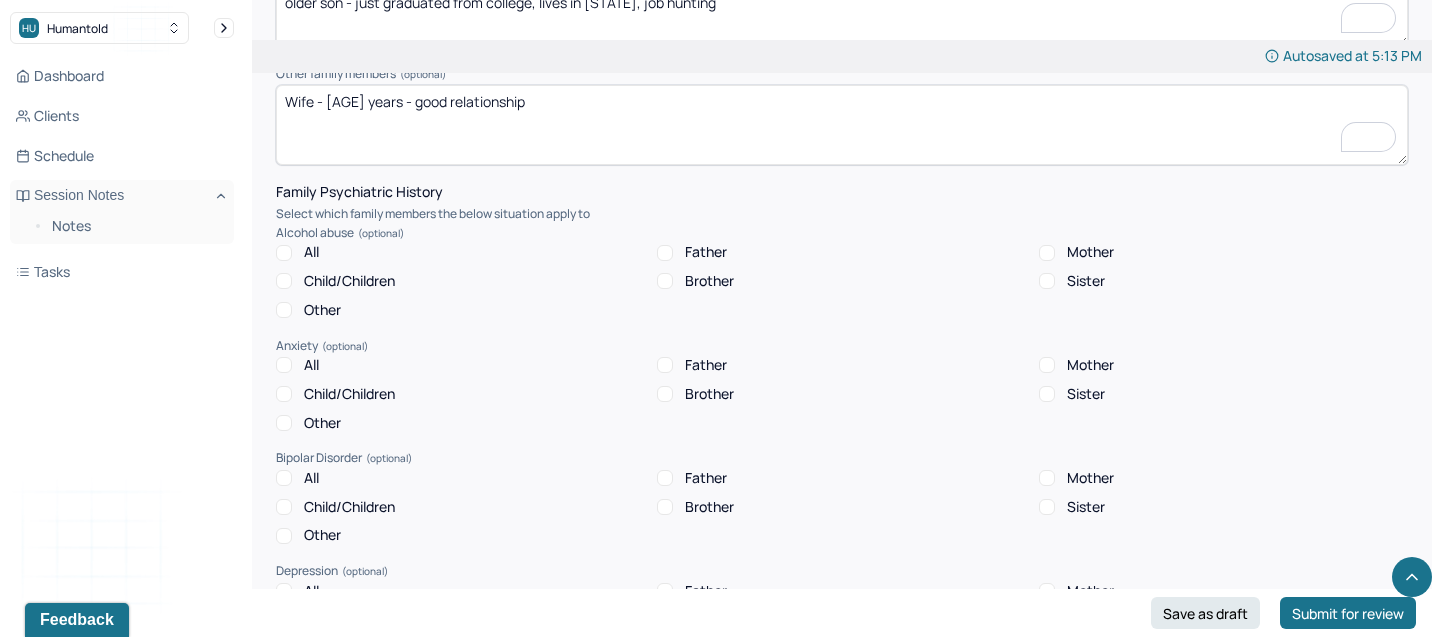 scroll, scrollTop: 3428, scrollLeft: 0, axis: vertical 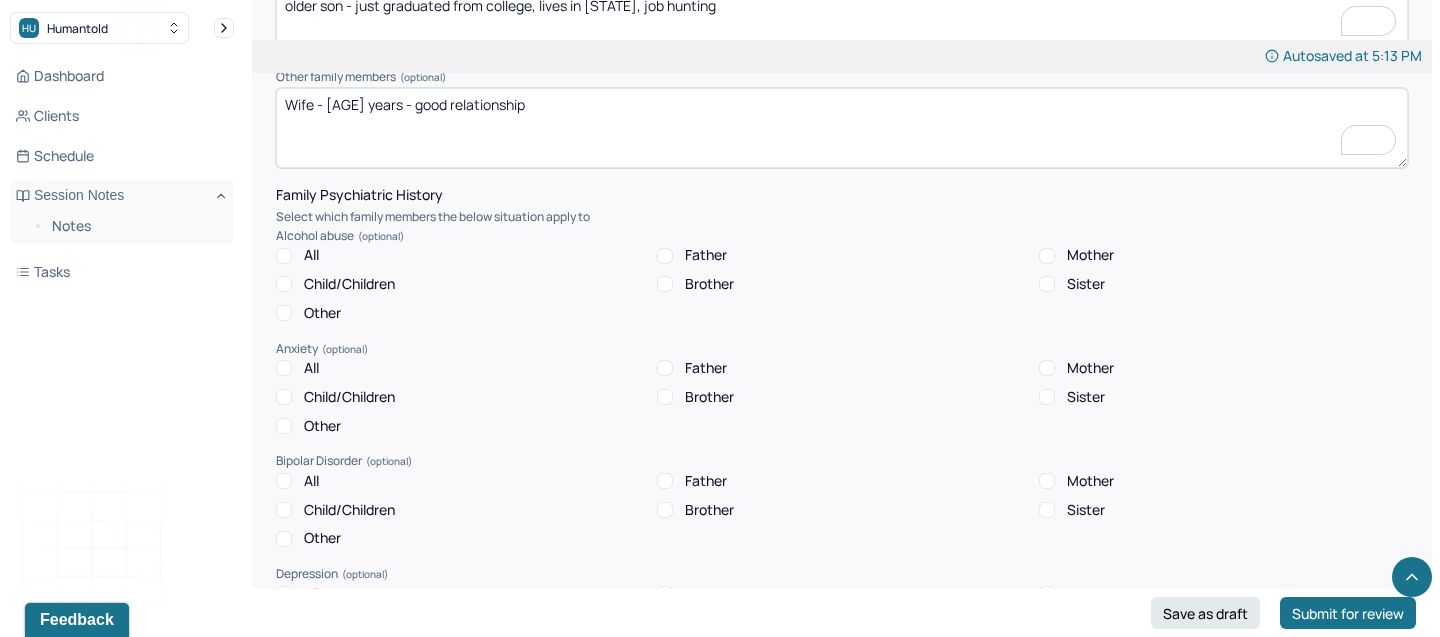 click on "All Father Mother Child/Children Brother Sister Other" at bounding box center (842, 284) 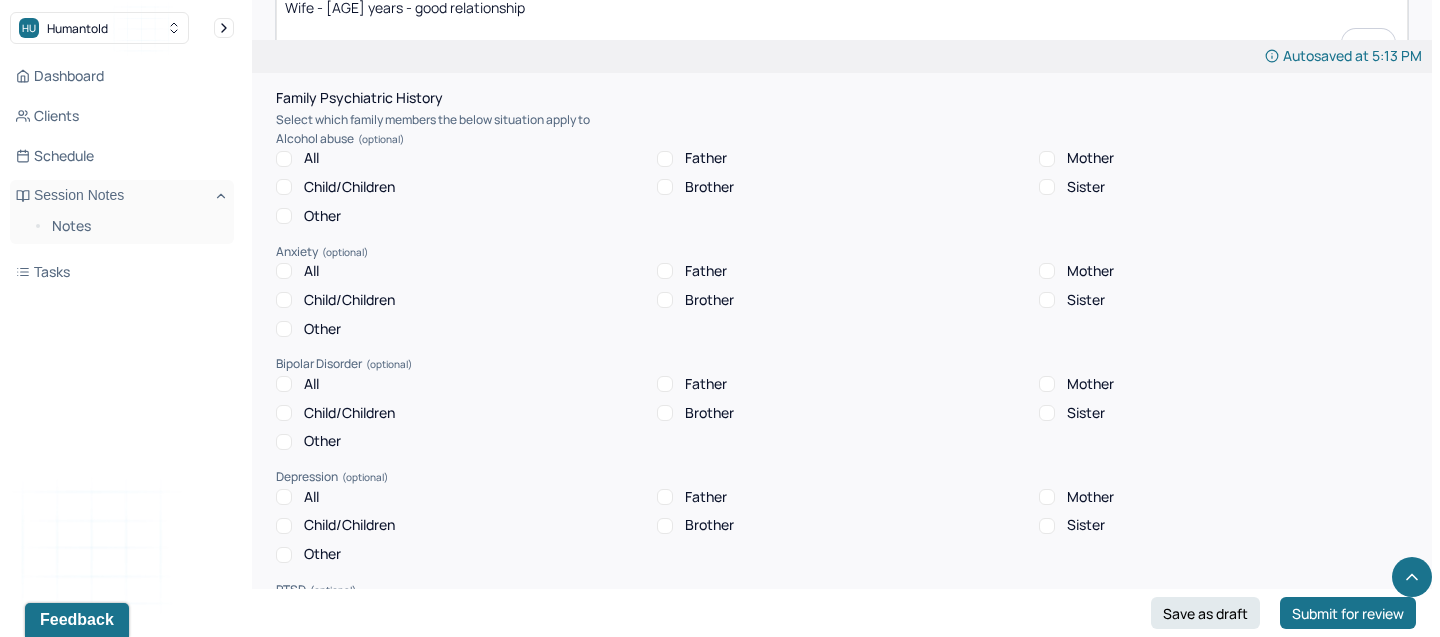 click on "Autosaved at 5:13 PM Appointment Details Client name James Speciale Date of service 08/06/2025 Time 5:00pm - 6:00pm Duration 1hr Appointment type individual therapy Provider name Brianna Foppiano Modifier 1 95 Telemedicine Note type Individual intake note Instructions The fields marked with an asterisk ( * ) are required before you can submit your notes. Before you can submit your session notes, they must be signed. You have the option to save your notes as a draft before making a submission. Appointment location * Appointment location Primary diagnosis * Primary diagnosis Secondary diagnosis (optional) Secondary diagnosis Tertiary diagnosis (optional) Tertiary diagnosis Identity Preferred name (optional) Gender * Gender Pronouns (optional) Religion (optional) Religion Education (optional) Education Race (optional) Race Ethnicity (optional) Sexual orientation (optional) Sexual orientation Current employment (optional) Current employment details (optional) Relationship status (optional) Relationship status * *" at bounding box center (842, 954) 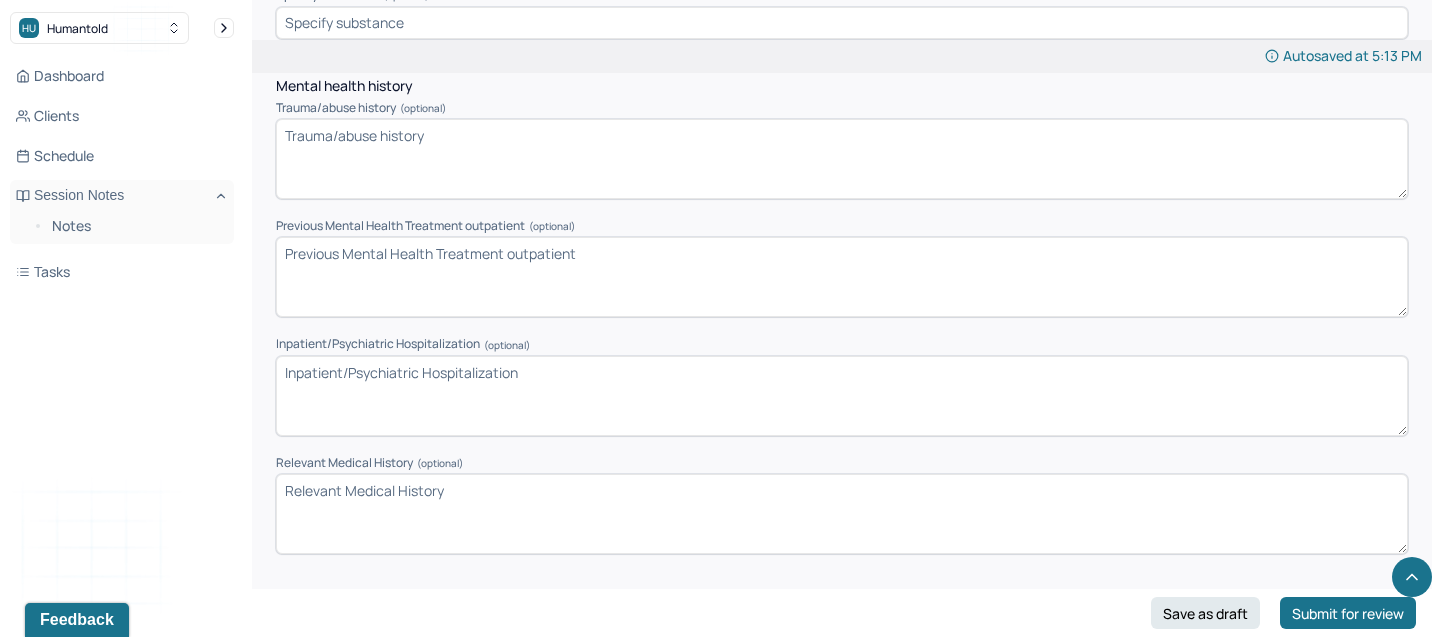 scroll, scrollTop: 4465, scrollLeft: 0, axis: vertical 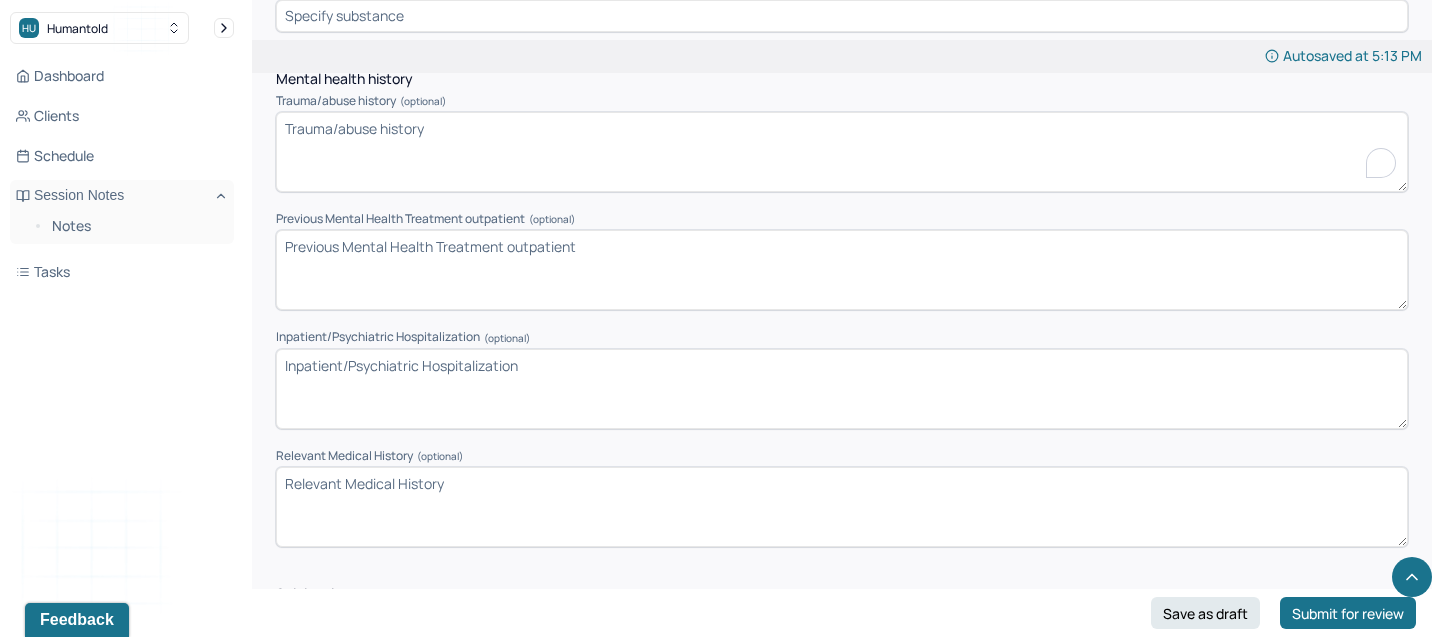 click on "Trauma/abuse history (optional)" at bounding box center (842, 152) 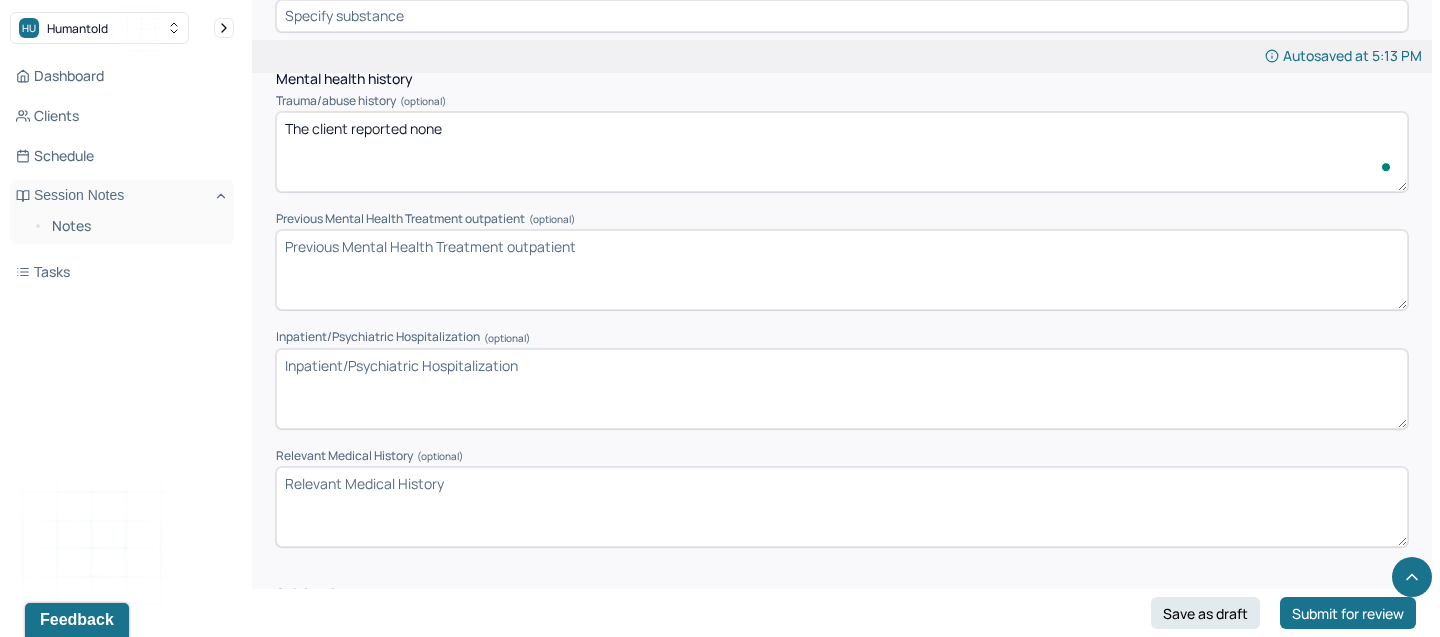 type on "The client reported none" 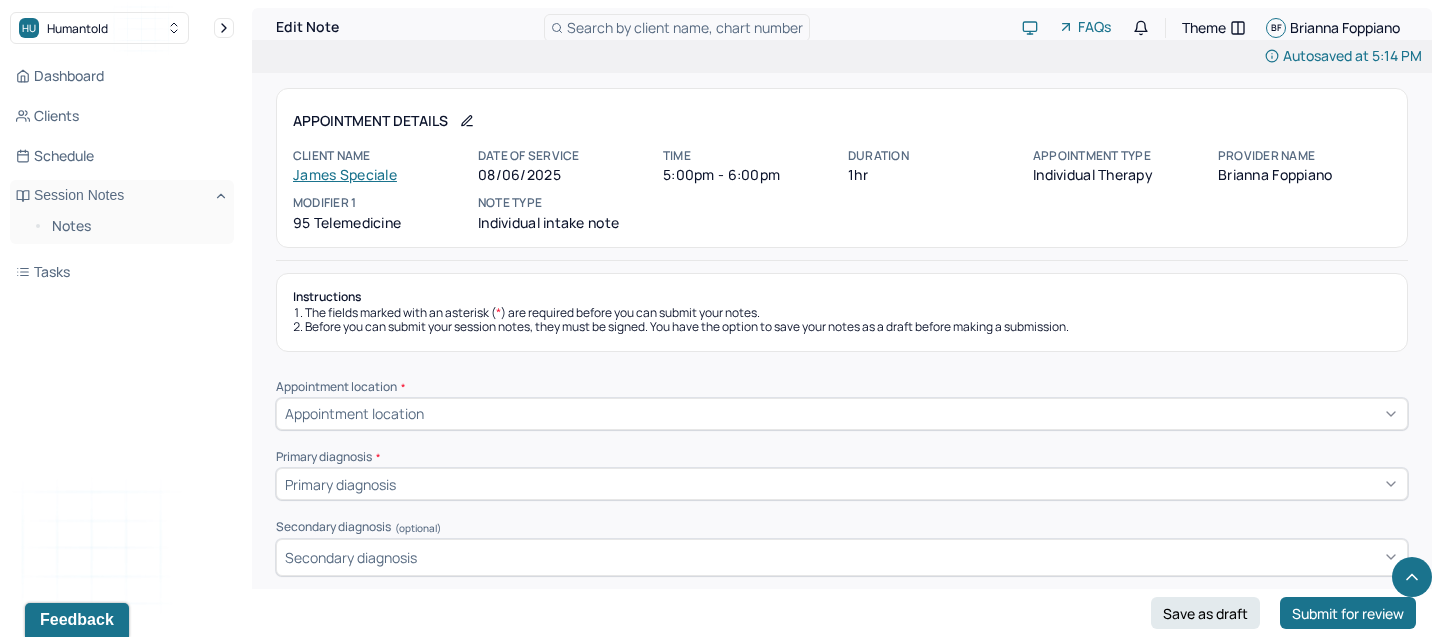 scroll, scrollTop: 4465, scrollLeft: 0, axis: vertical 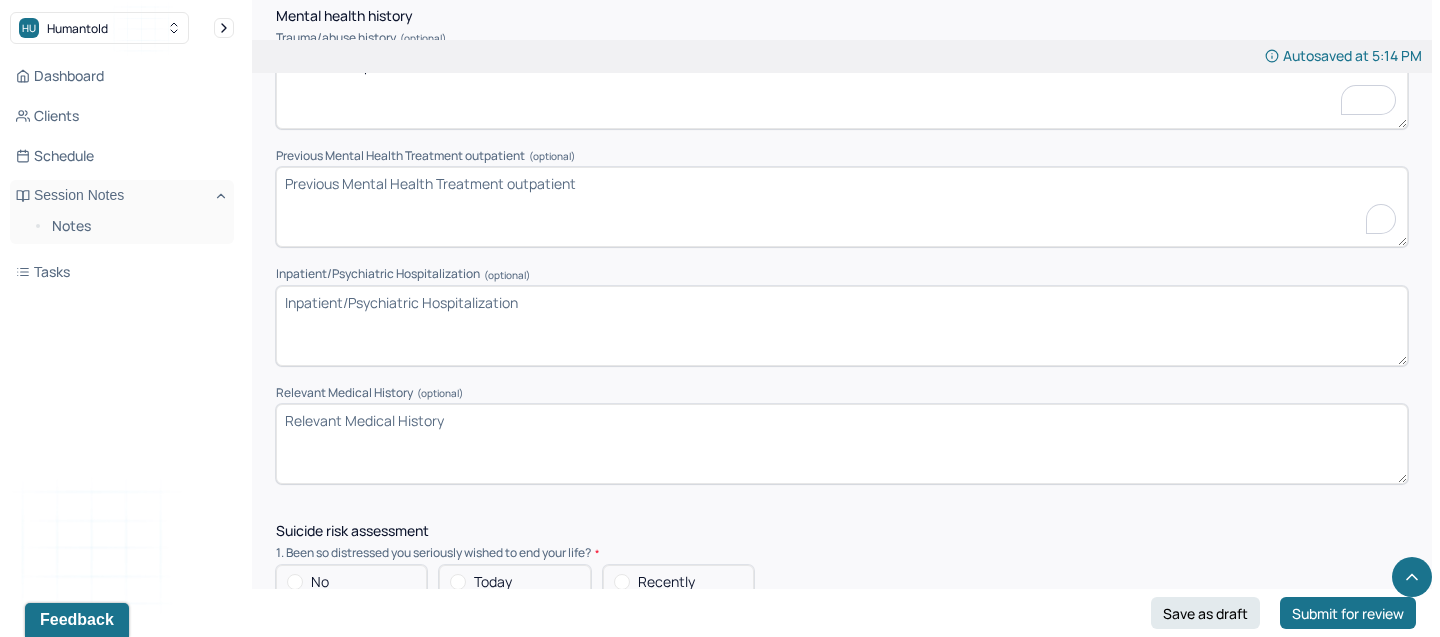click on "Previous Mental Health Treatment outpatient (optional)" at bounding box center (842, 207) 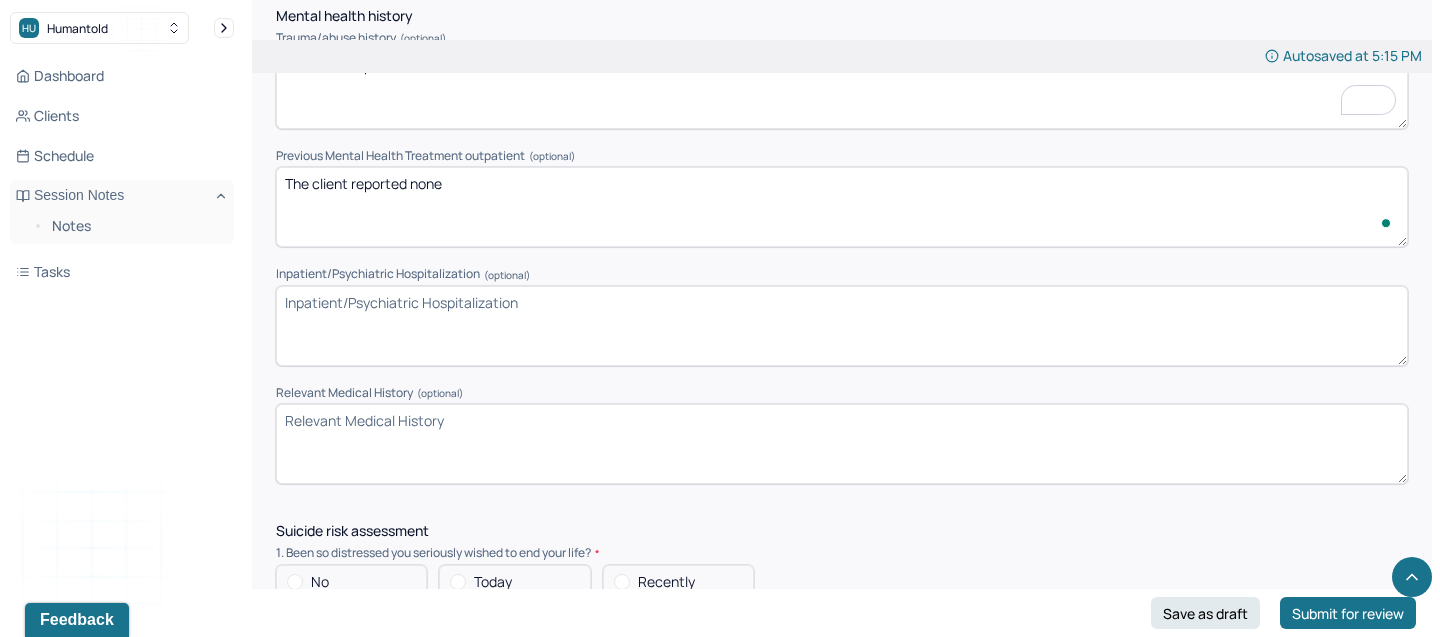 type on "The client reported none" 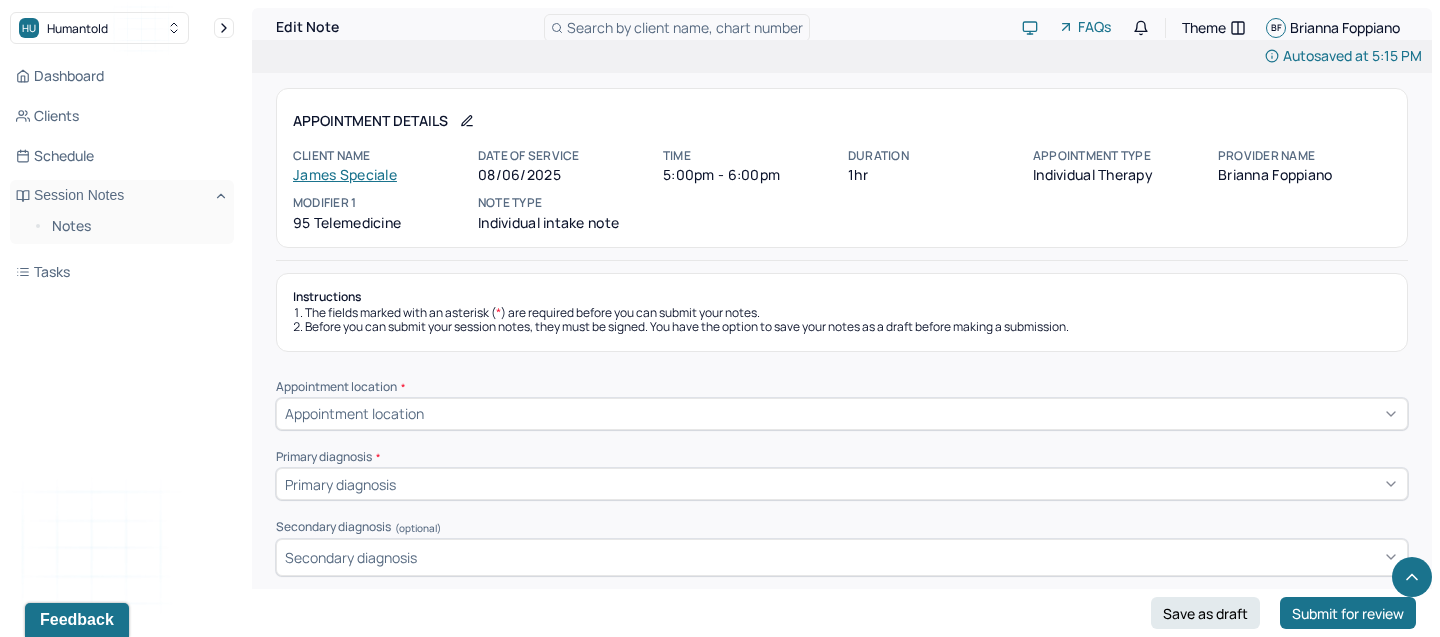 scroll, scrollTop: 7435, scrollLeft: 0, axis: vertical 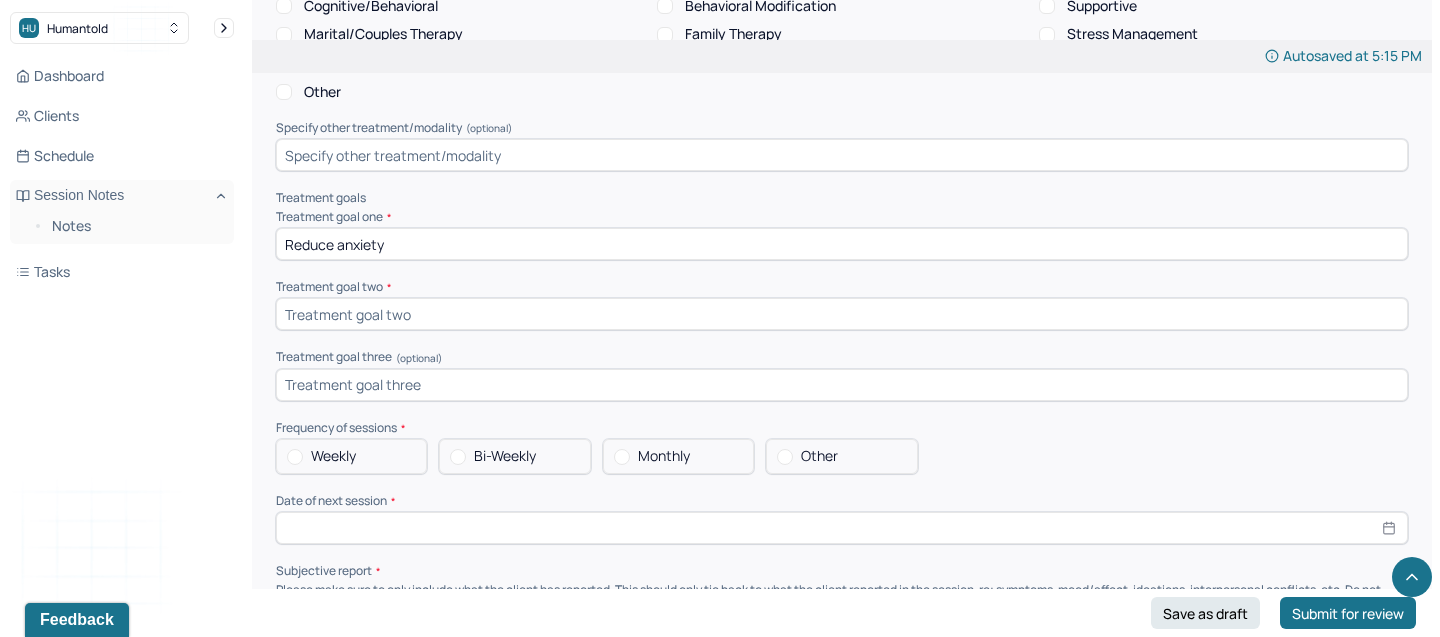 click at bounding box center (842, 314) 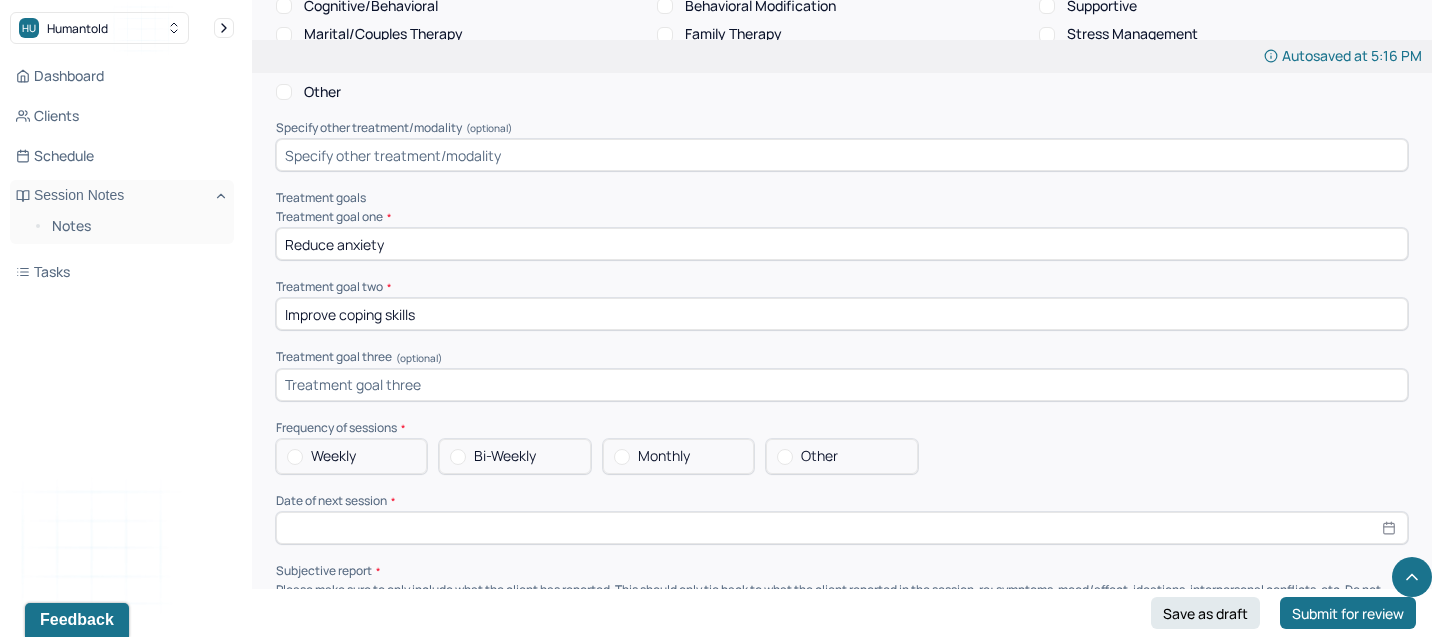 type on "Improve coping skills" 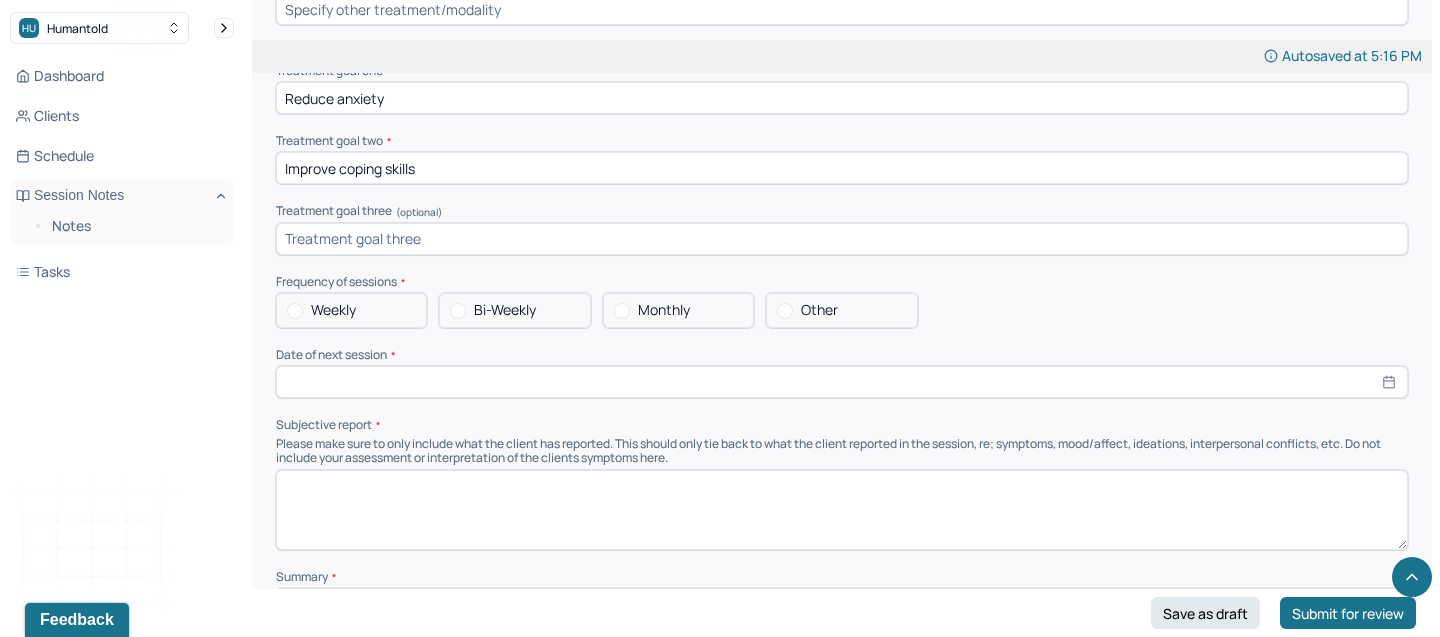 scroll, scrollTop: 7750, scrollLeft: 0, axis: vertical 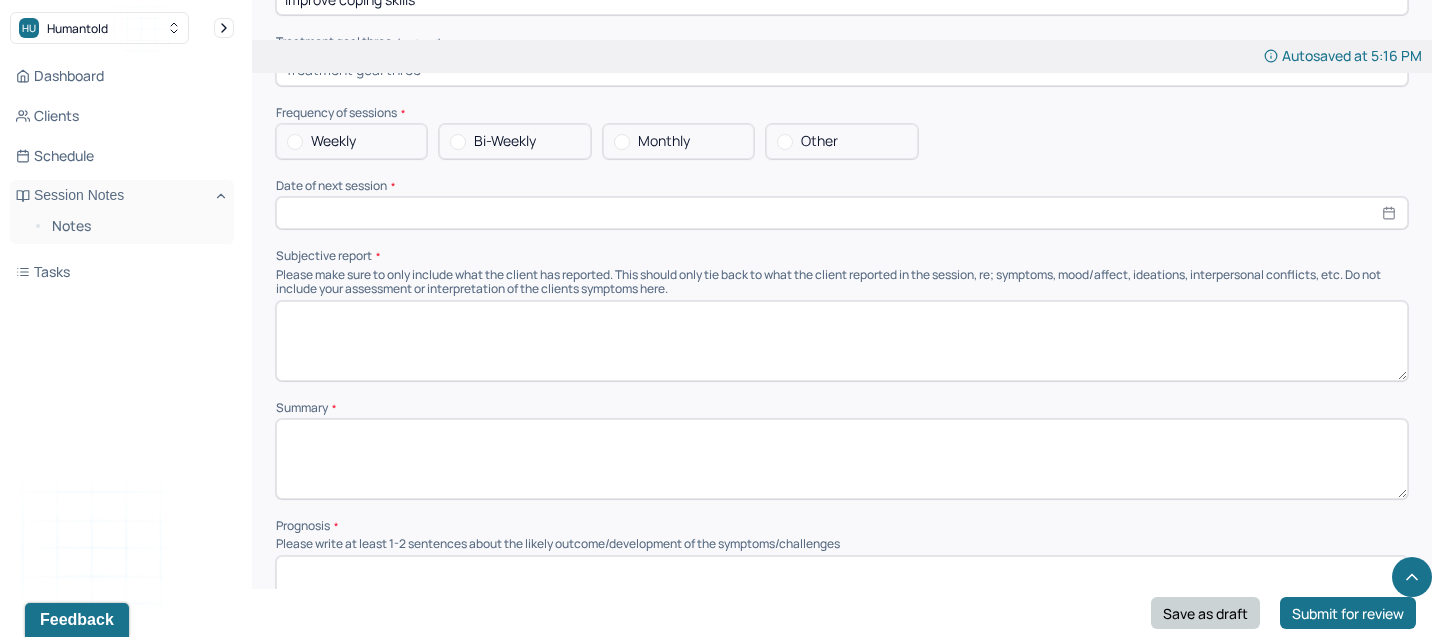 click on "Save as draft" at bounding box center (1205, 613) 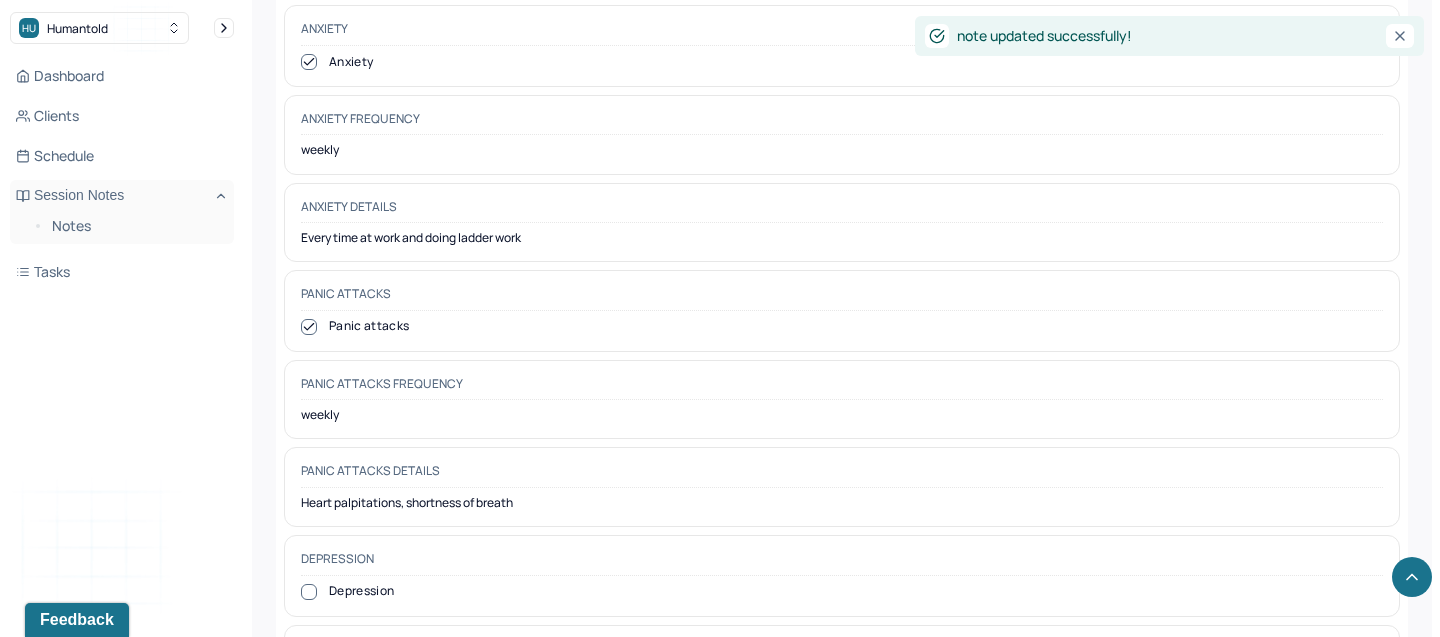 scroll, scrollTop: 2518, scrollLeft: 0, axis: vertical 